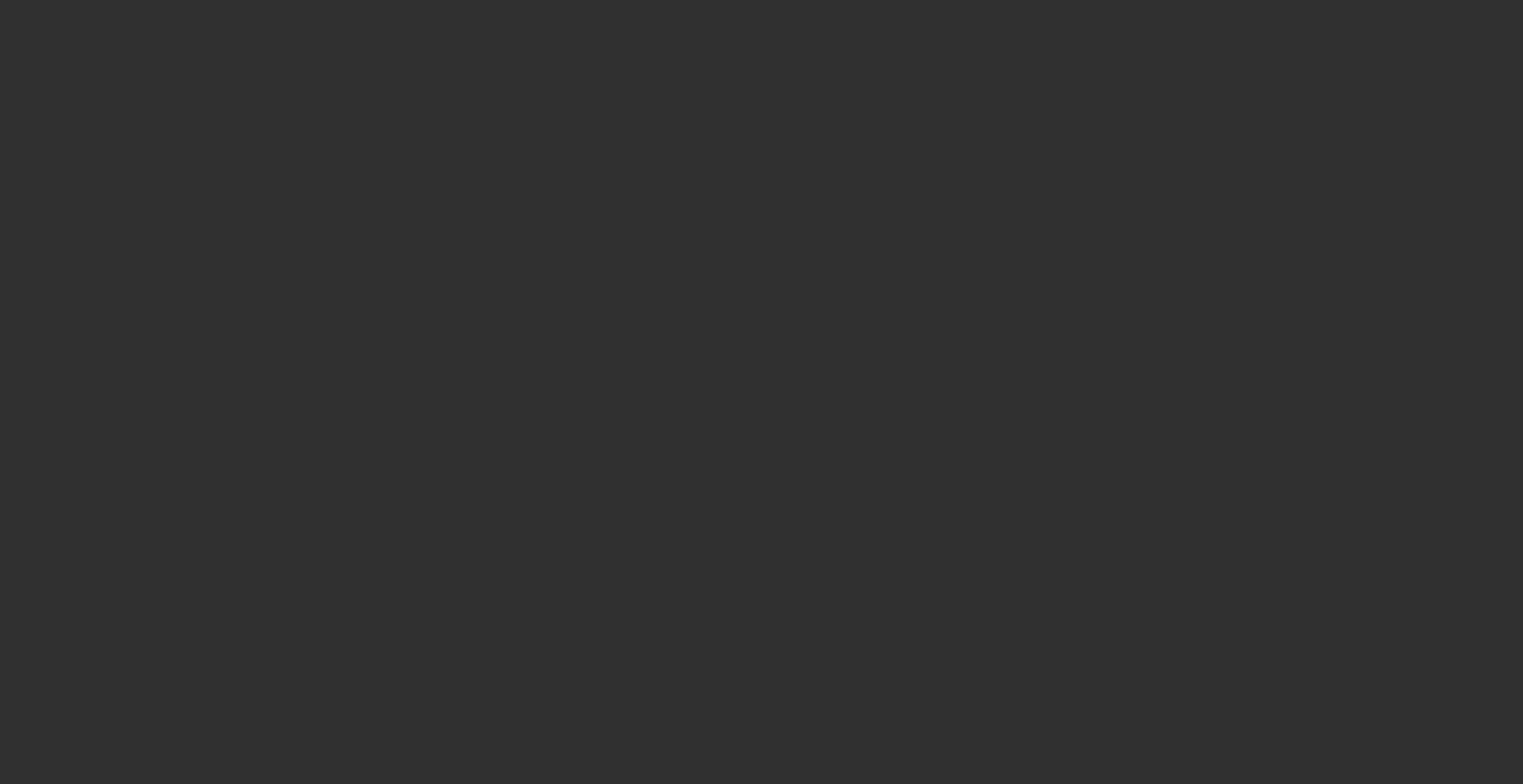 scroll, scrollTop: 0, scrollLeft: 0, axis: both 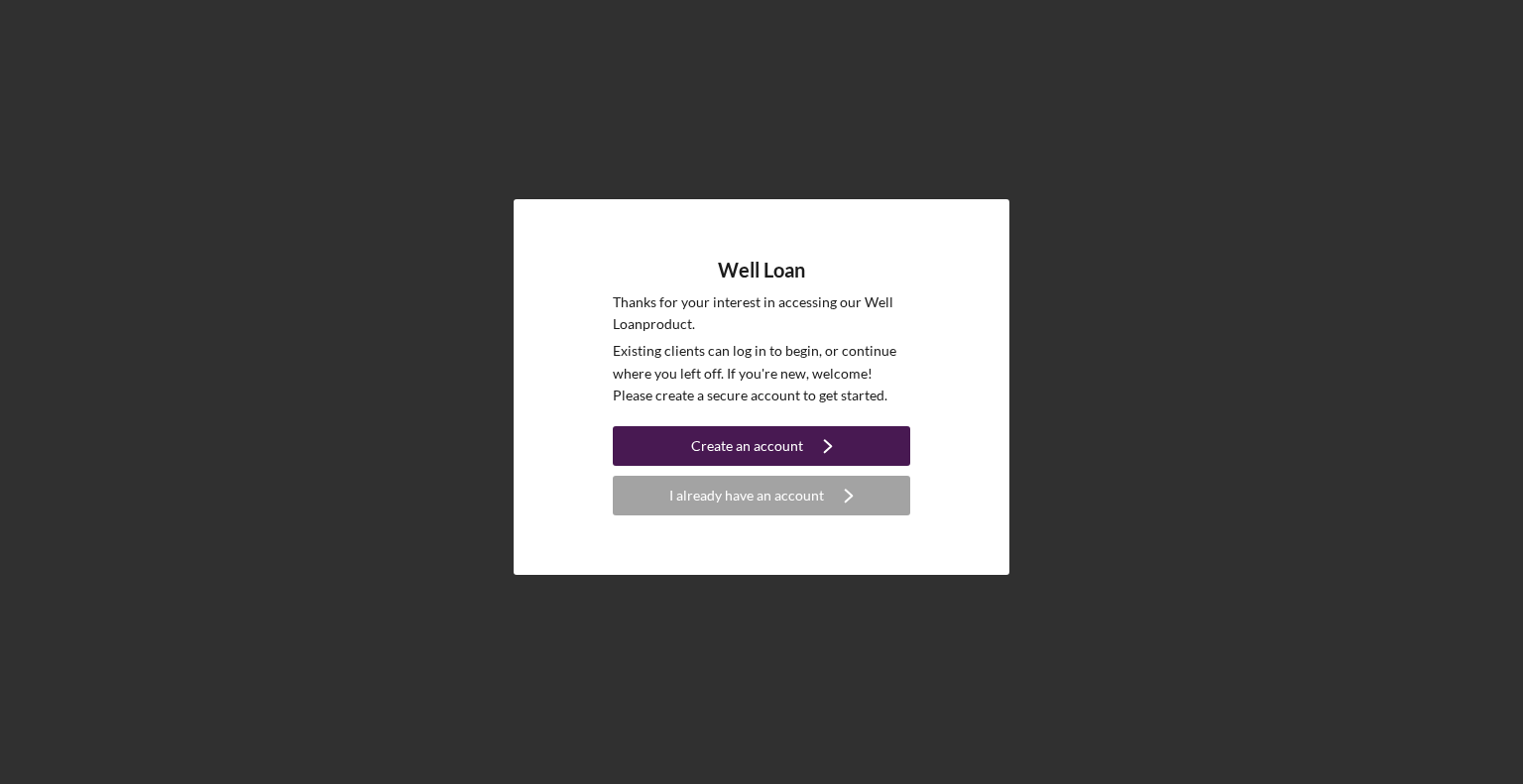 click on "Create an account" at bounding box center [747, 446] 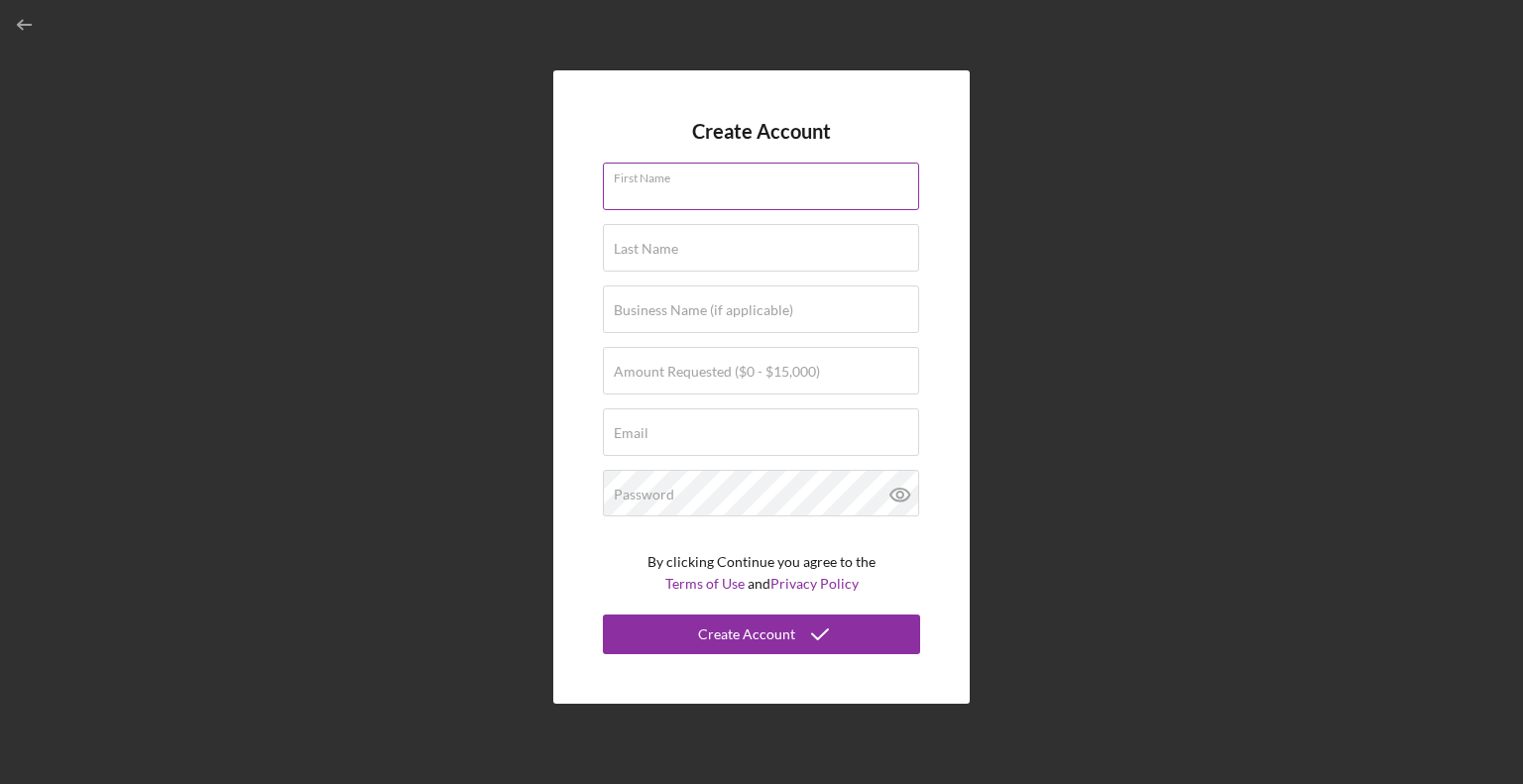 click on "First Name" at bounding box center [761, 186] 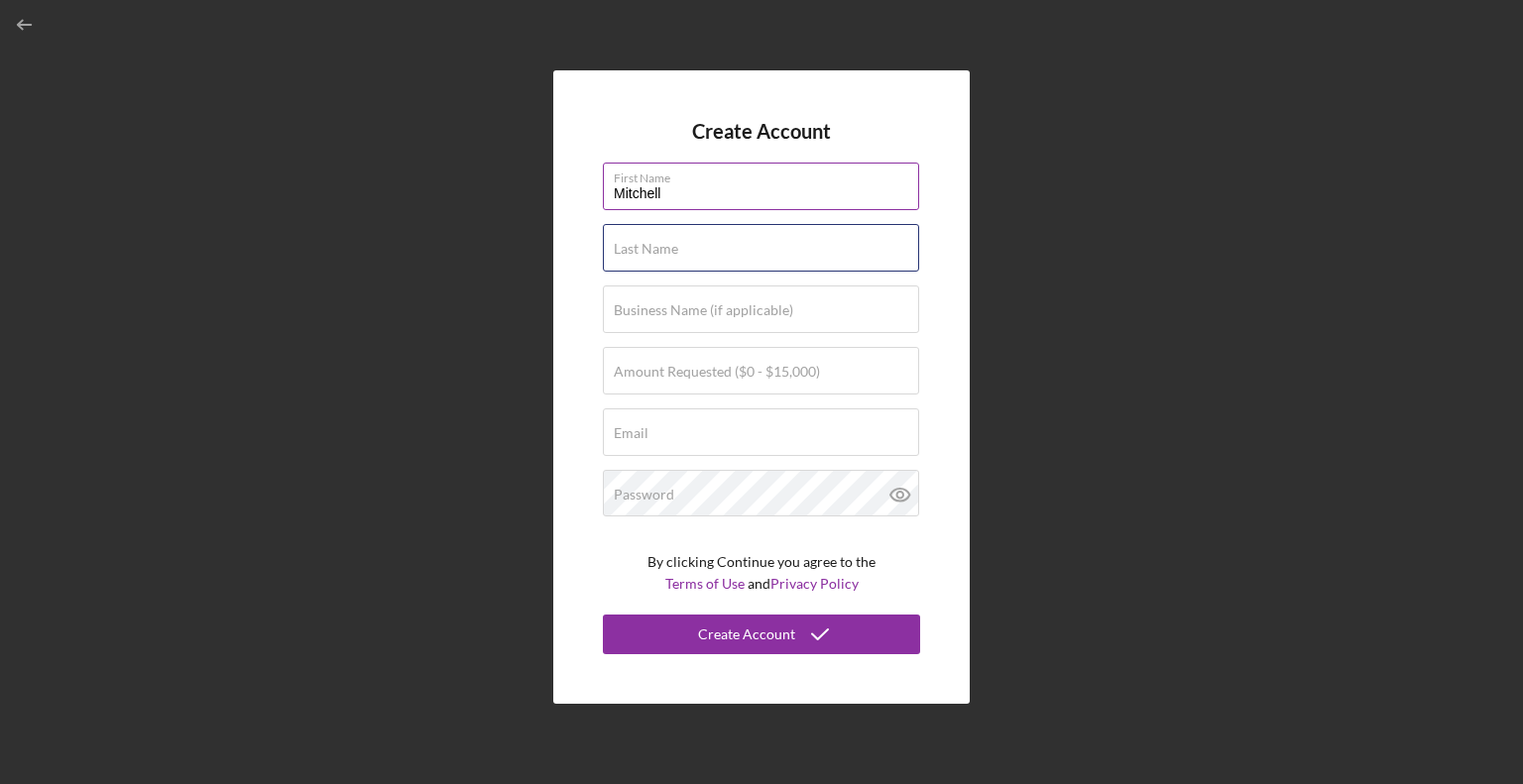 type on "Leestma" 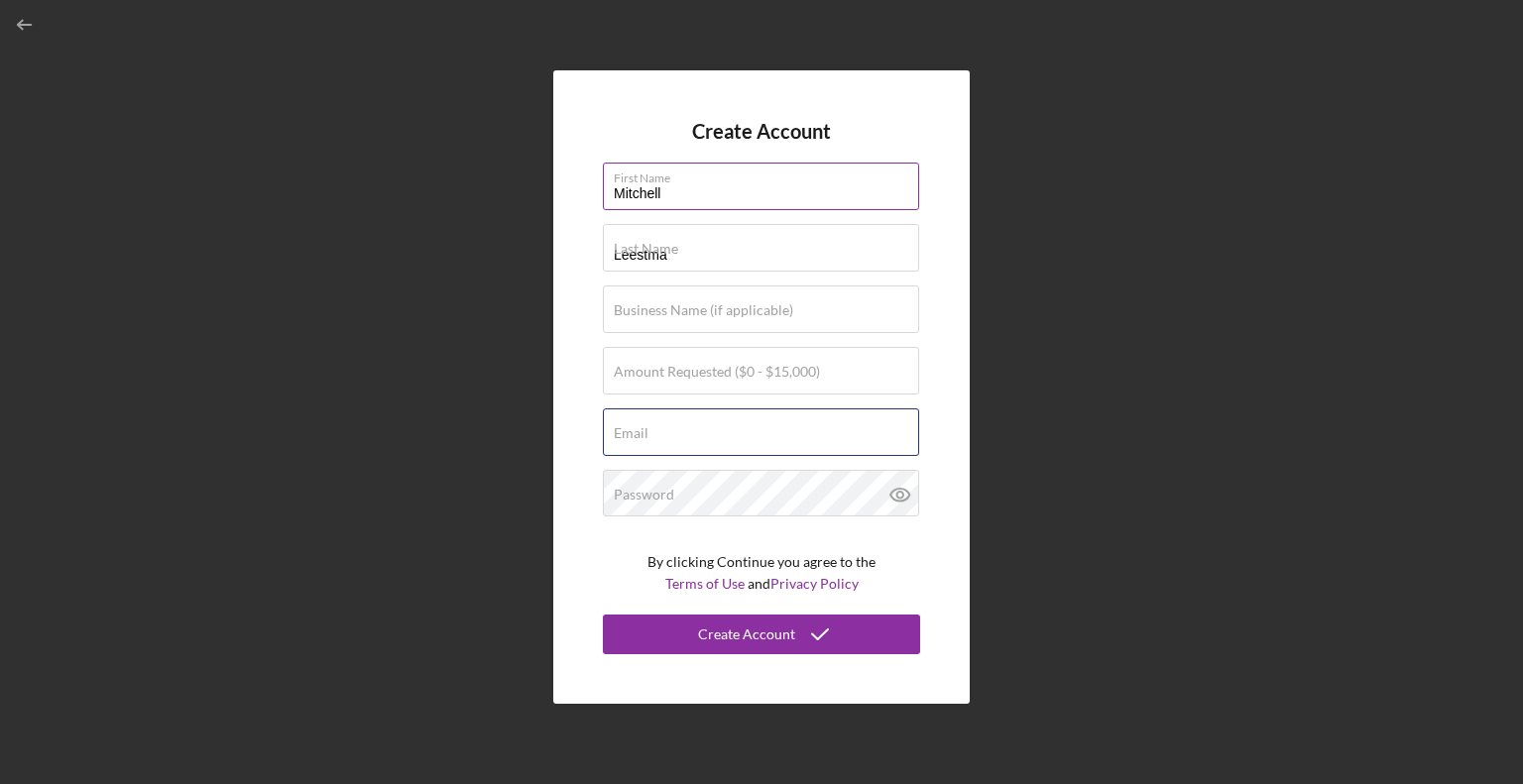 type on "[EMAIL]" 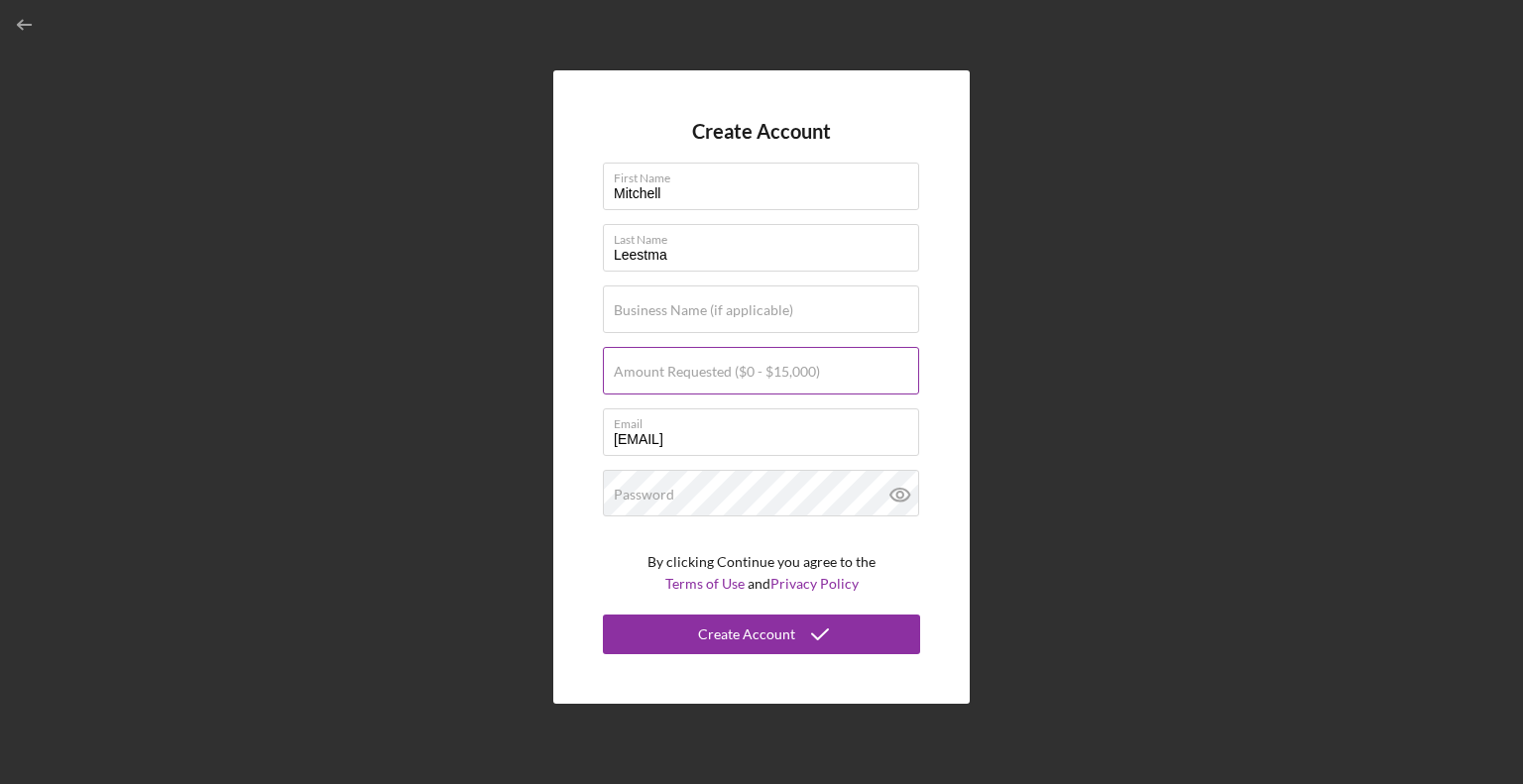 click on "Amount Requested ($0 - $15,000)" at bounding box center [717, 372] 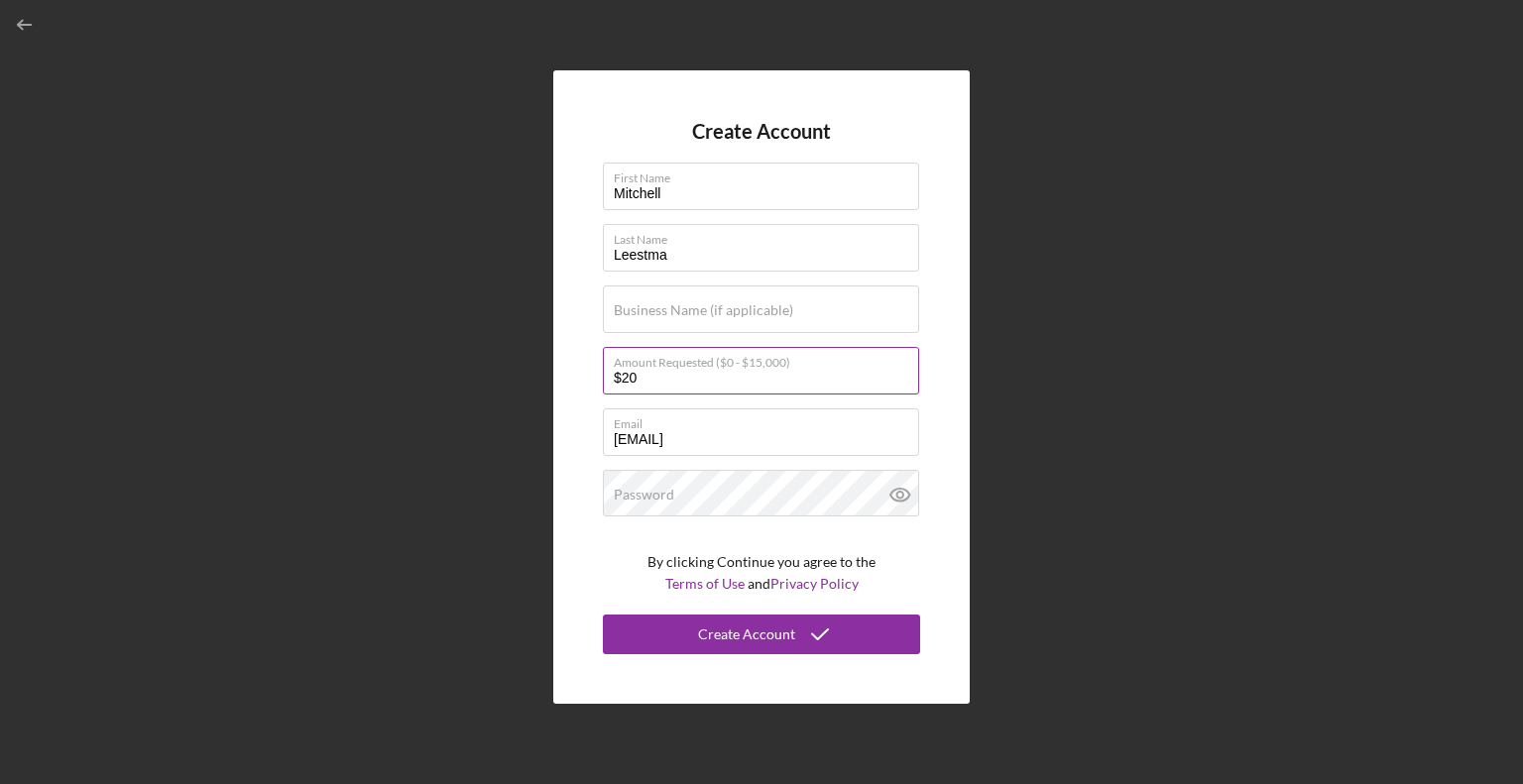 type on "$2" 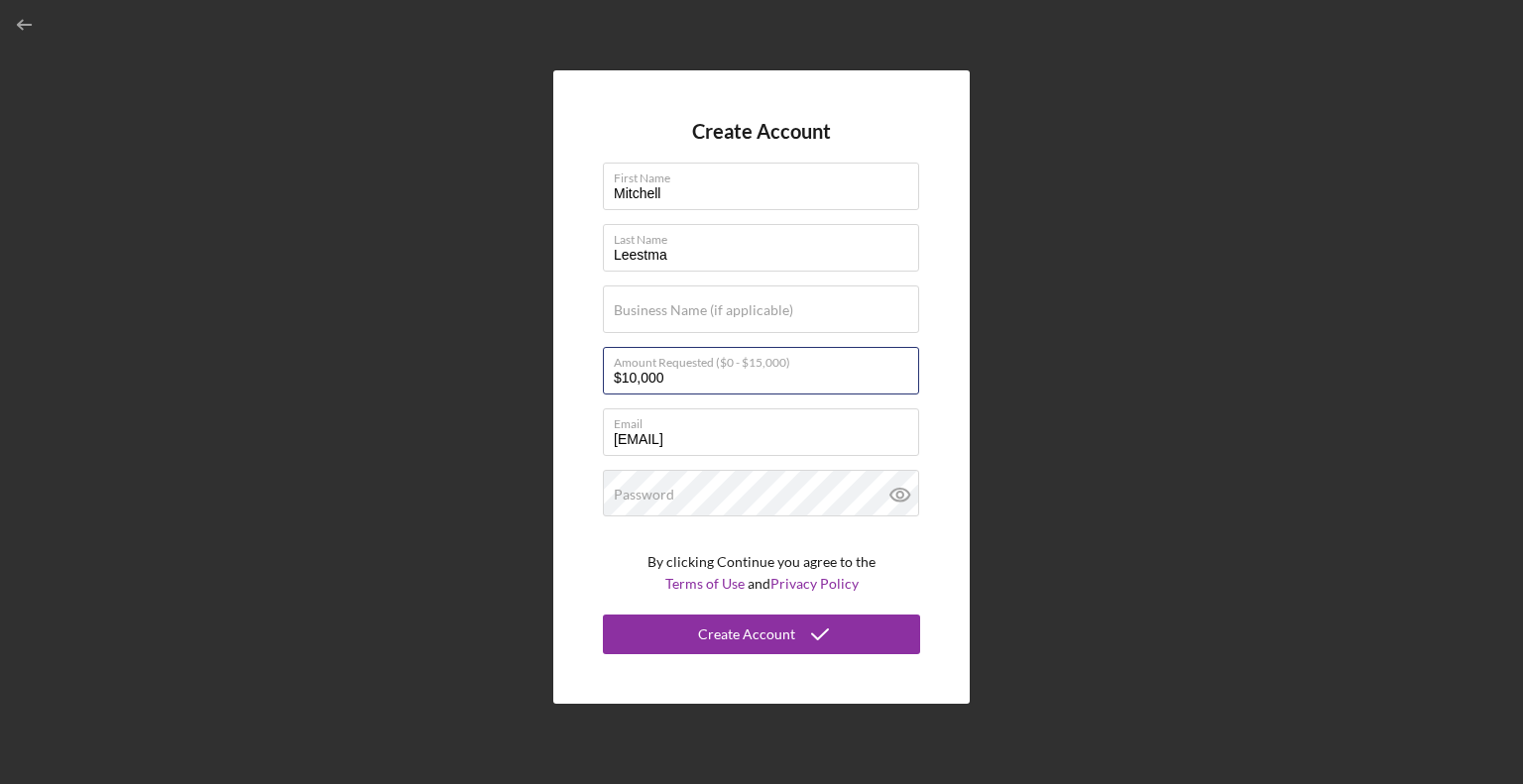 type on "$10,000" 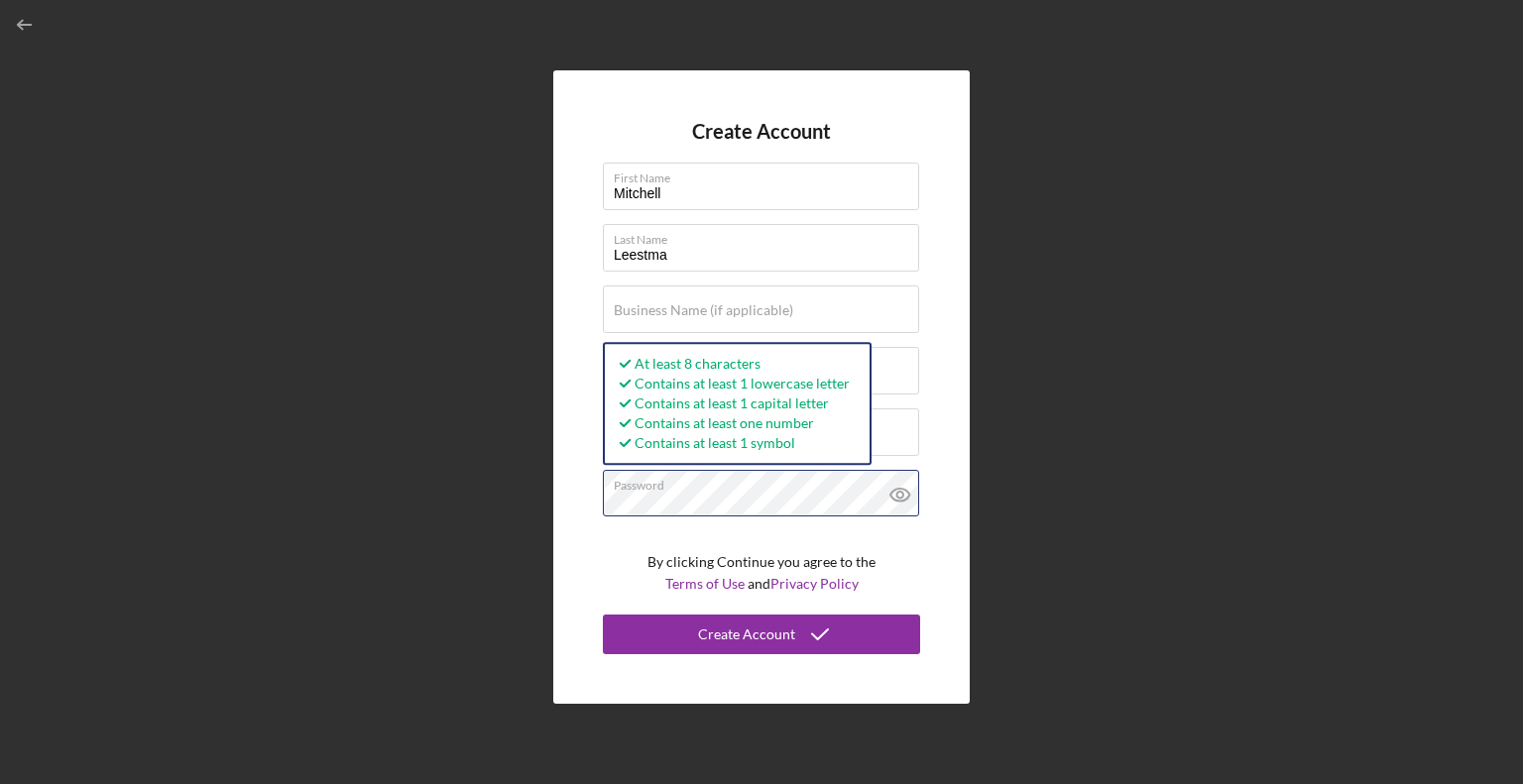 click on "Create Account" at bounding box center [762, 634] 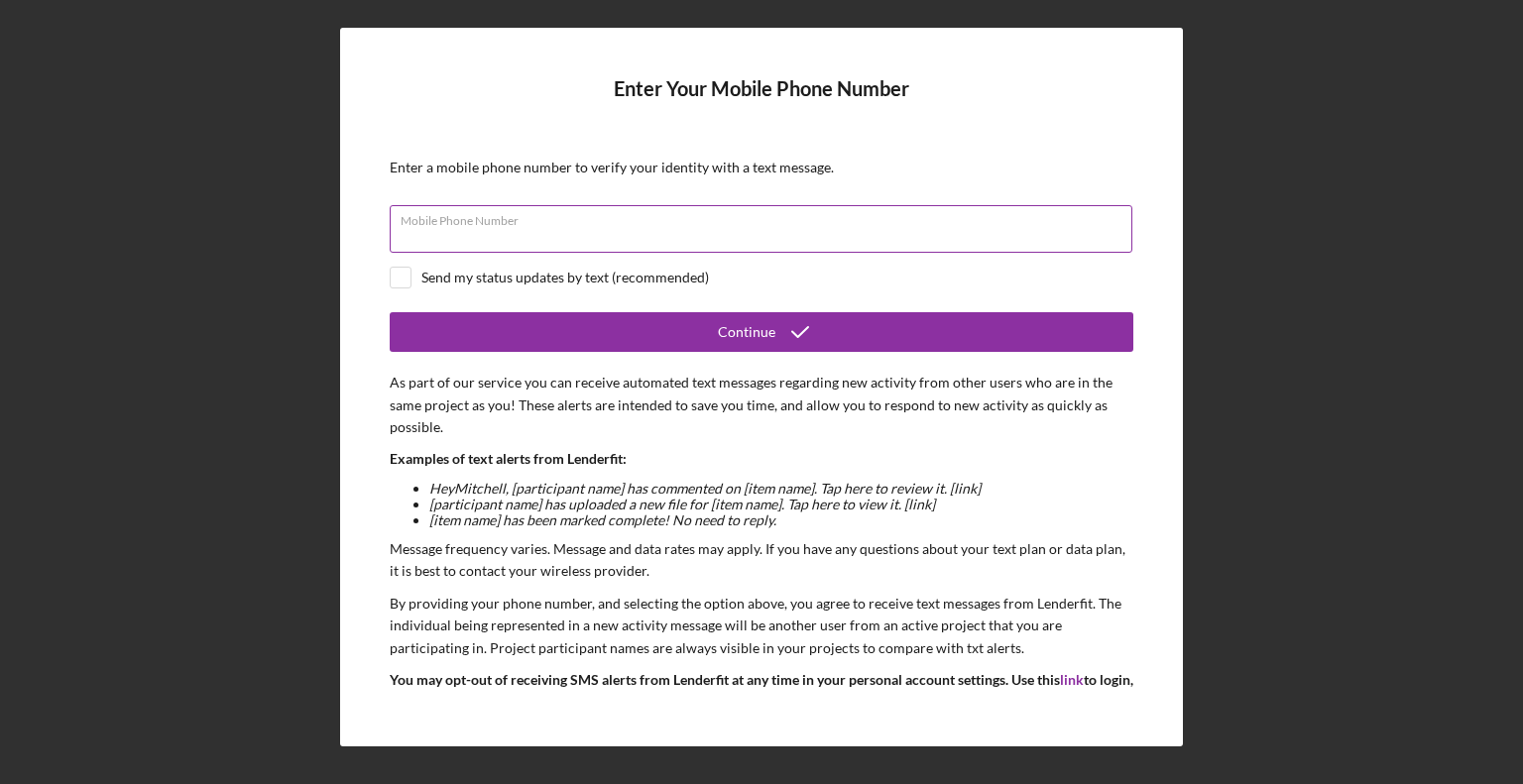 click on "Mobile Phone Number" at bounding box center (761, 229) 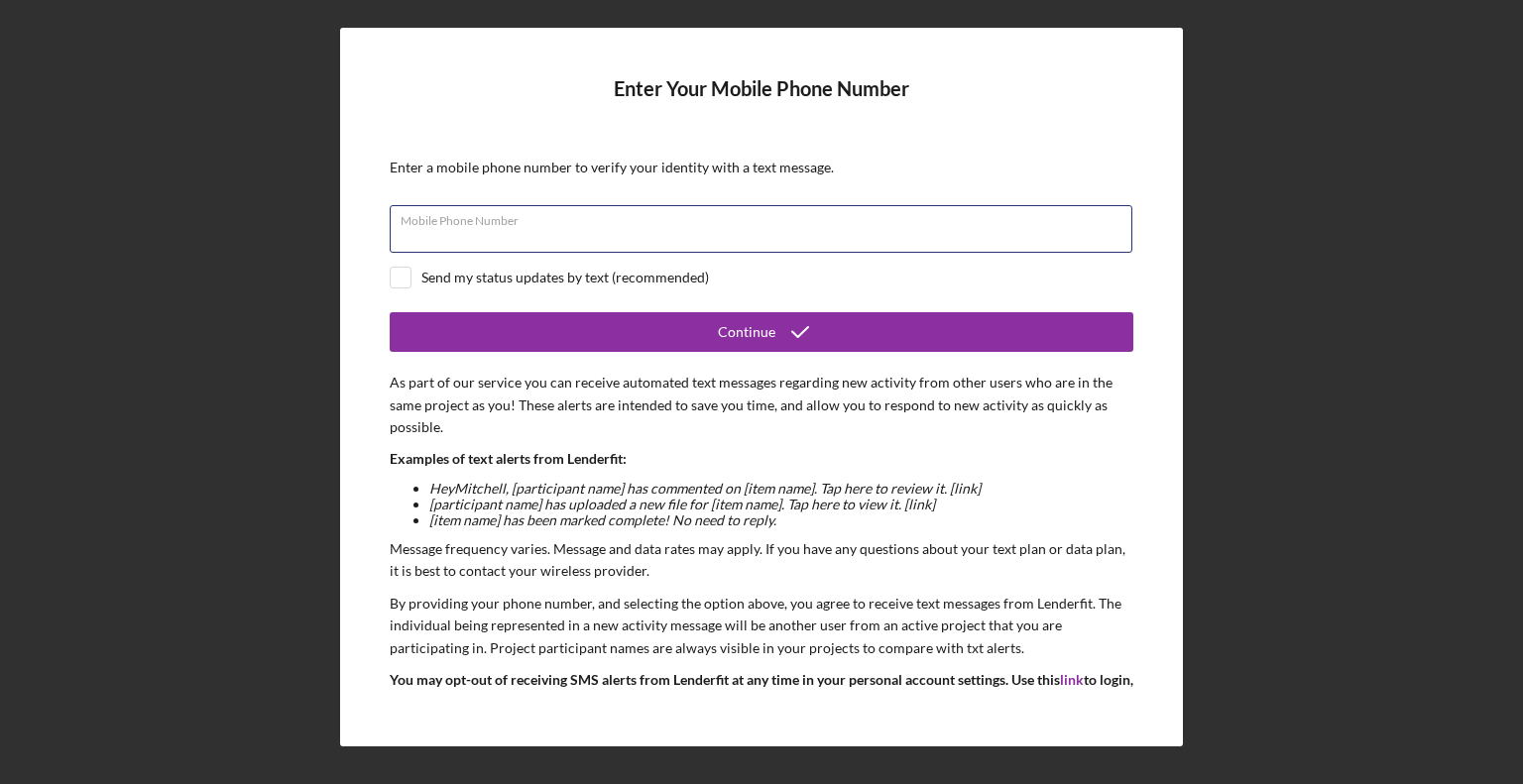 type on "(612) 747-4546" 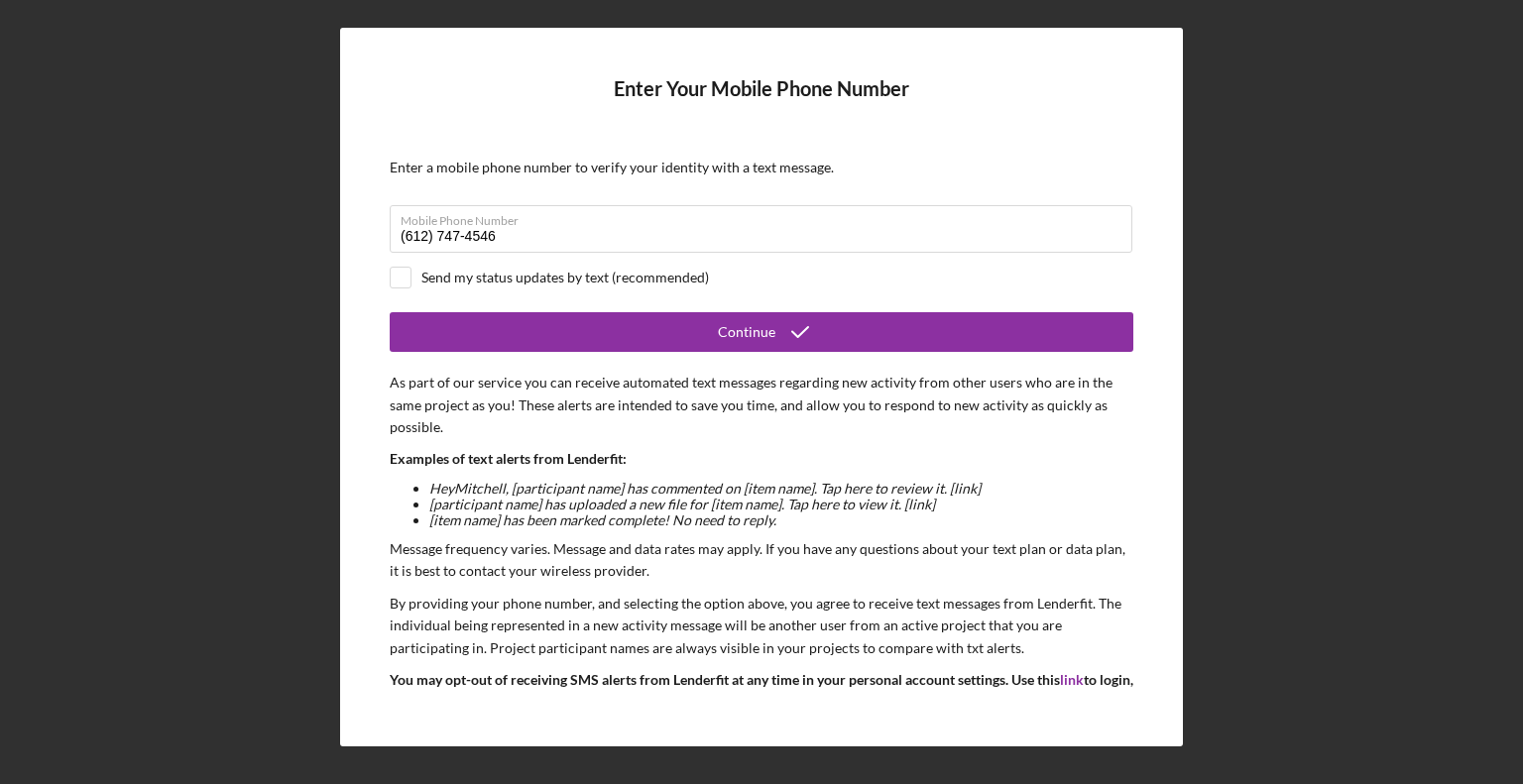 click on "Send my status updates by text (recommended)" at bounding box center (565, 278) 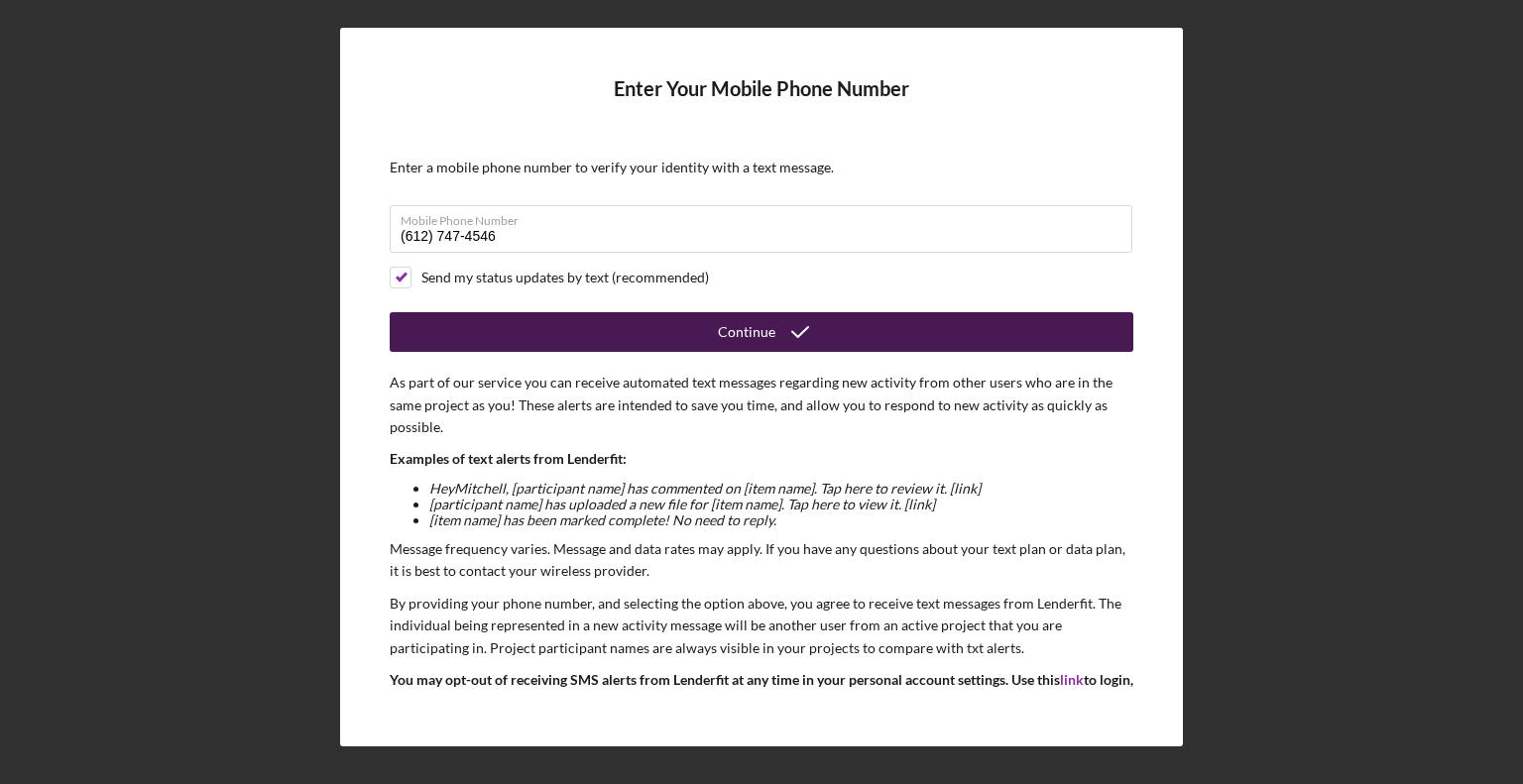 click on "Continue" at bounding box center [762, 332] 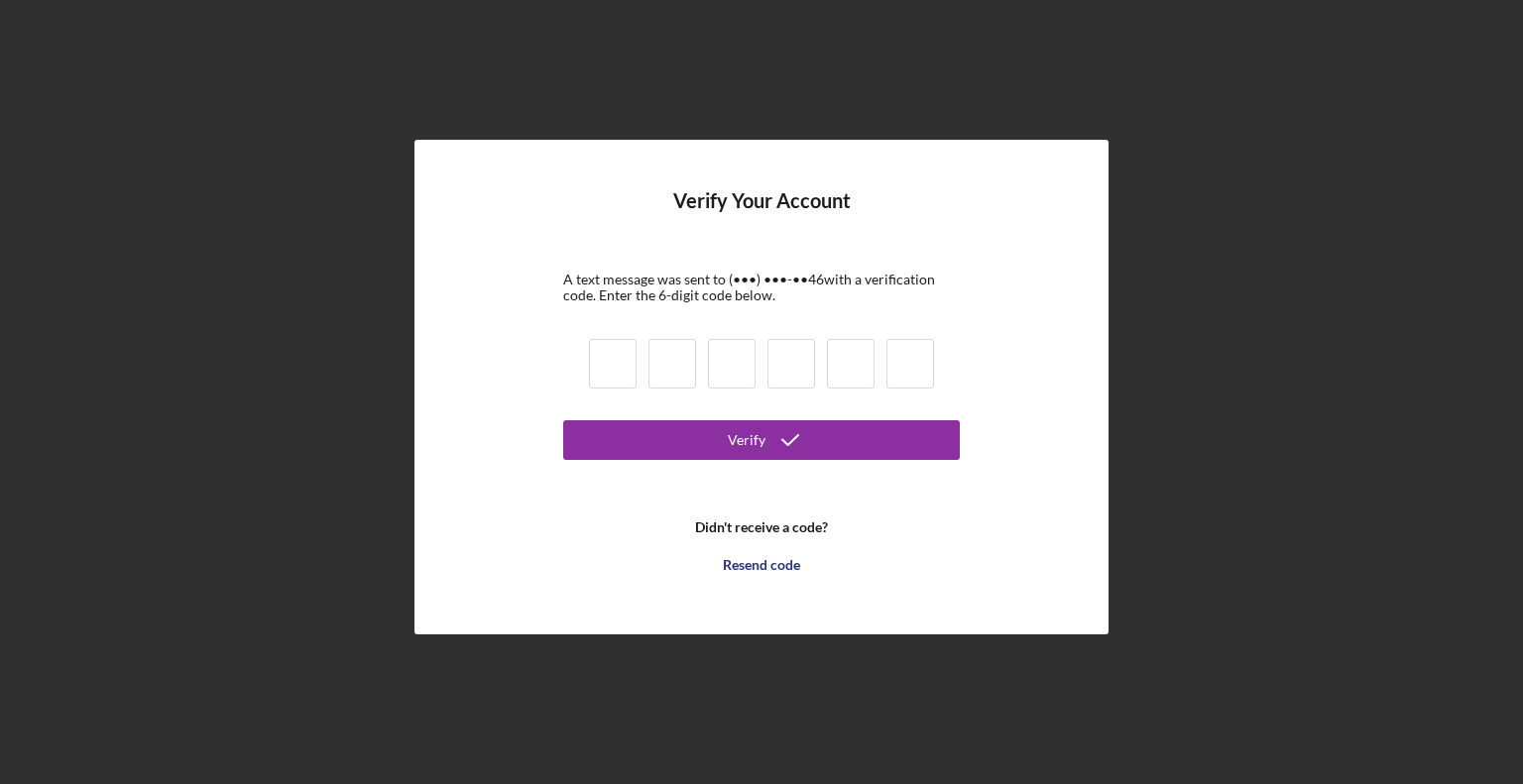 click at bounding box center [613, 364] 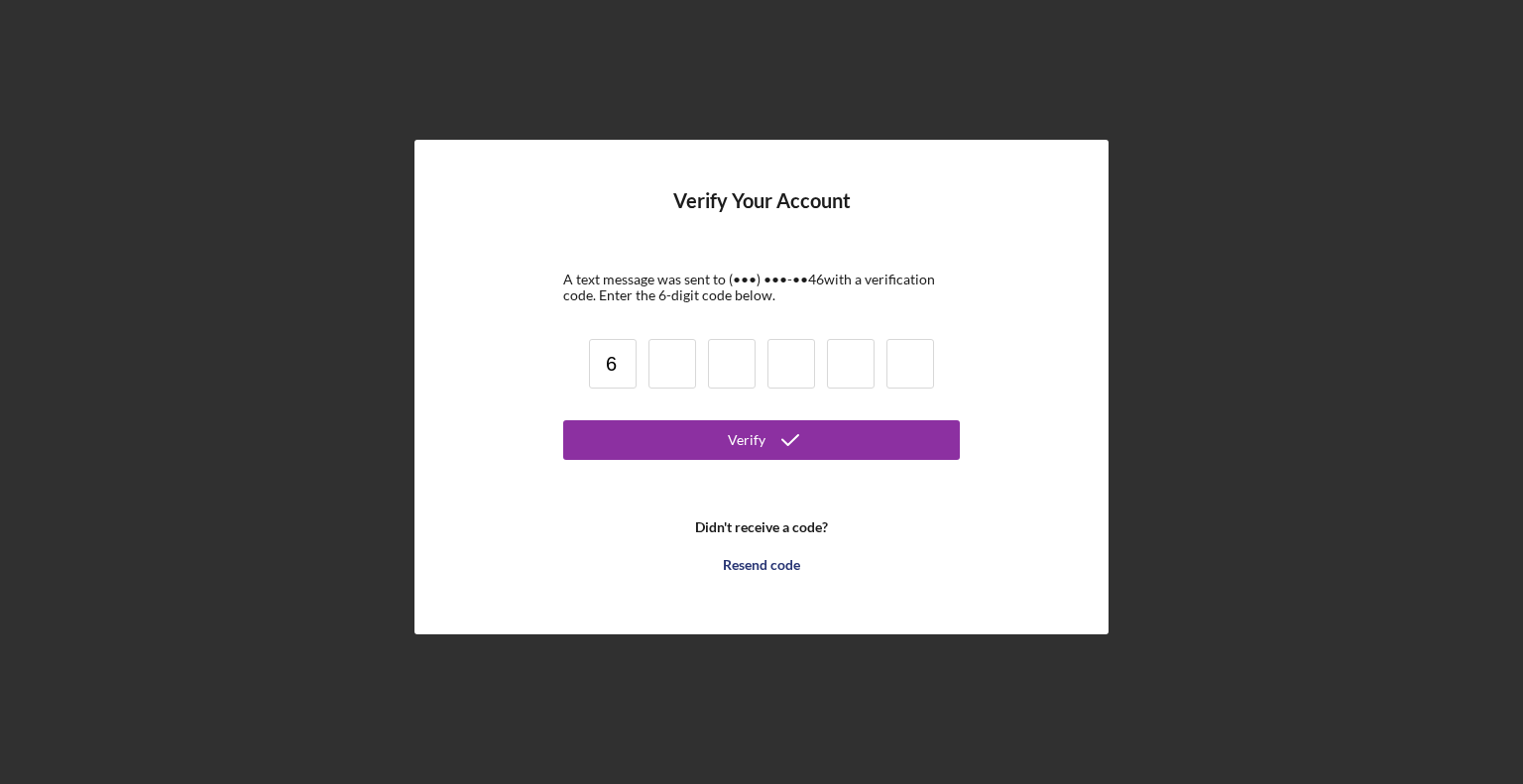 type on "6" 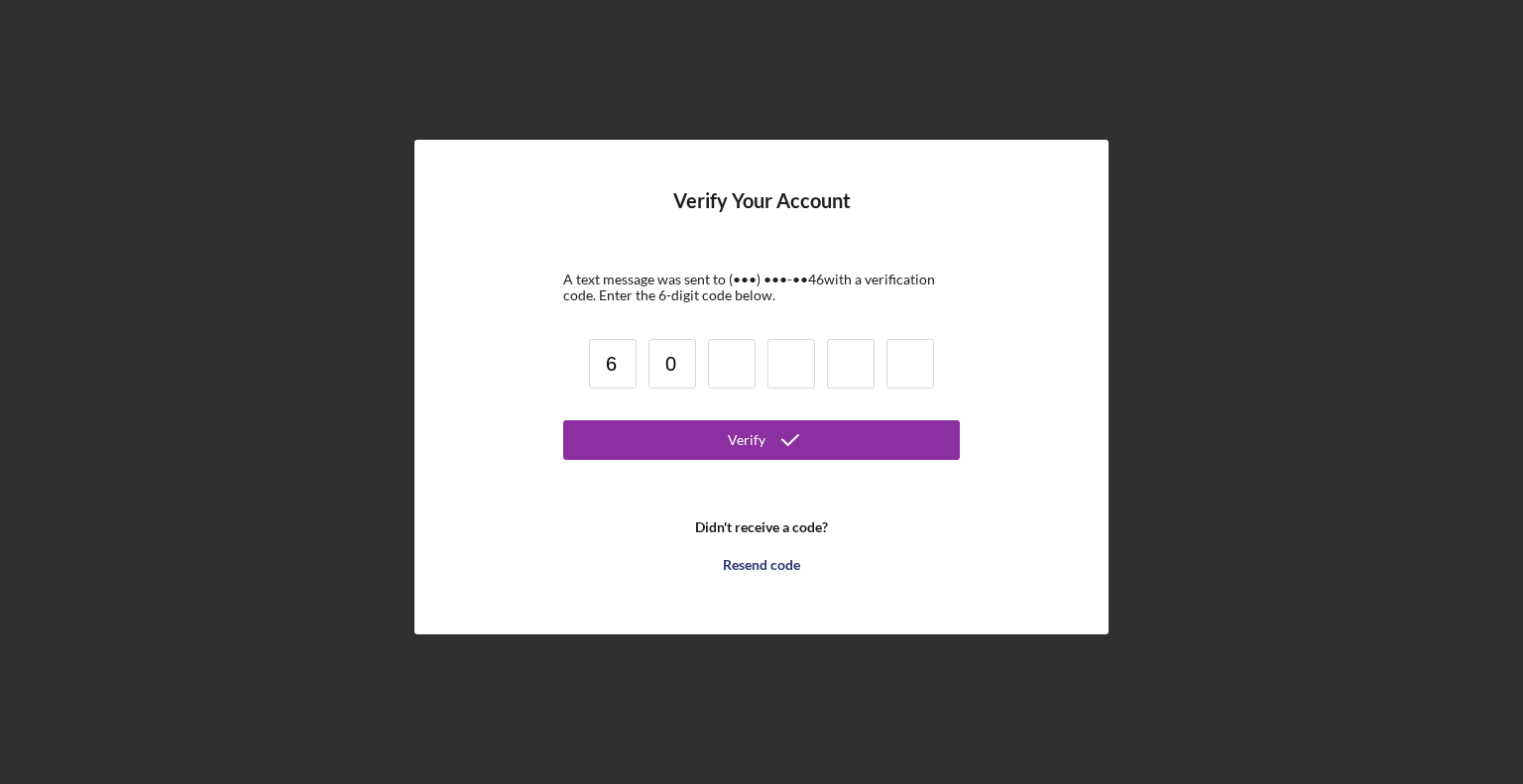 type on "0" 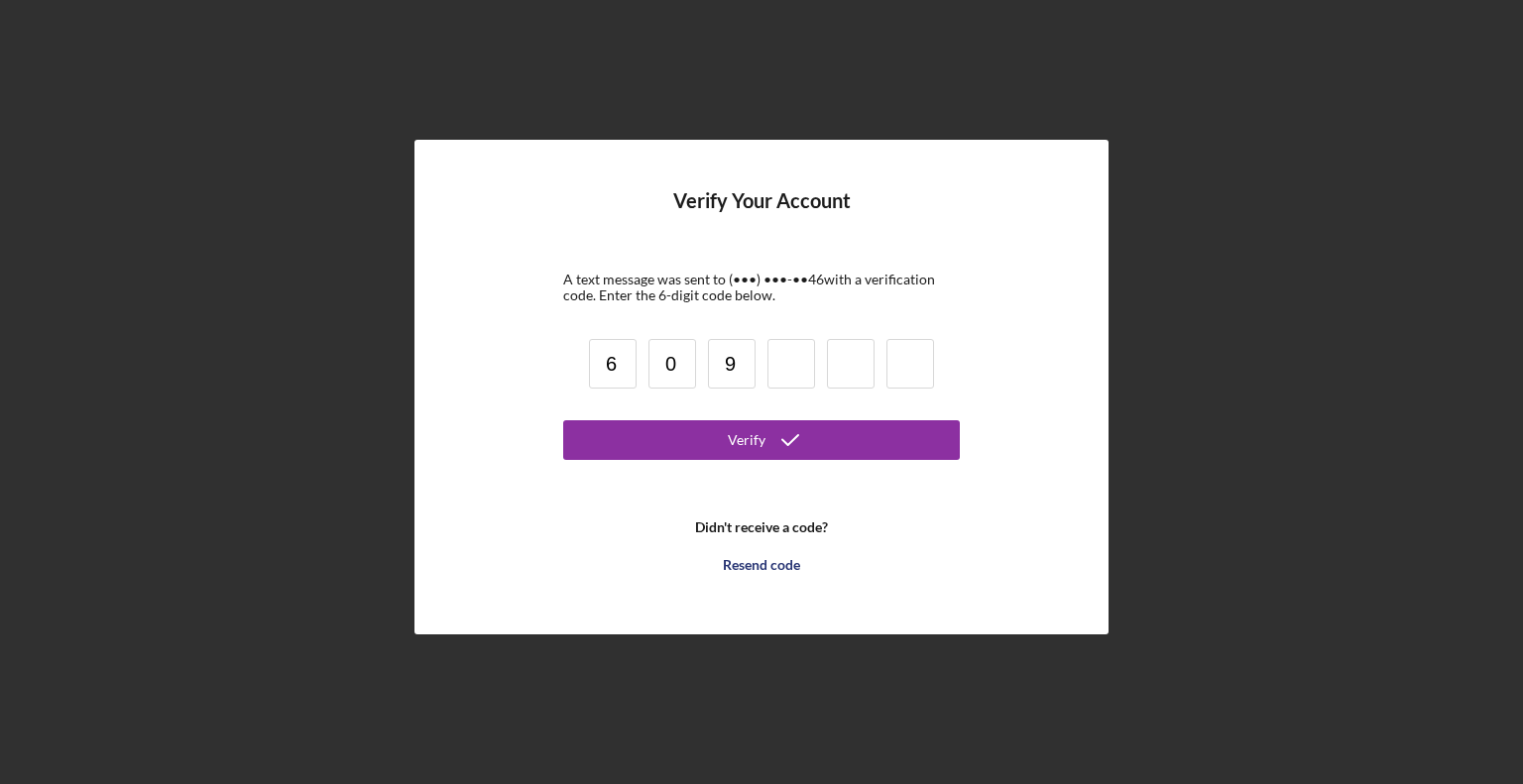 type on "9" 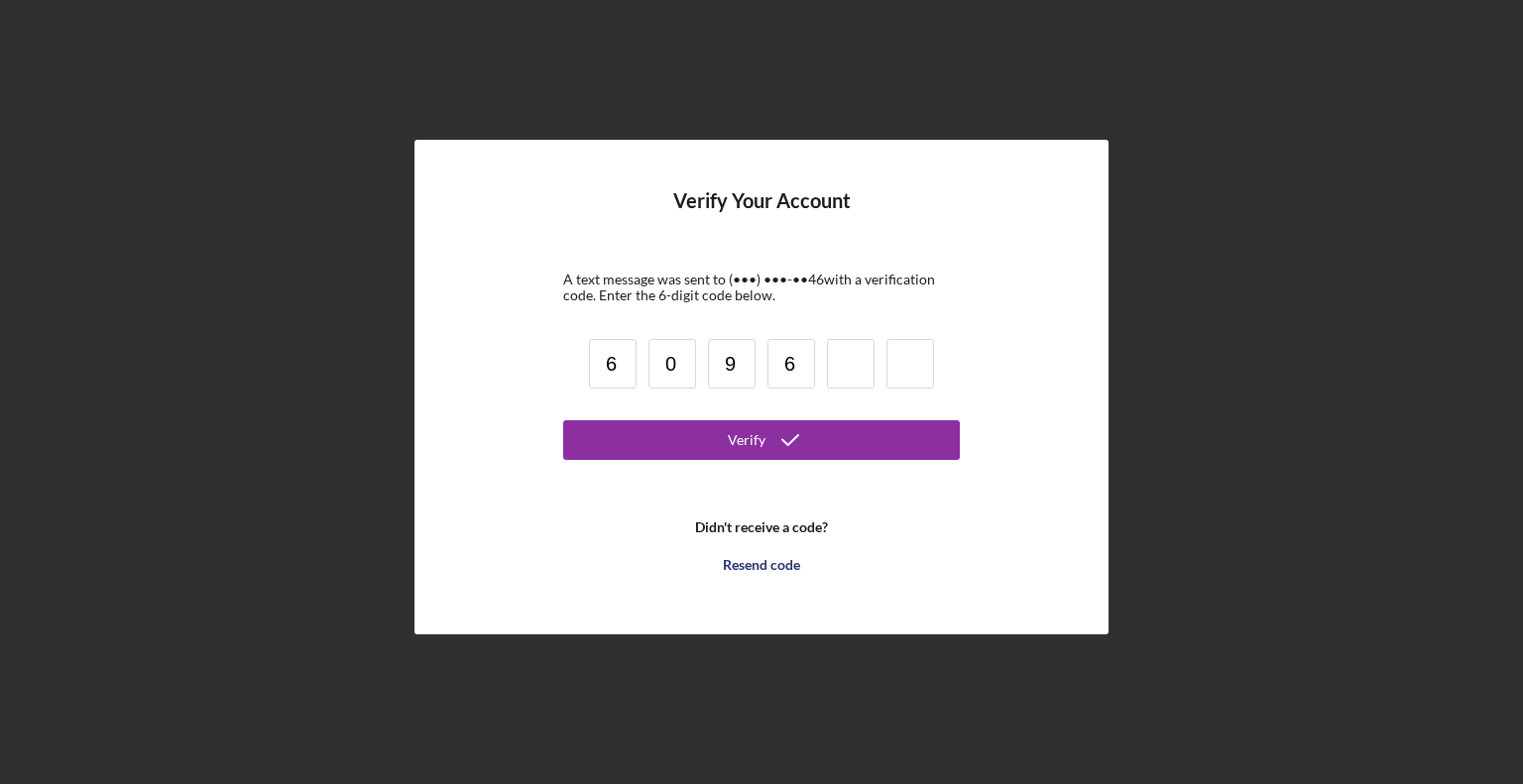 type on "6" 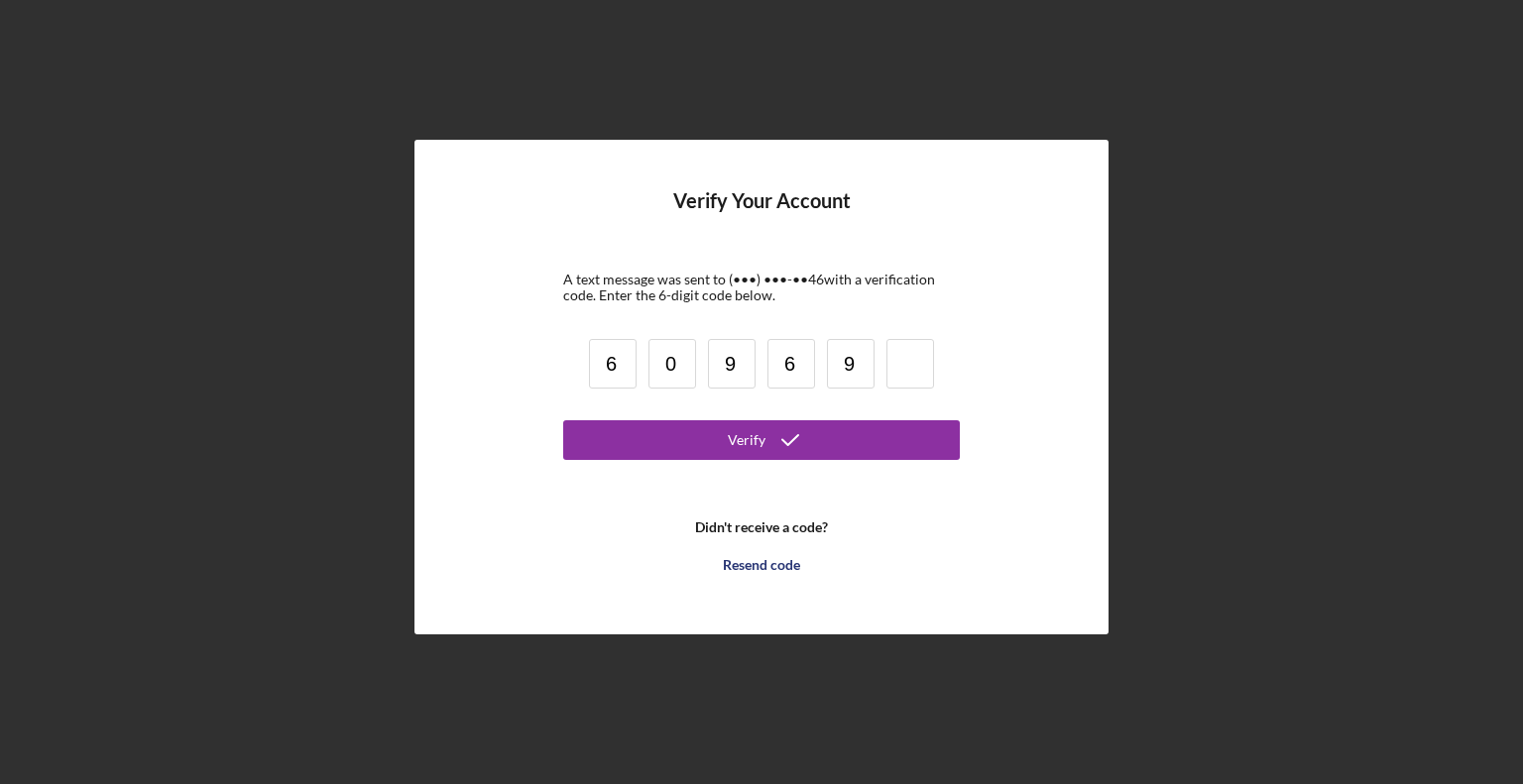 type on "9" 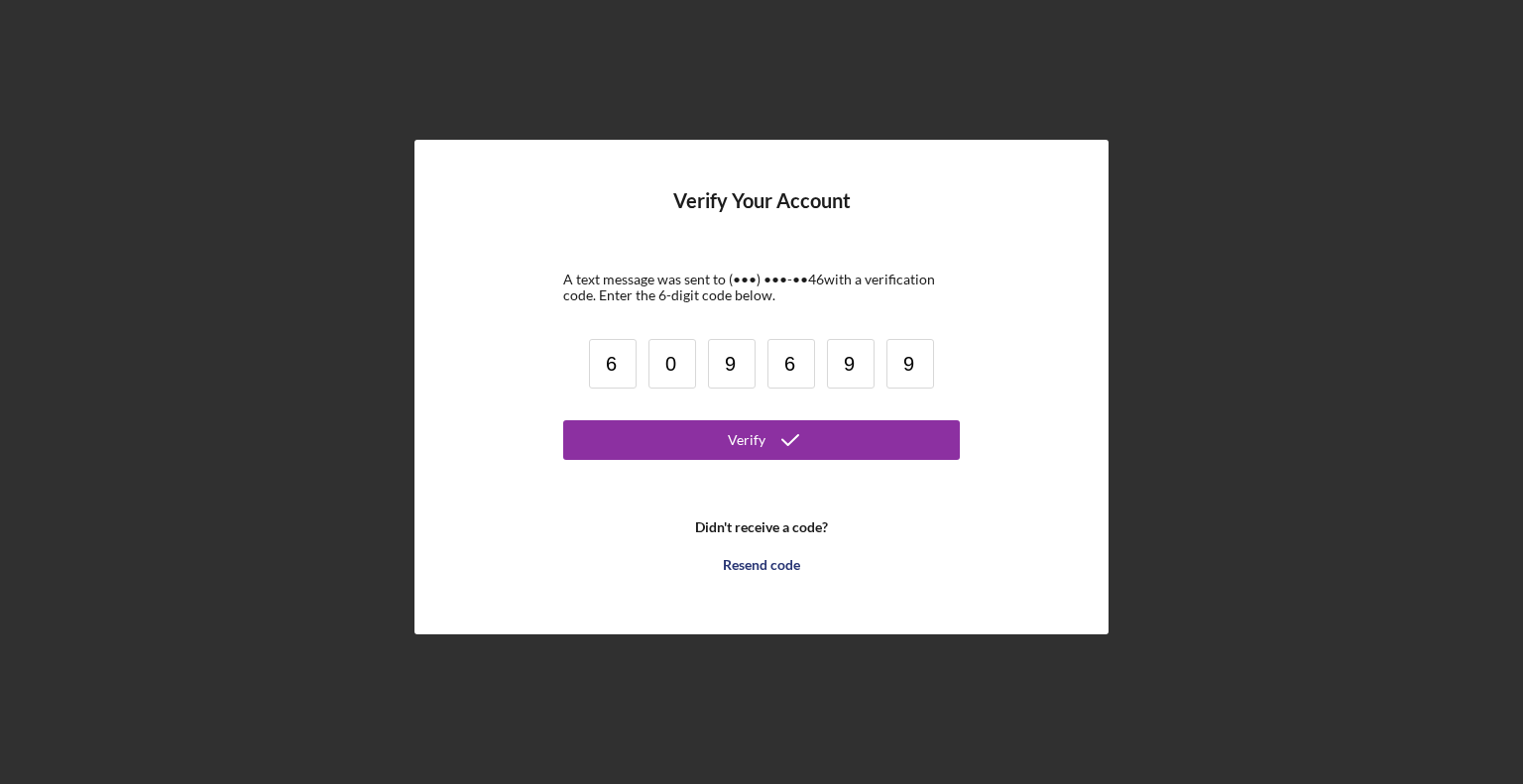 type on "9" 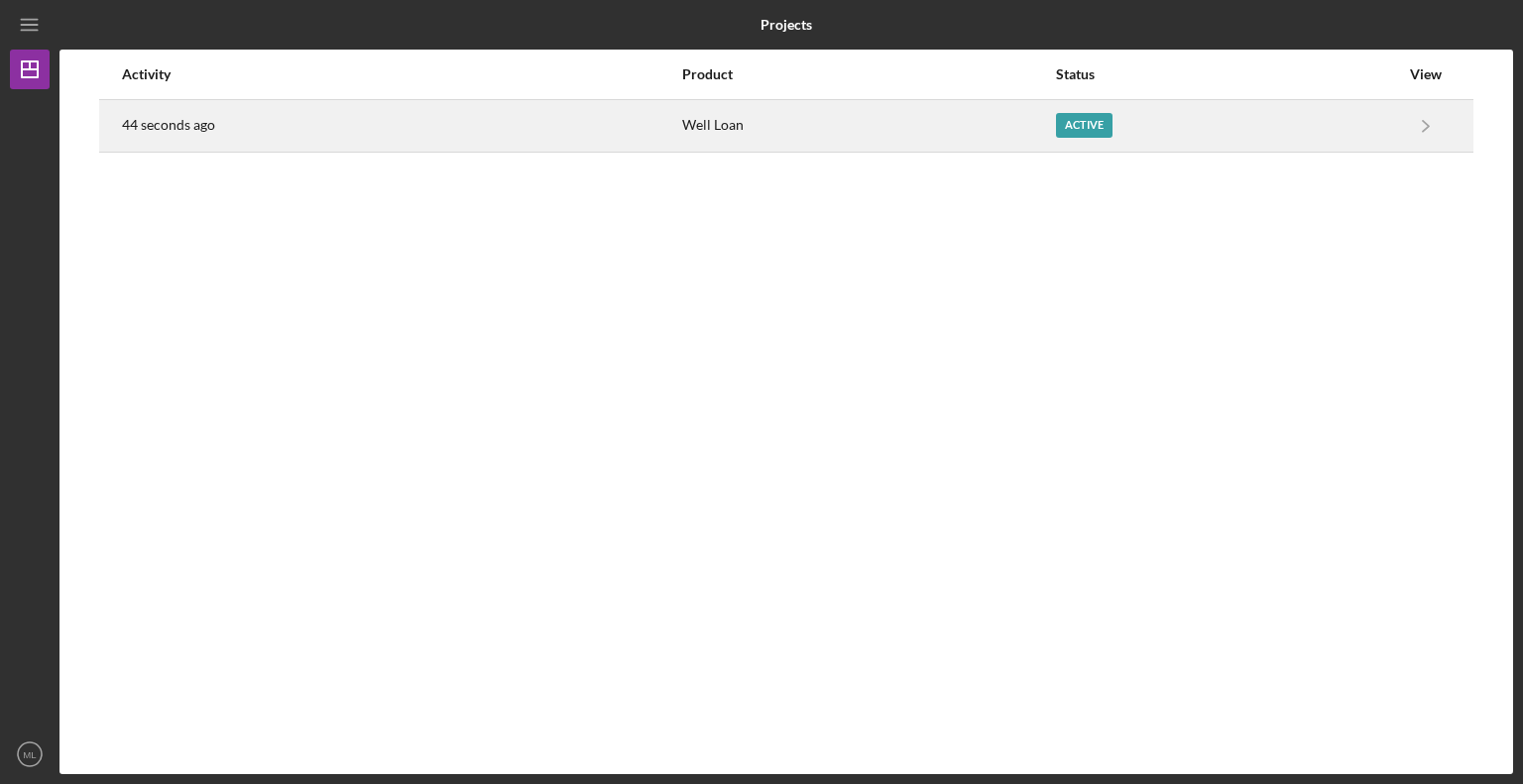 click on "Active" at bounding box center [1084, 125] 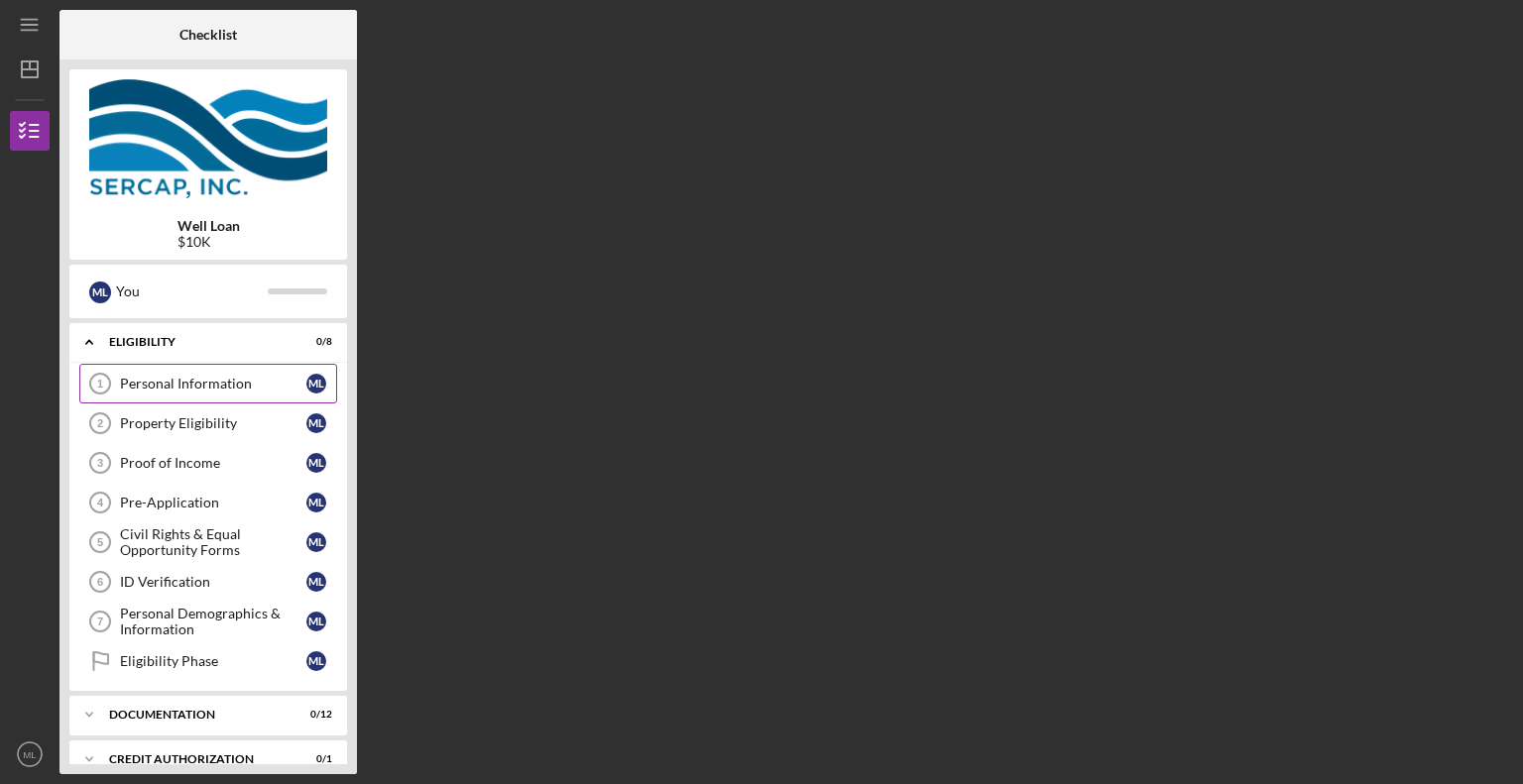 click on "Personal Information 1 Personal Information M L" at bounding box center [208, 384] 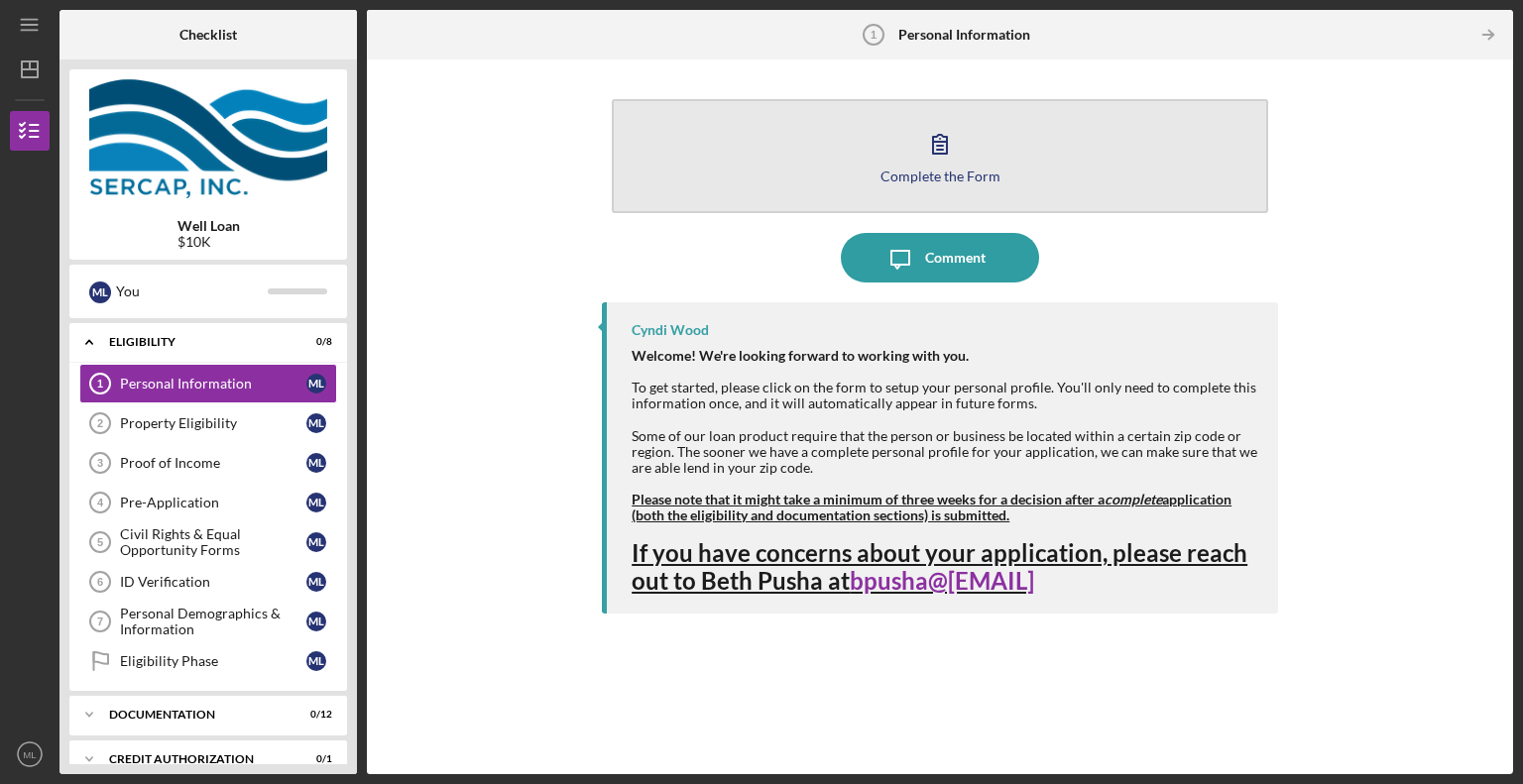 click 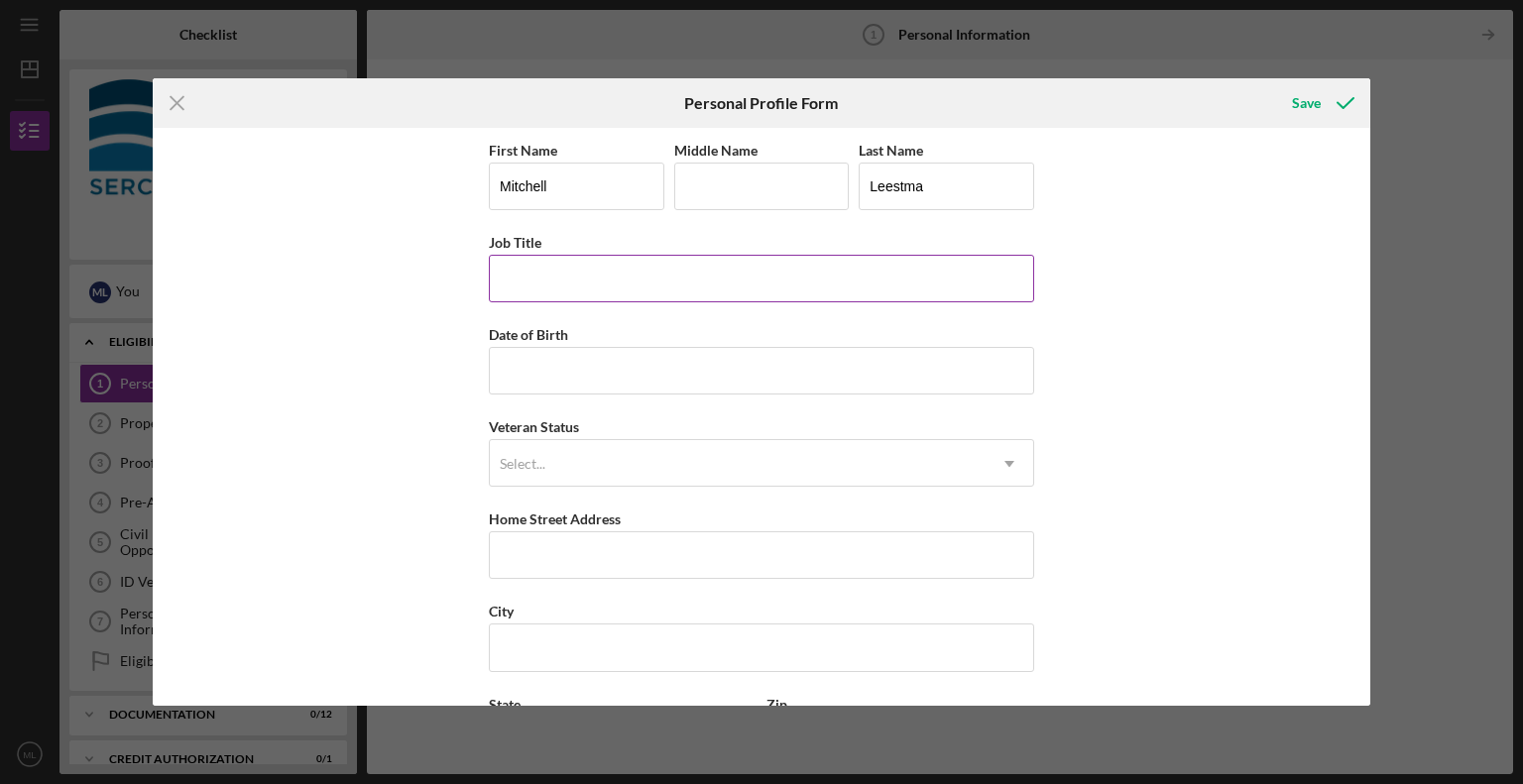 click on "Job Title" at bounding box center [762, 279] 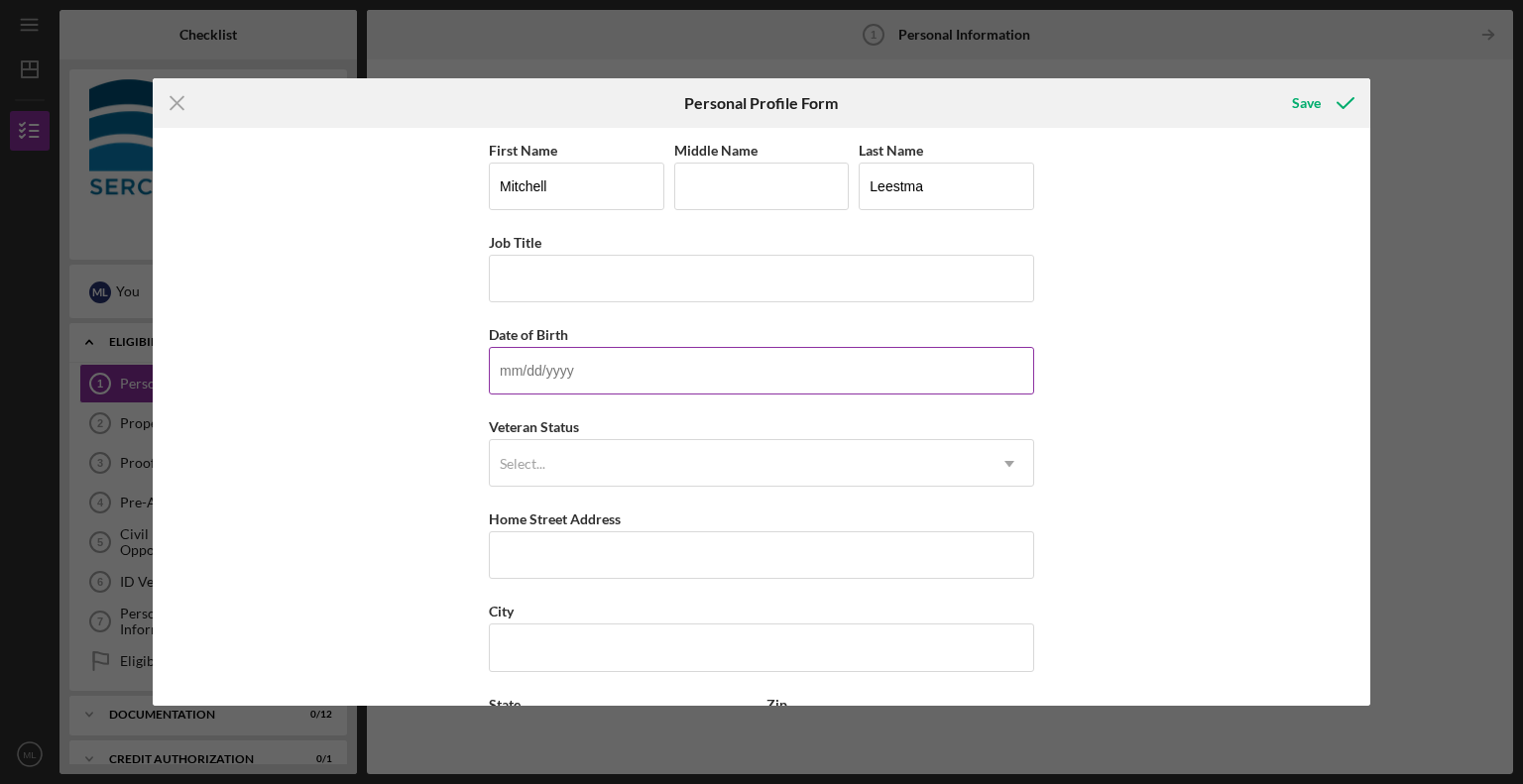 click on "Date of Birth" at bounding box center (762, 371) 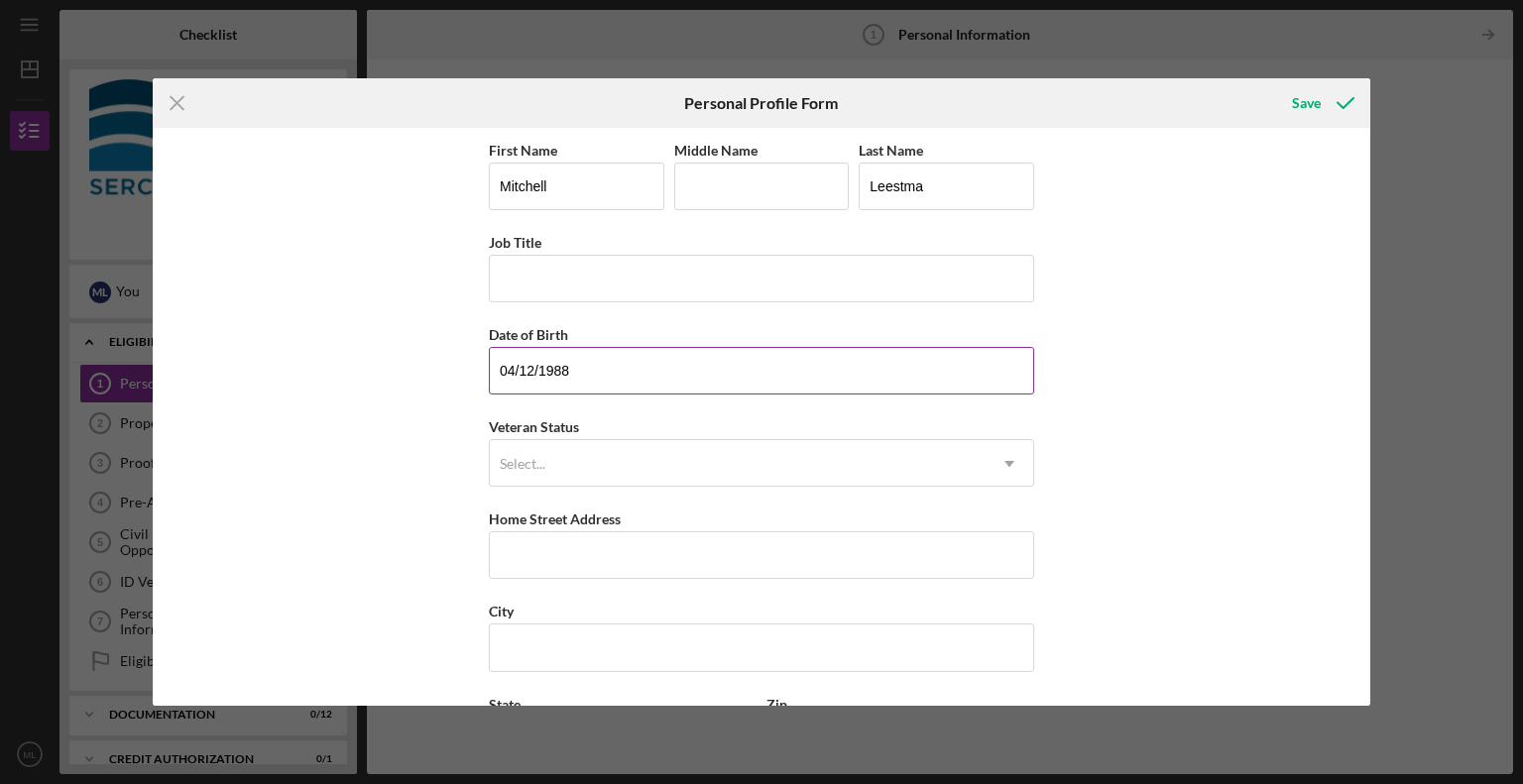 type on "04/12/1988" 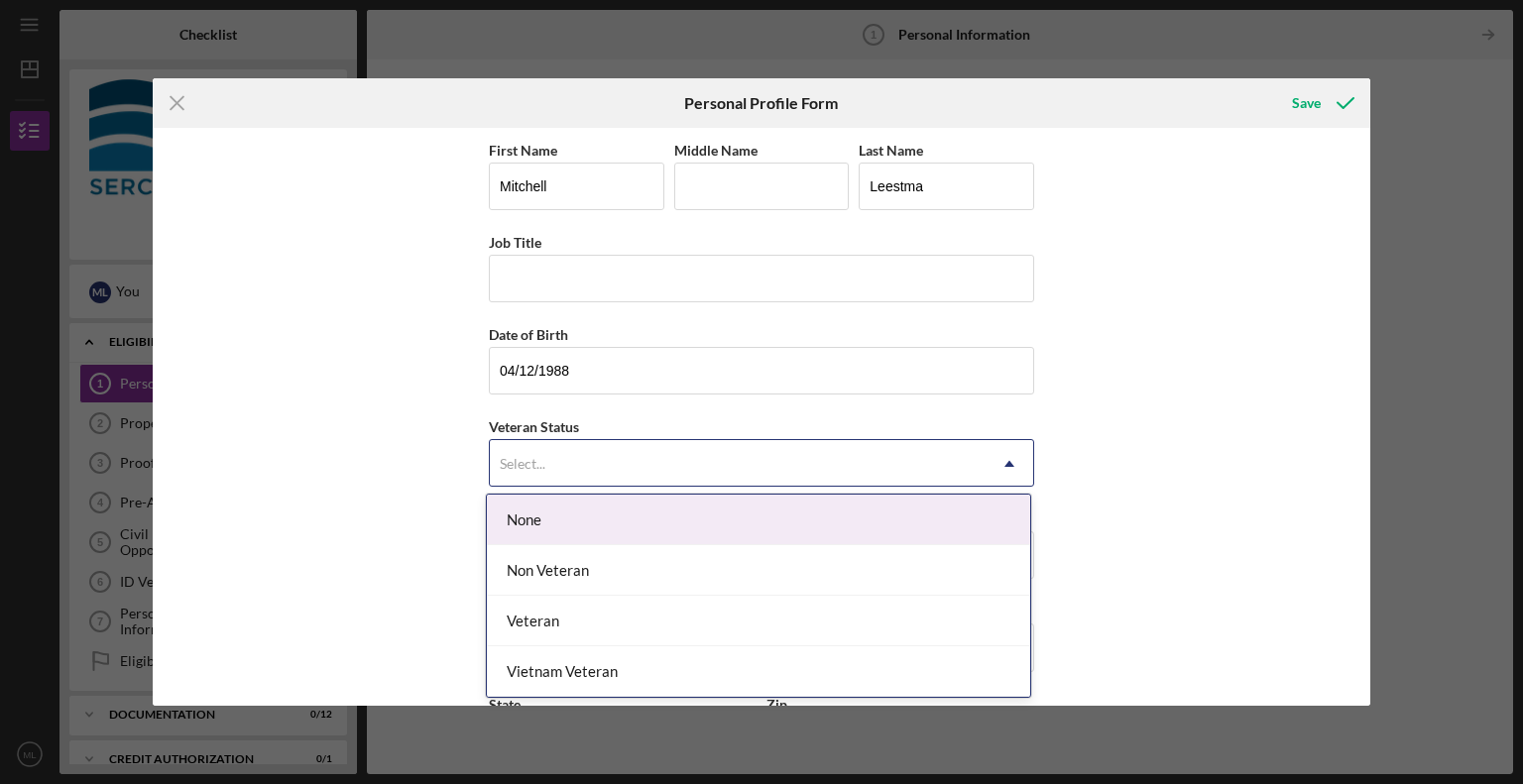 click on "Select..." at bounding box center [738, 464] 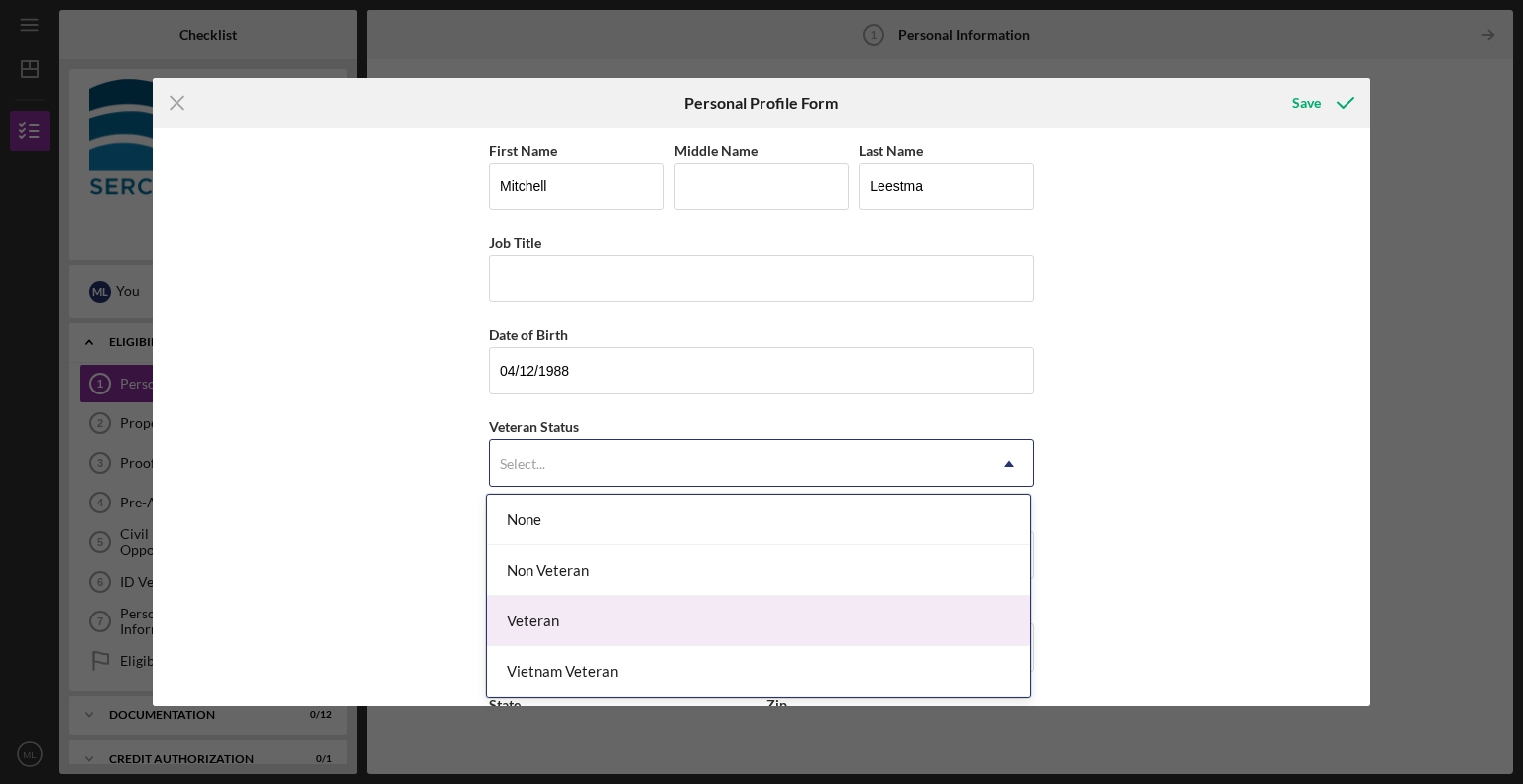 click on "Veteran" at bounding box center [759, 620] 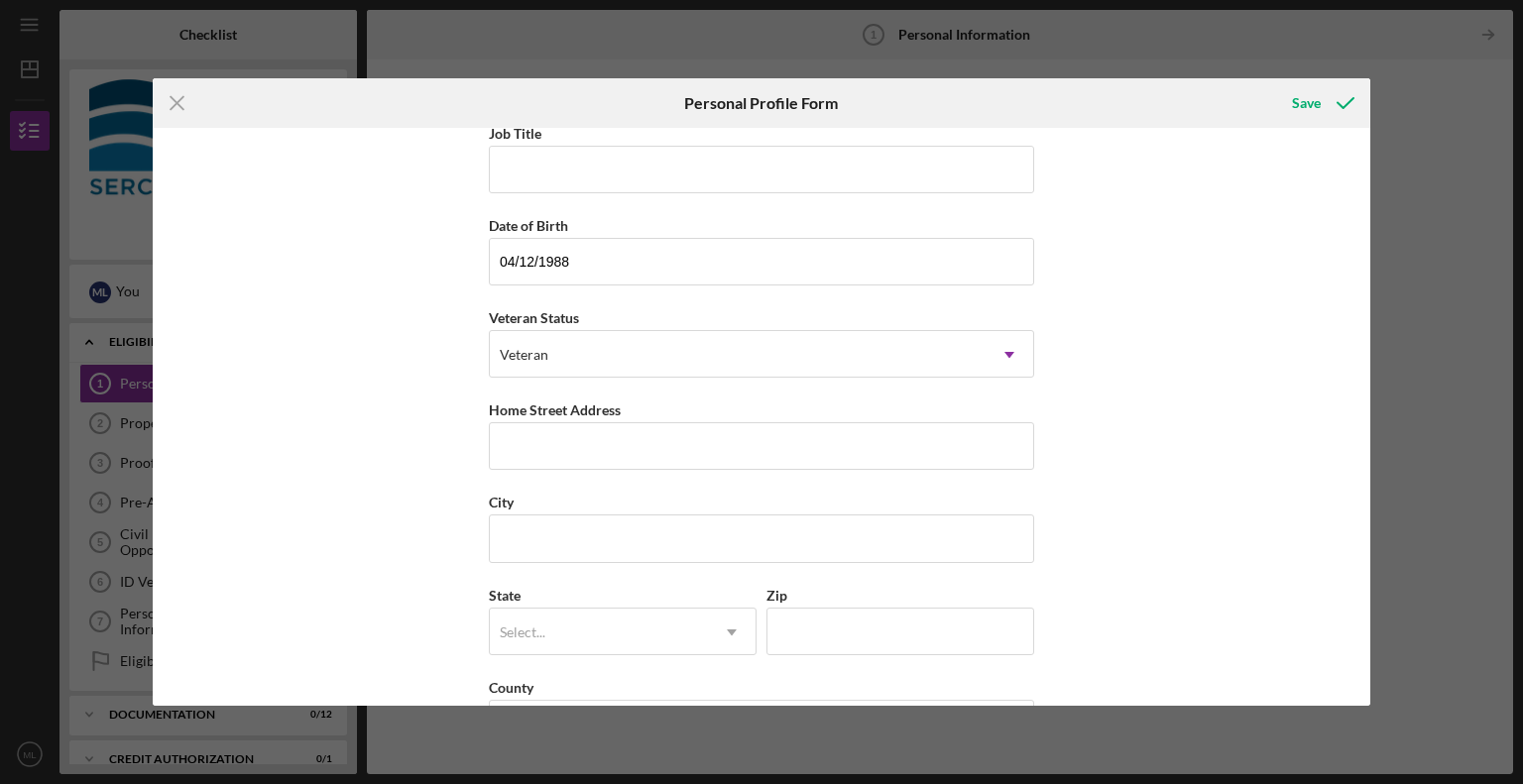 scroll, scrollTop: 164, scrollLeft: 0, axis: vertical 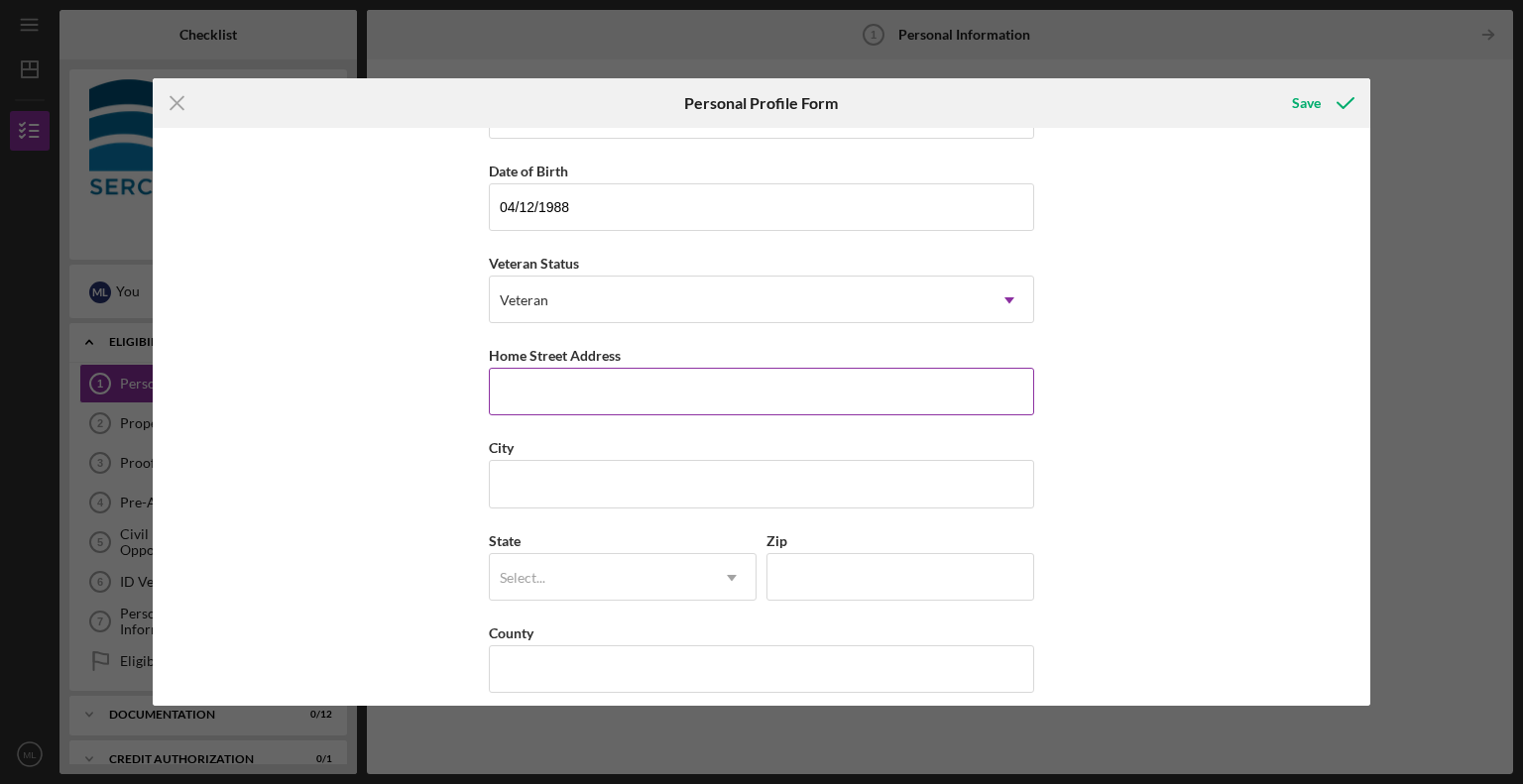 click on "Home Street Address" at bounding box center (762, 392) 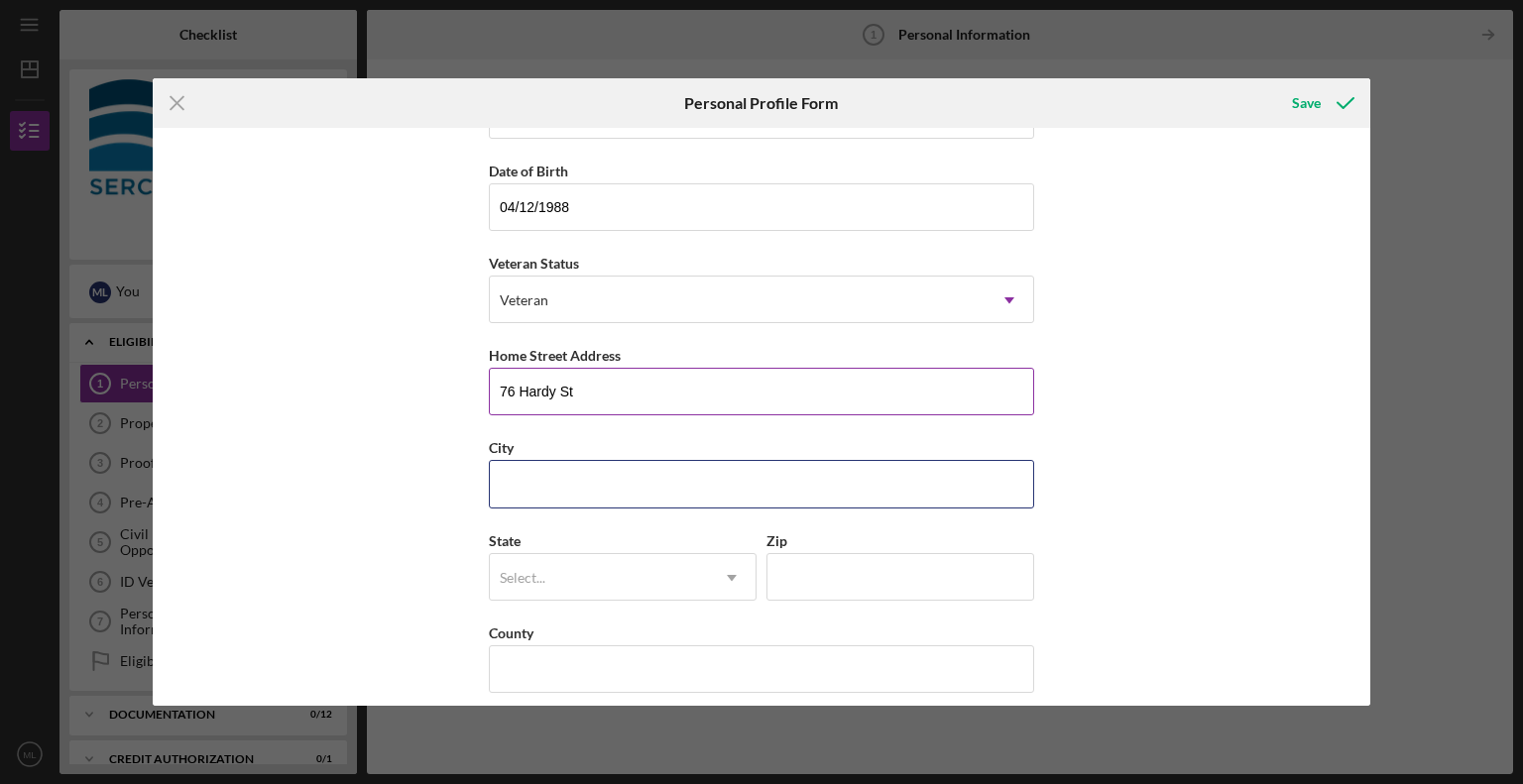 type on "Dunstable" 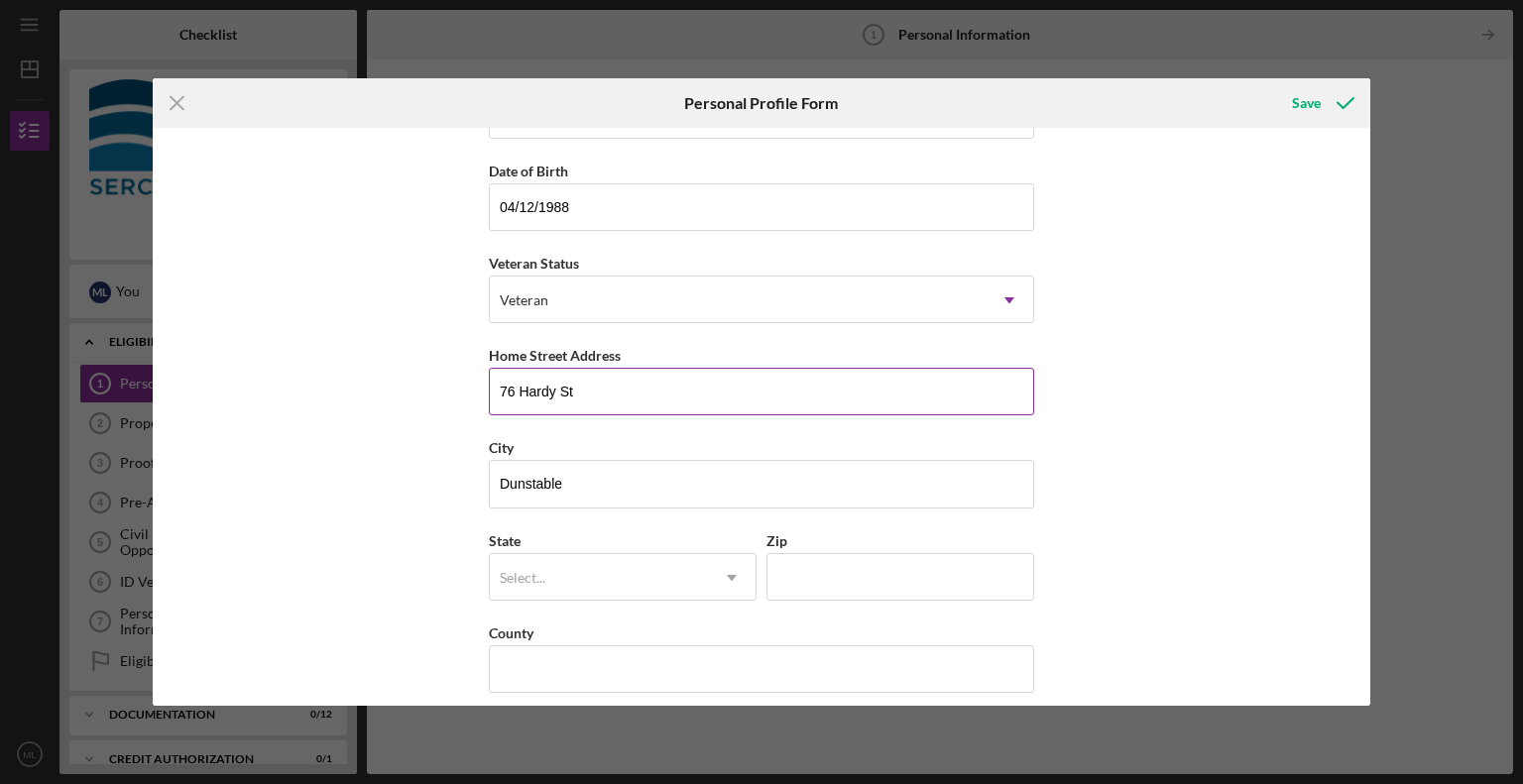 type on "MA" 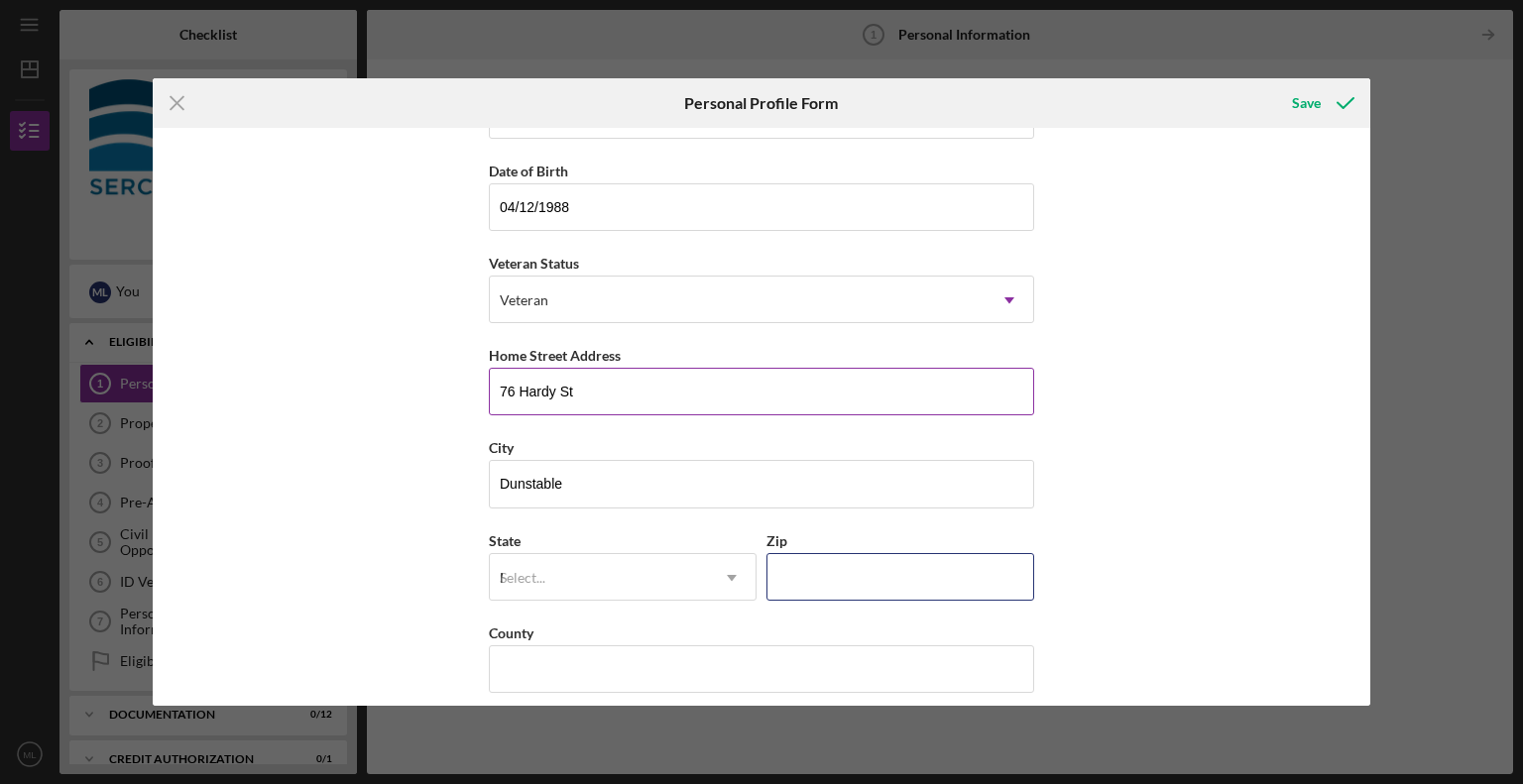 type on "01827" 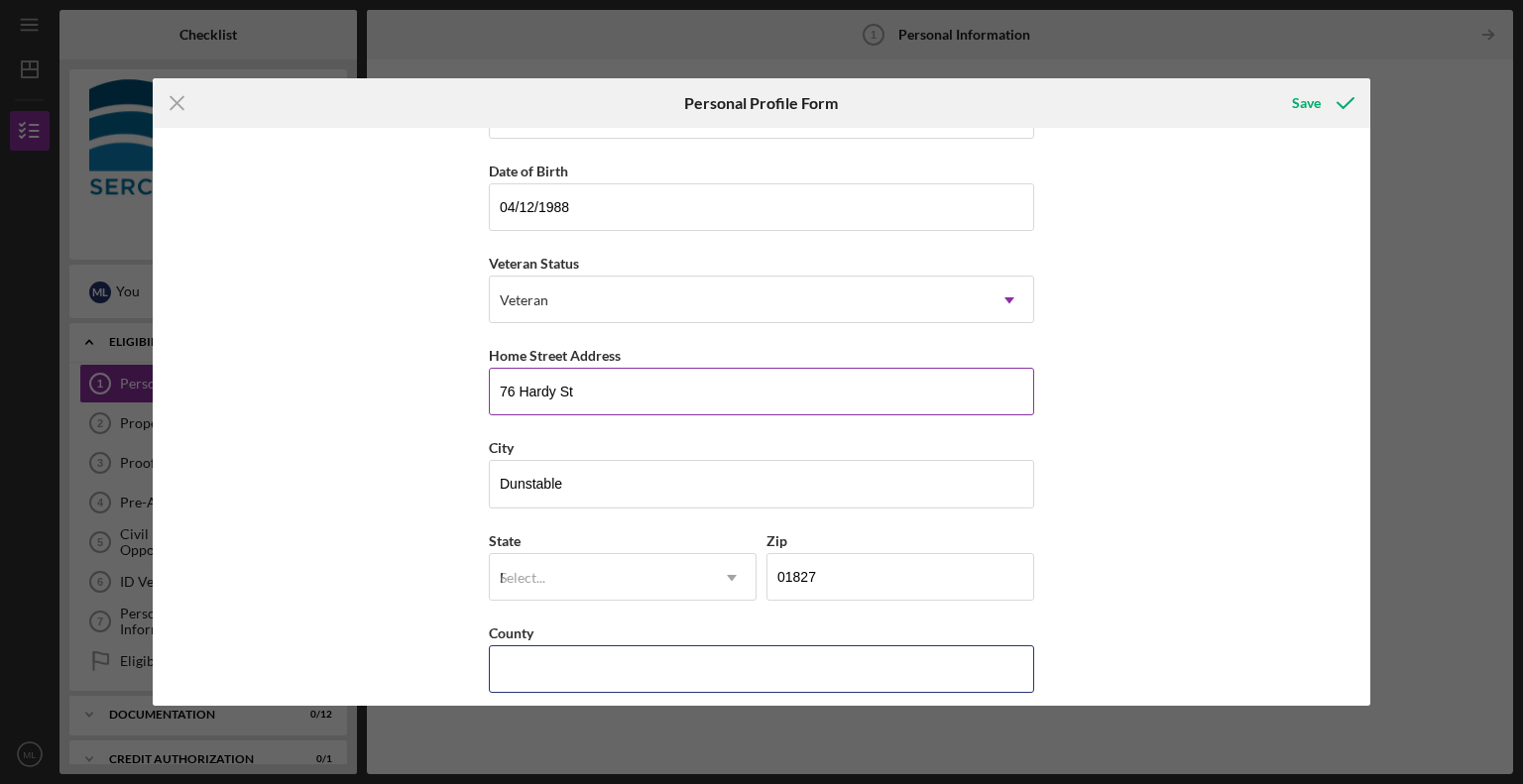 type on "United States" 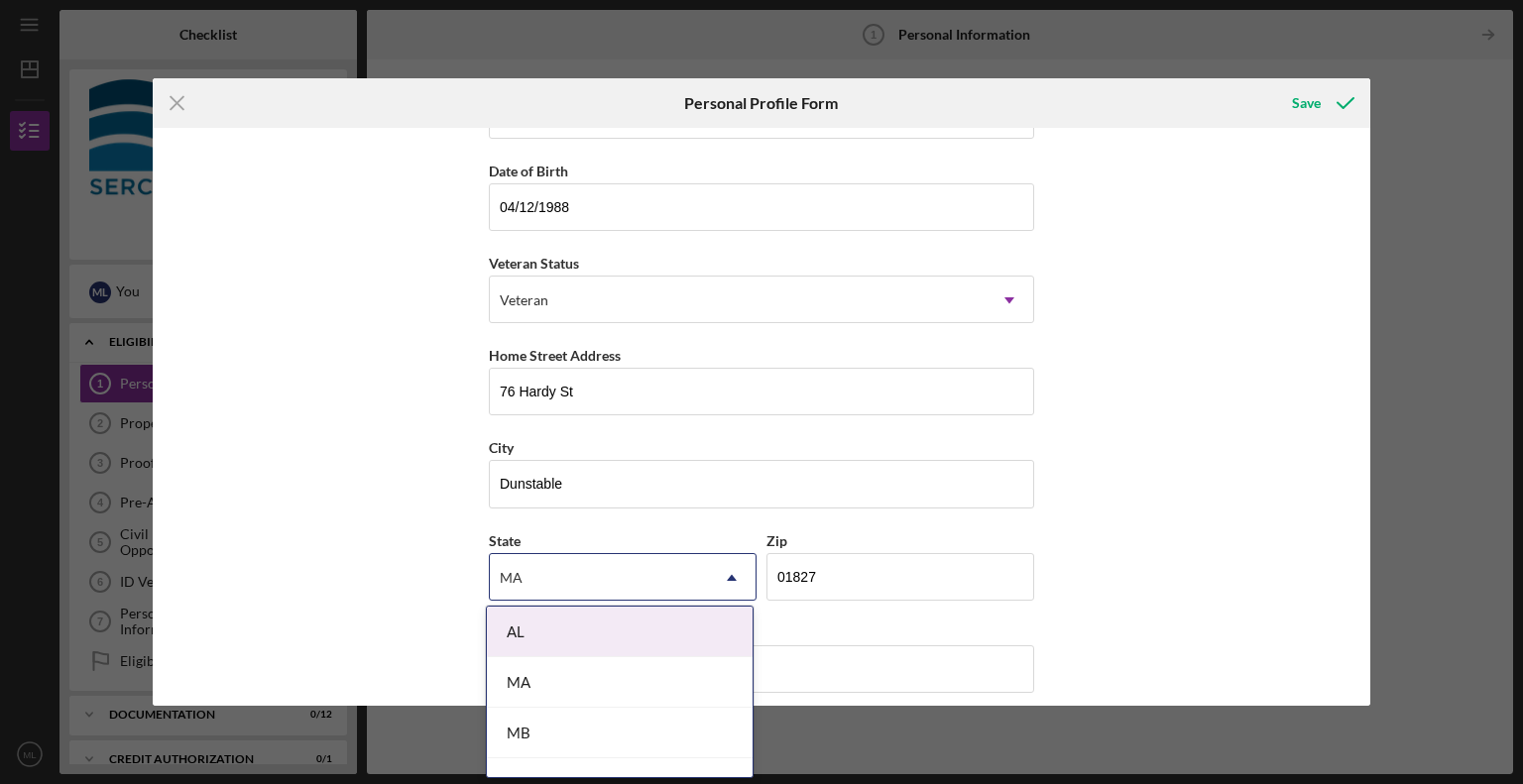 click on "MA" at bounding box center (620, 682) 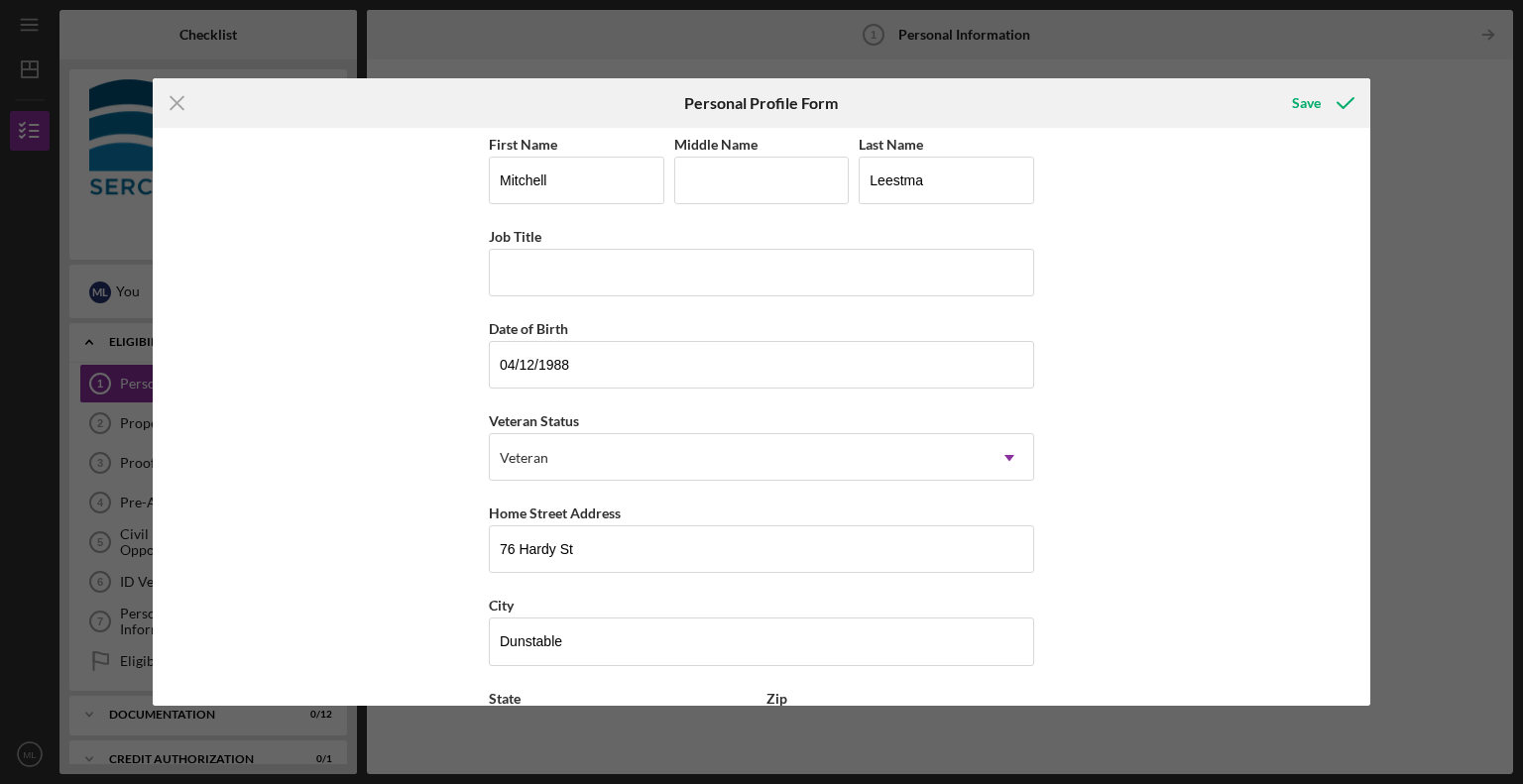 scroll, scrollTop: 0, scrollLeft: 0, axis: both 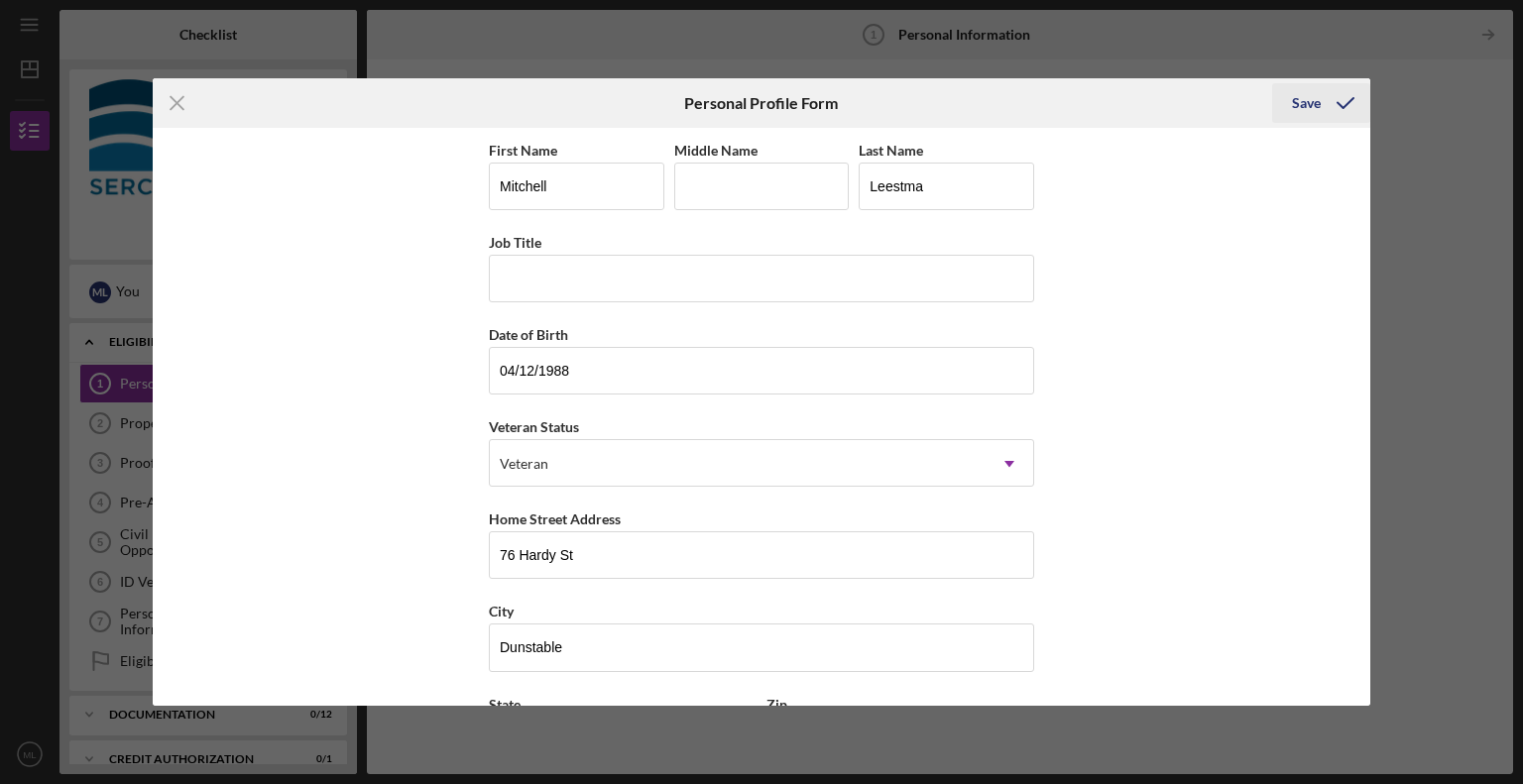 click on "Save" at bounding box center (1306, 103) 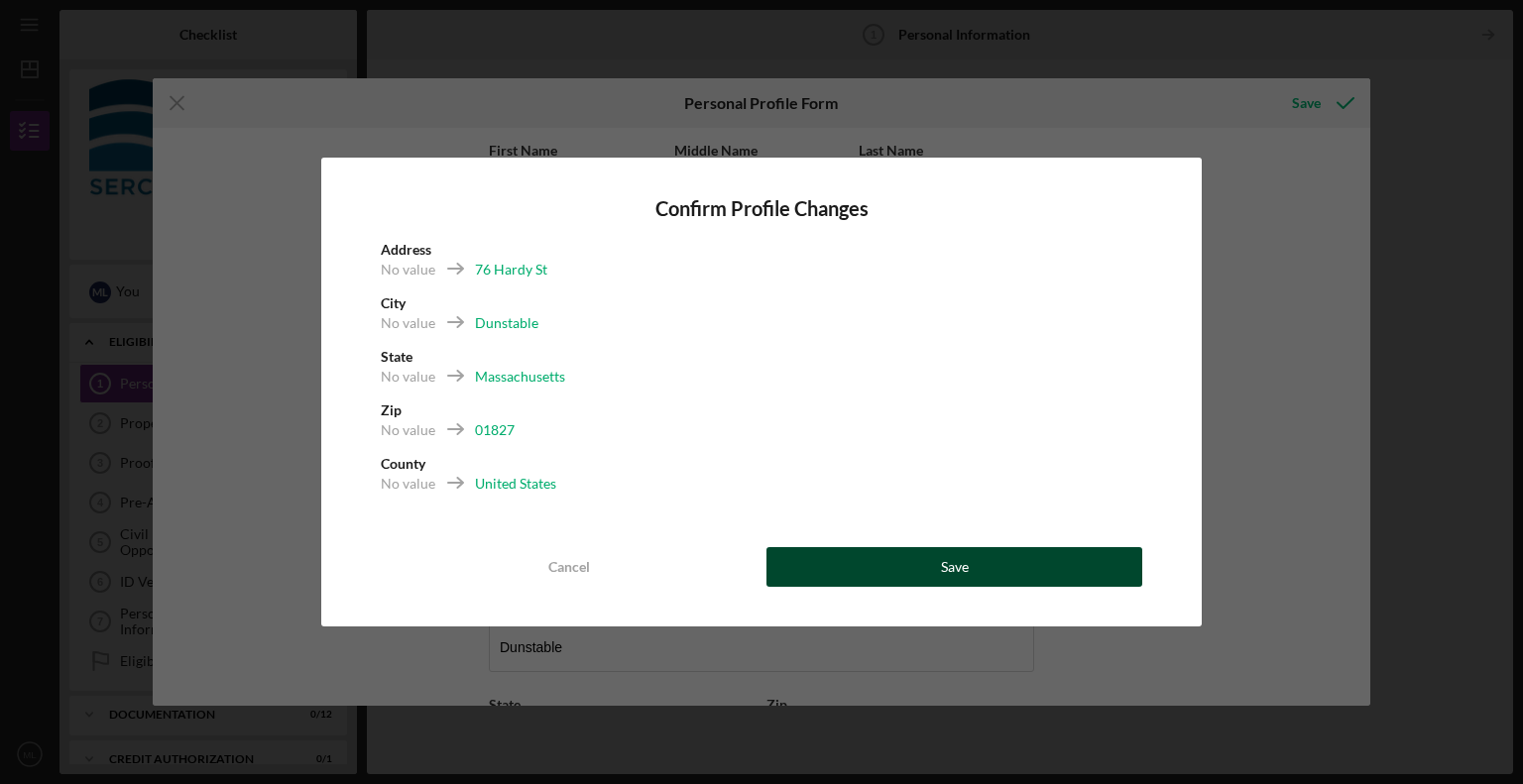 click on "Save" at bounding box center (955, 567) 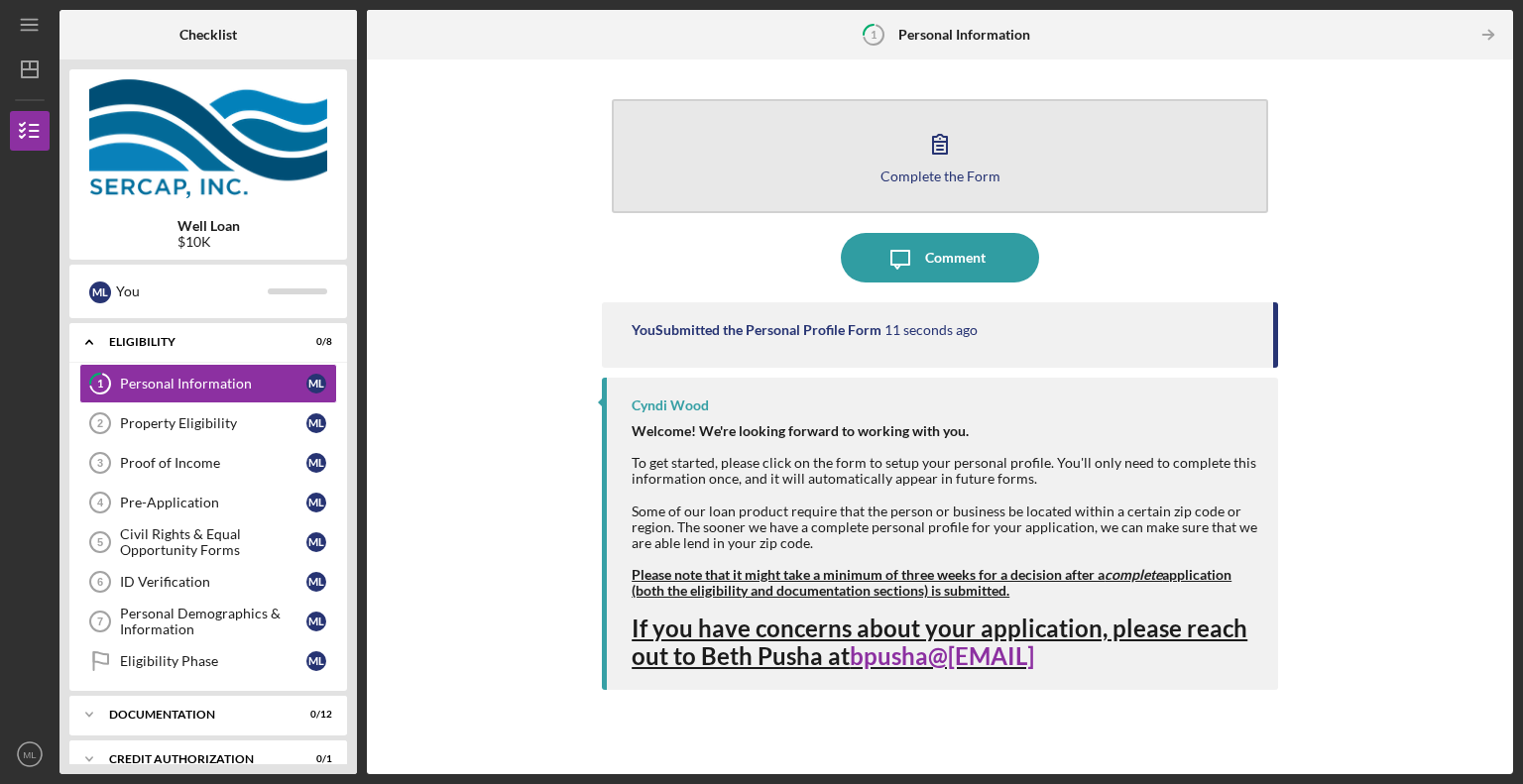 click 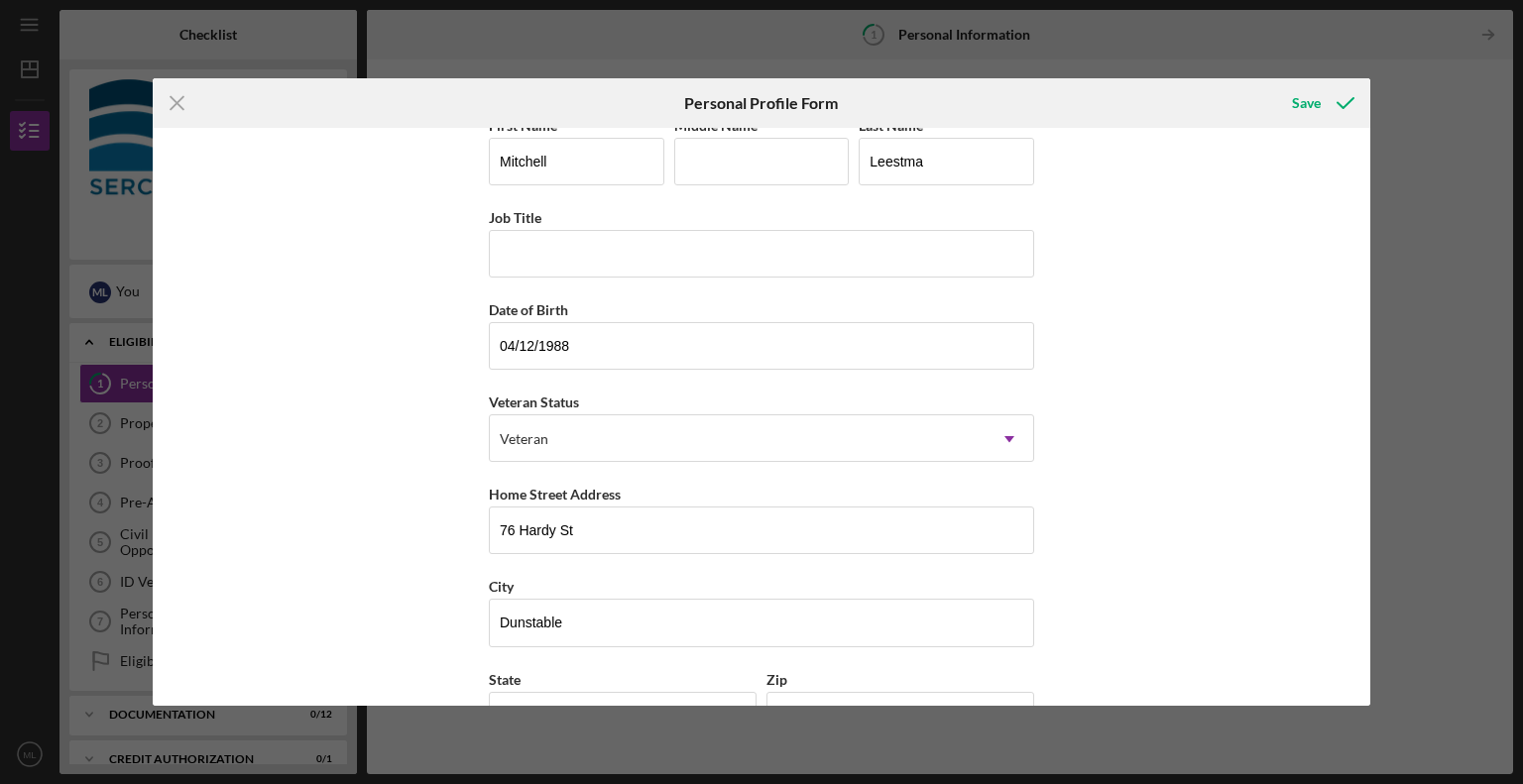 scroll, scrollTop: 0, scrollLeft: 0, axis: both 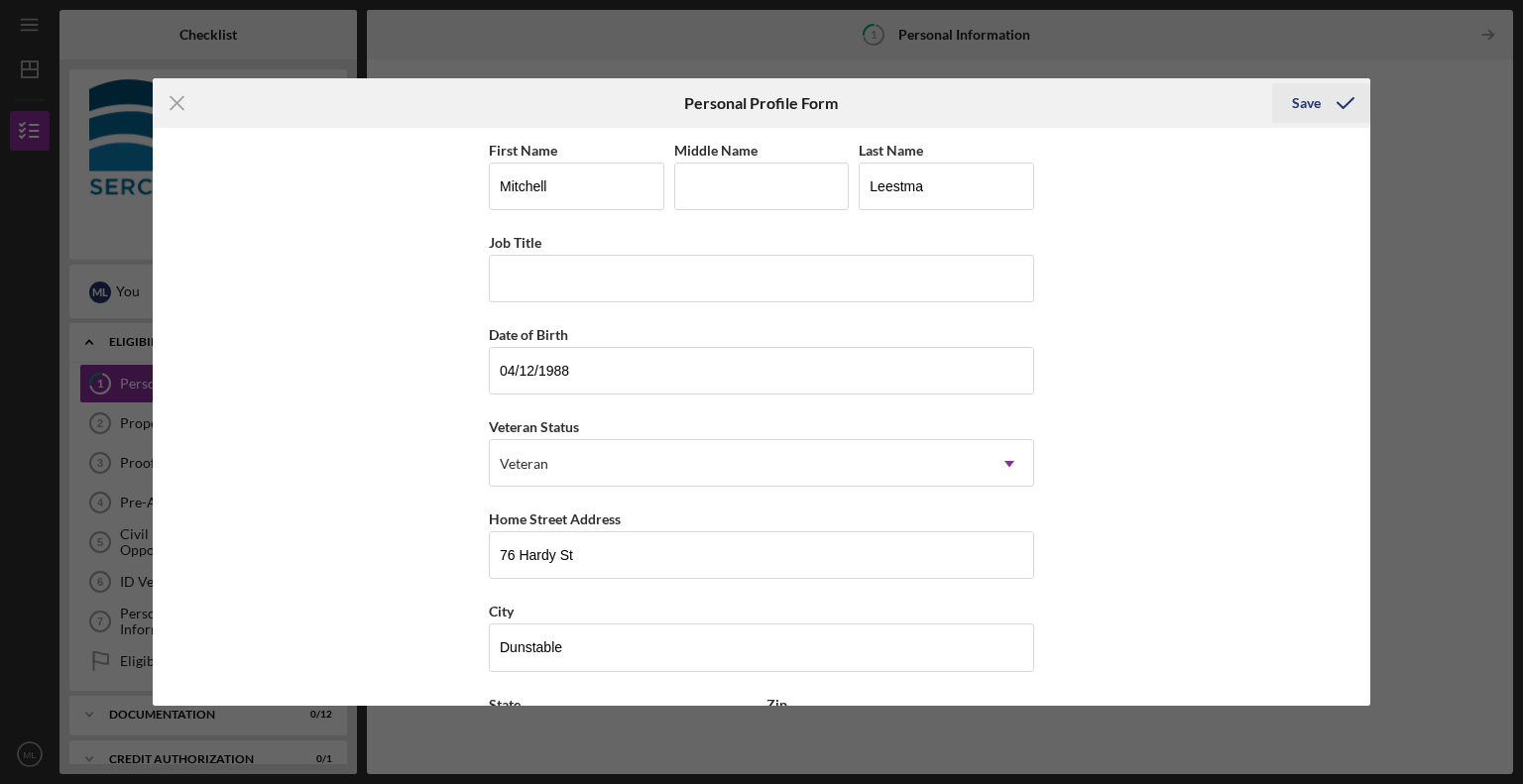 click on "Save" at bounding box center [1321, 103] 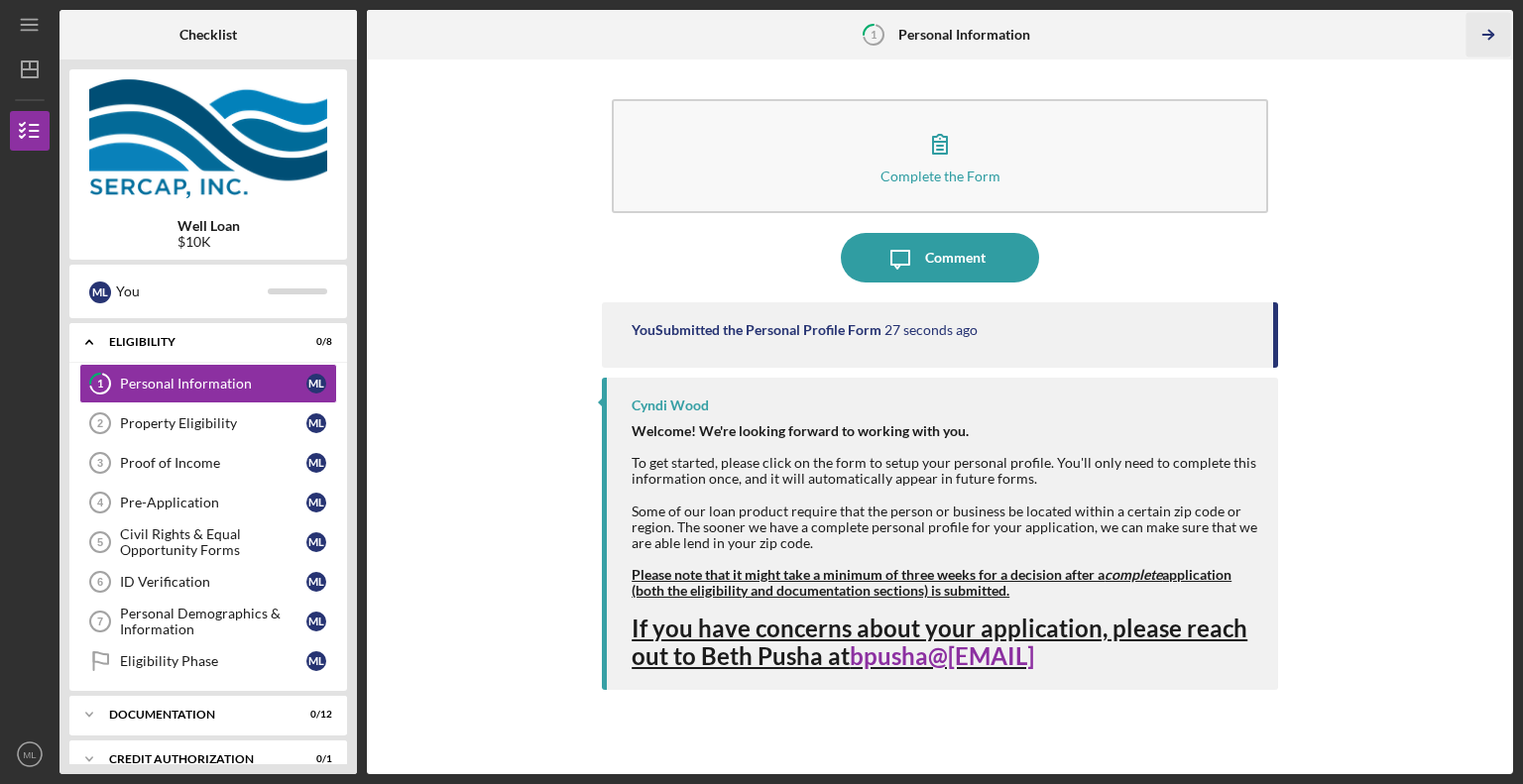 click on "Icon/Table Pagination Arrow" 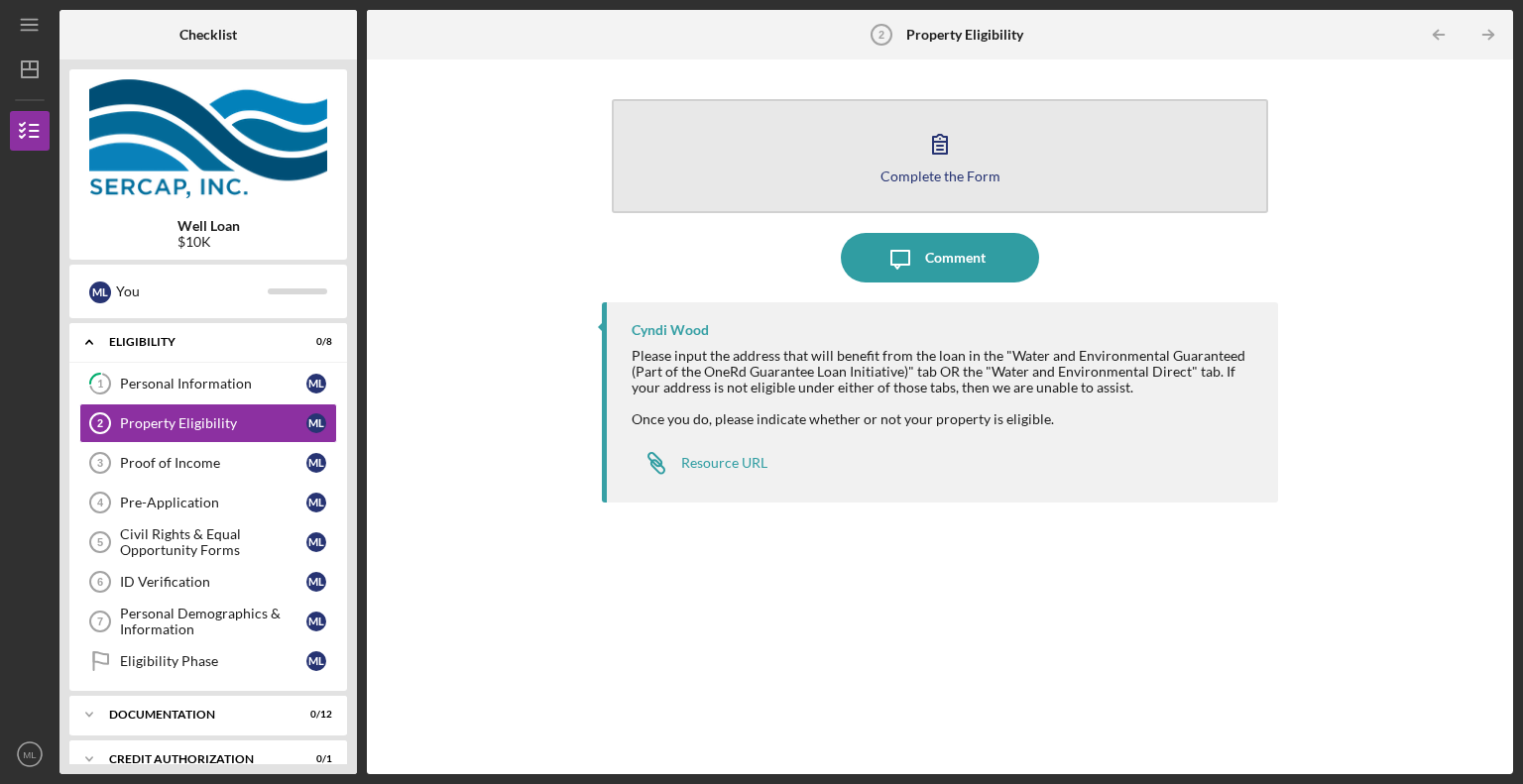 click on "Complete the Form" at bounding box center [940, 175] 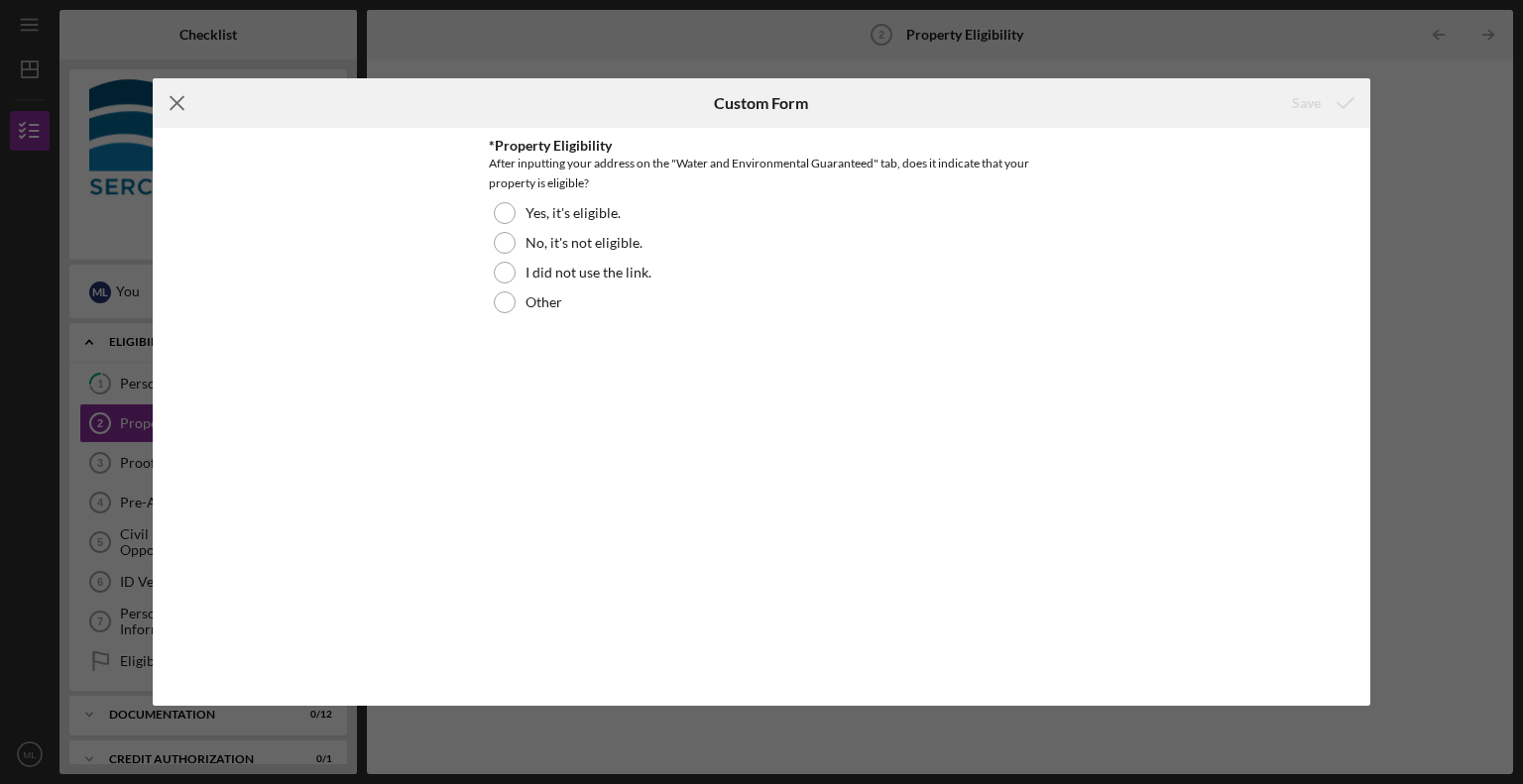 click on "Icon/Menu Close" 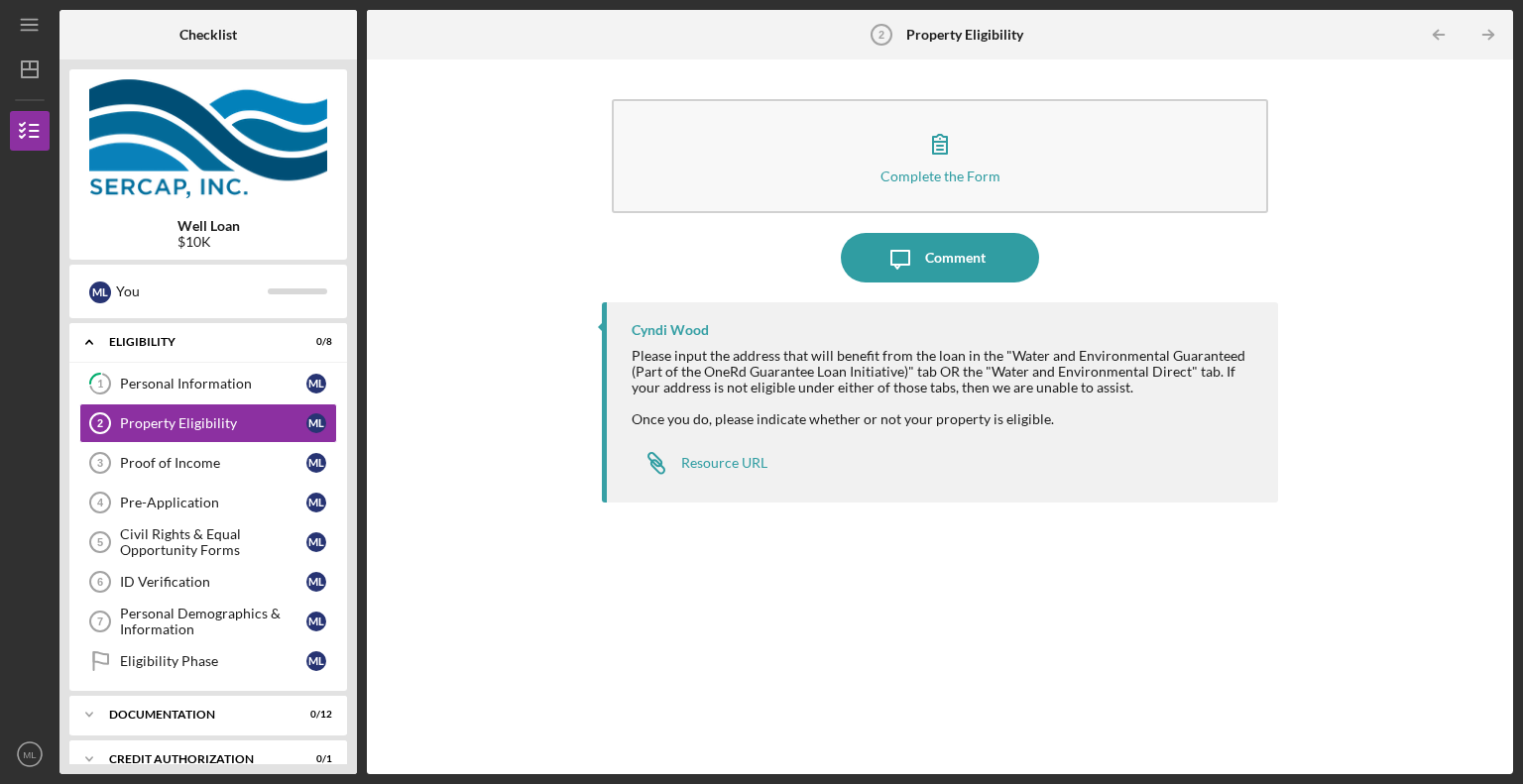 type 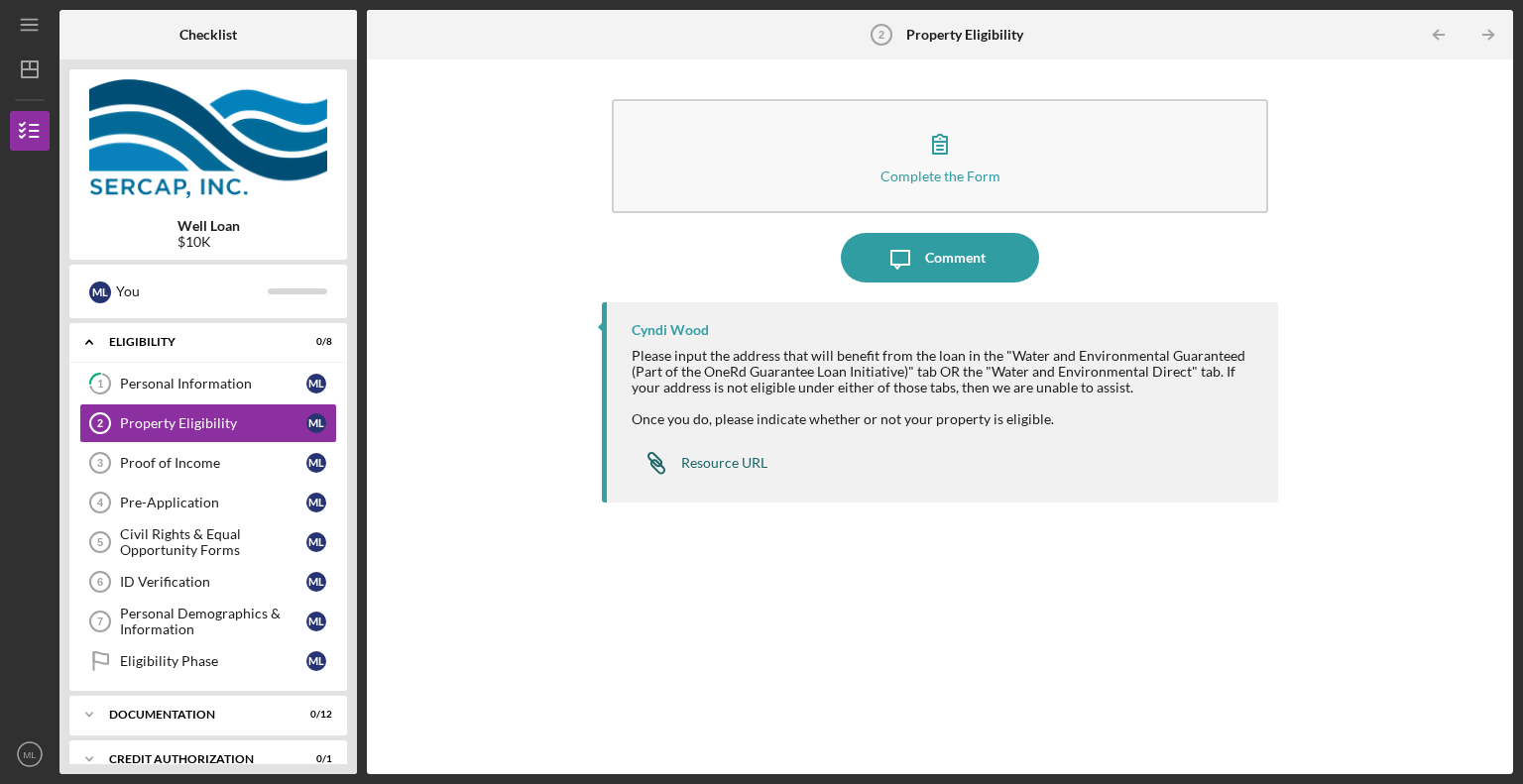 click on "Resource URL" at bounding box center (724, 463) 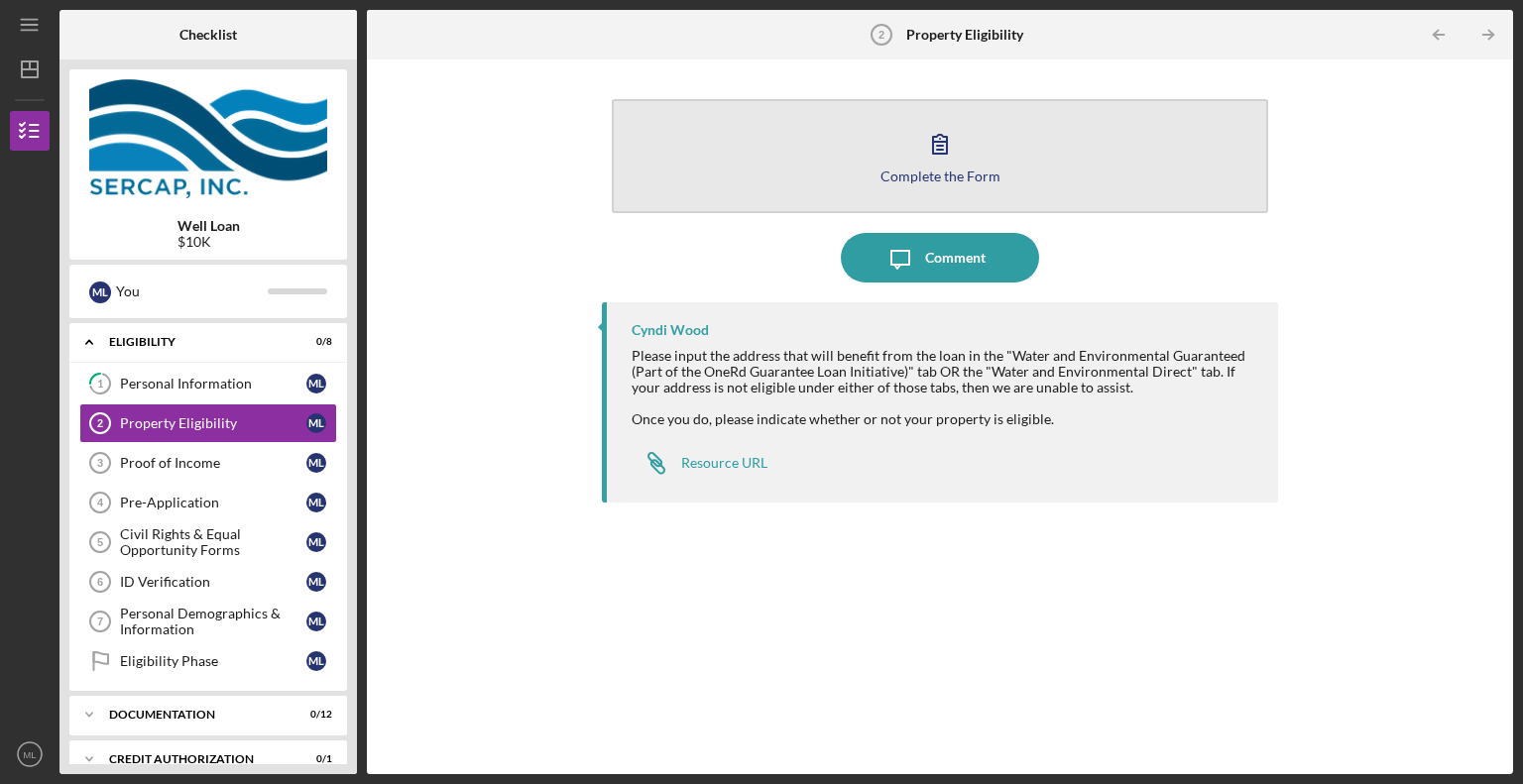 click on "Complete the Form Form" at bounding box center [940, 156] 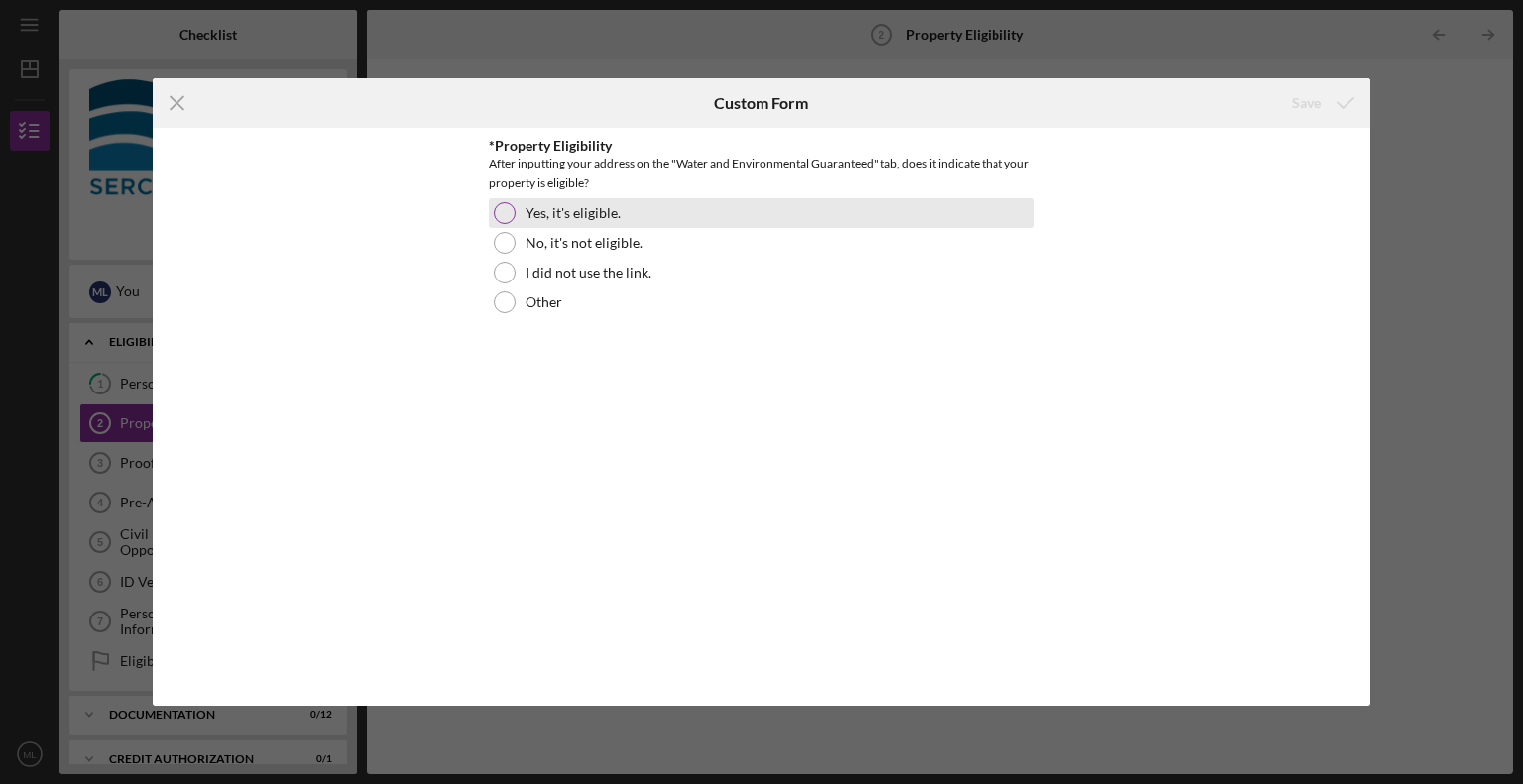 click on "Yes, it's eligible." at bounding box center (762, 213) 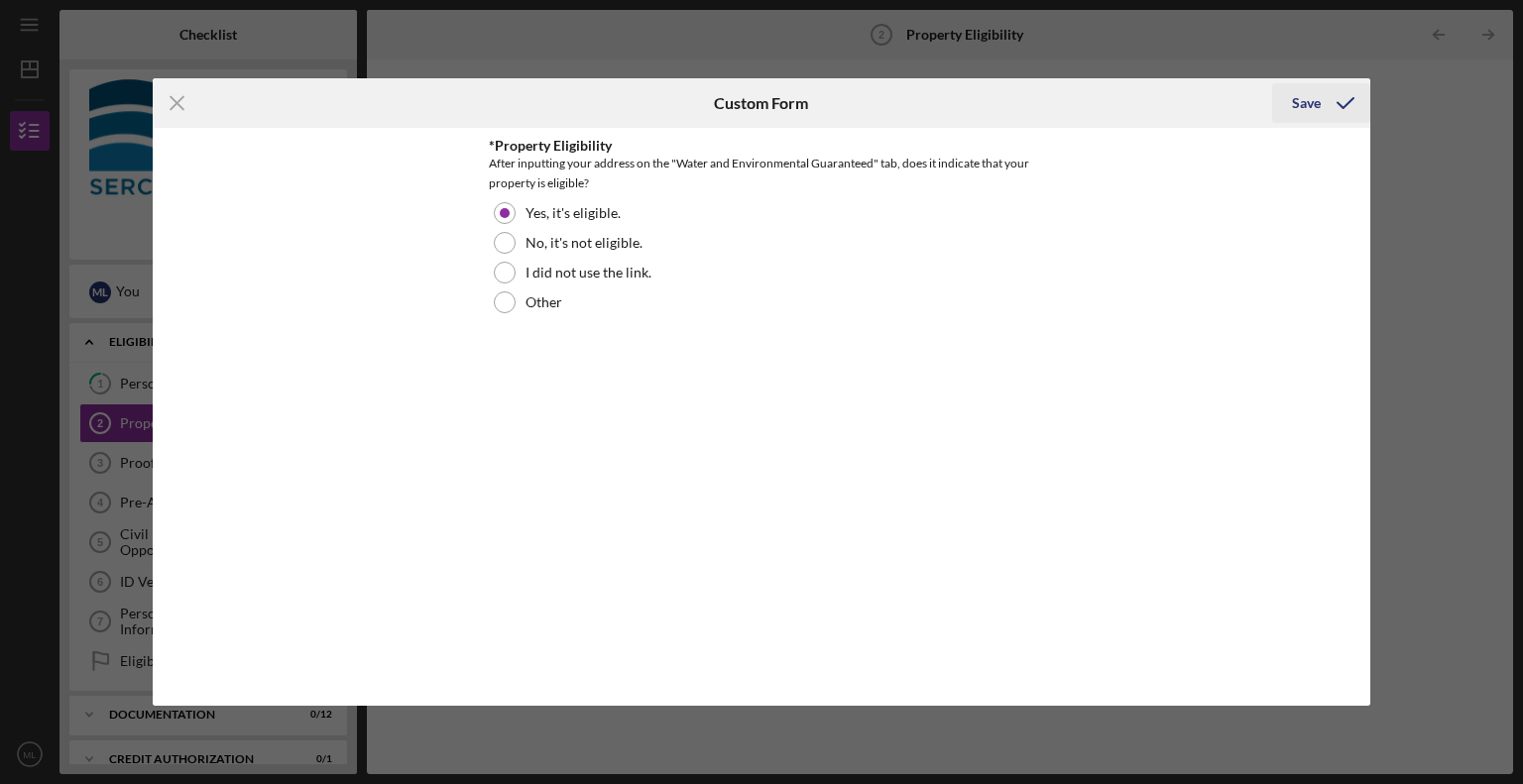 click on "Save" at bounding box center [1306, 103] 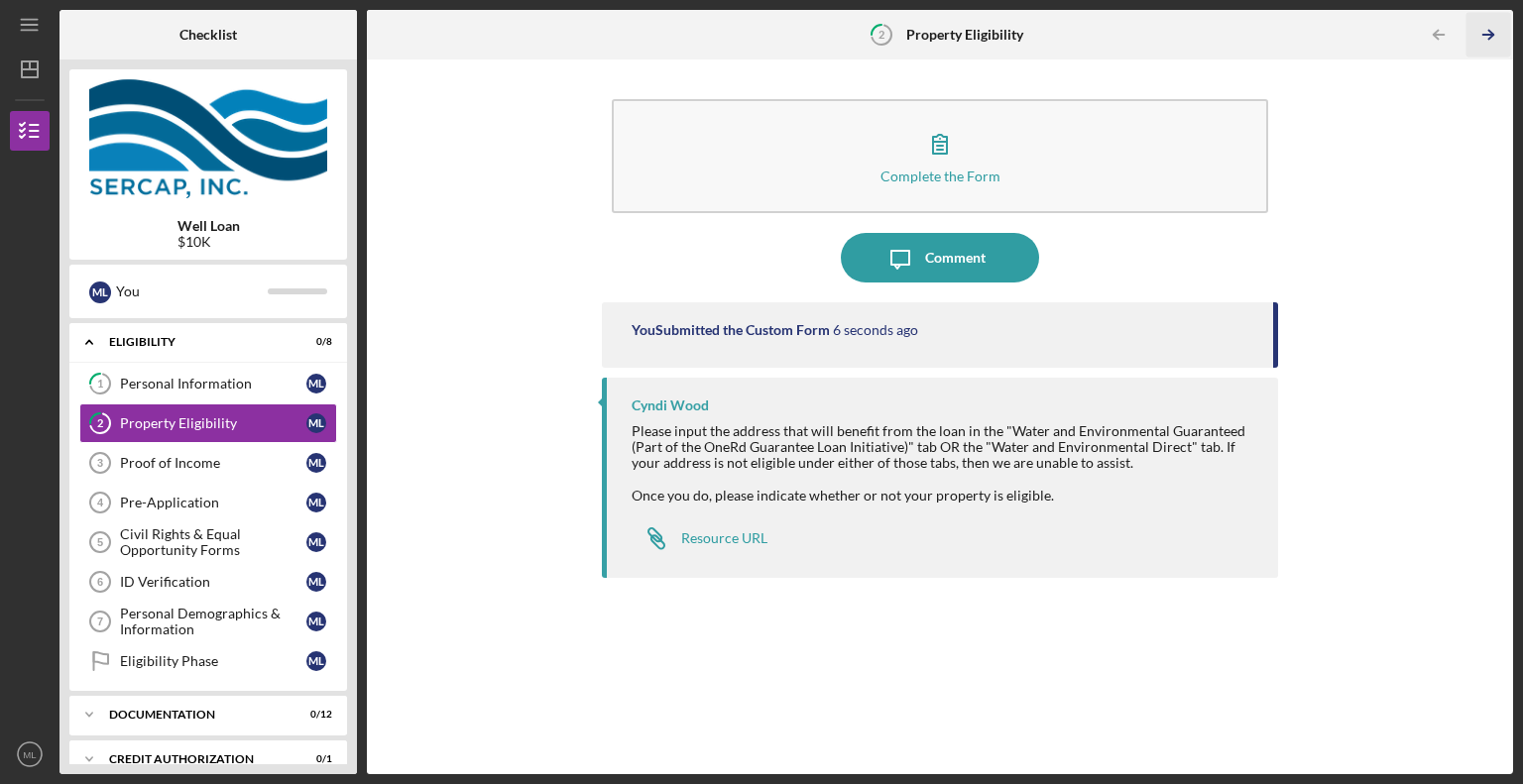 click on "Icon/Table Pagination Arrow" 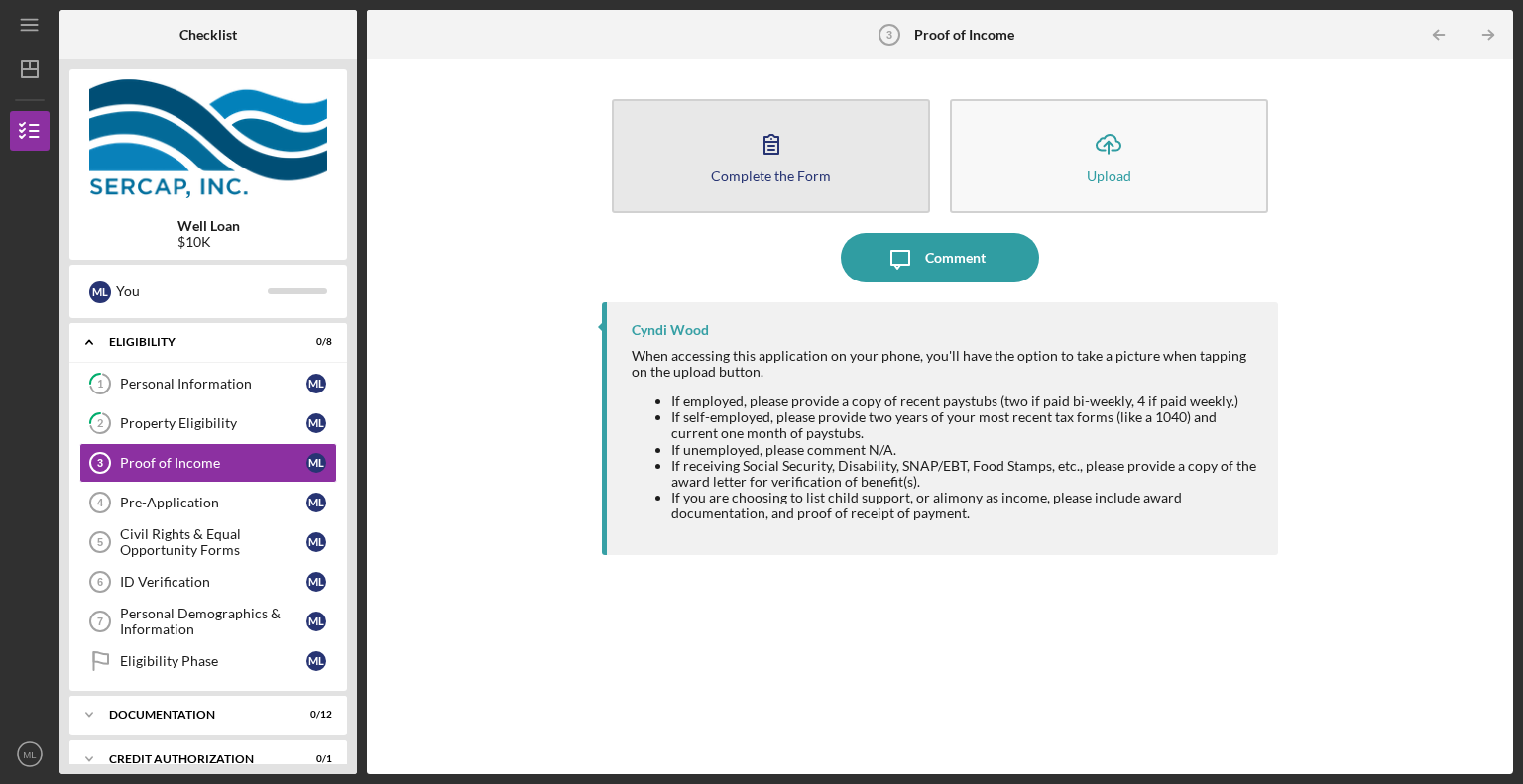 click on "Complete the Form" at bounding box center (770, 175) 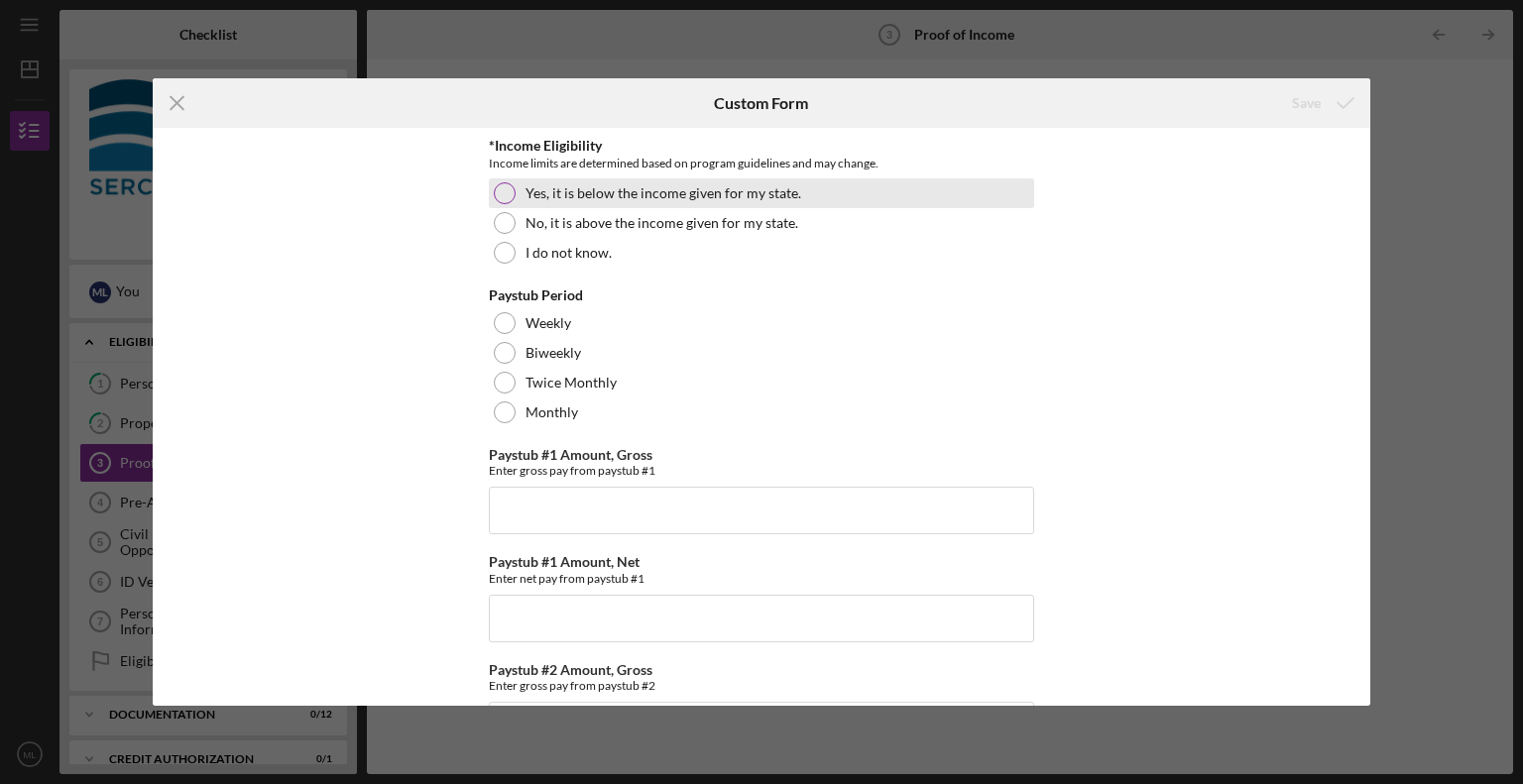 click at bounding box center [505, 193] 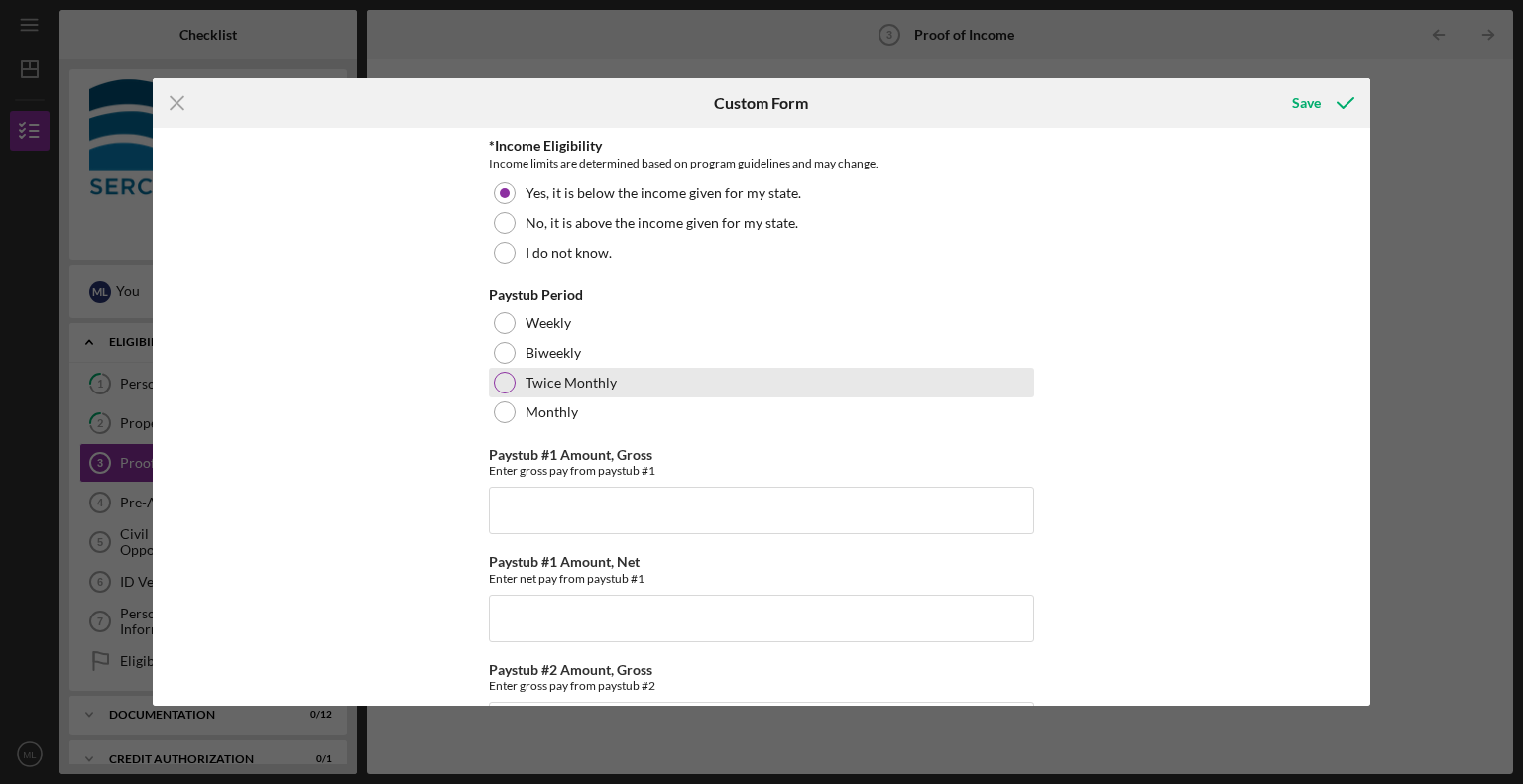 click at bounding box center (505, 383) 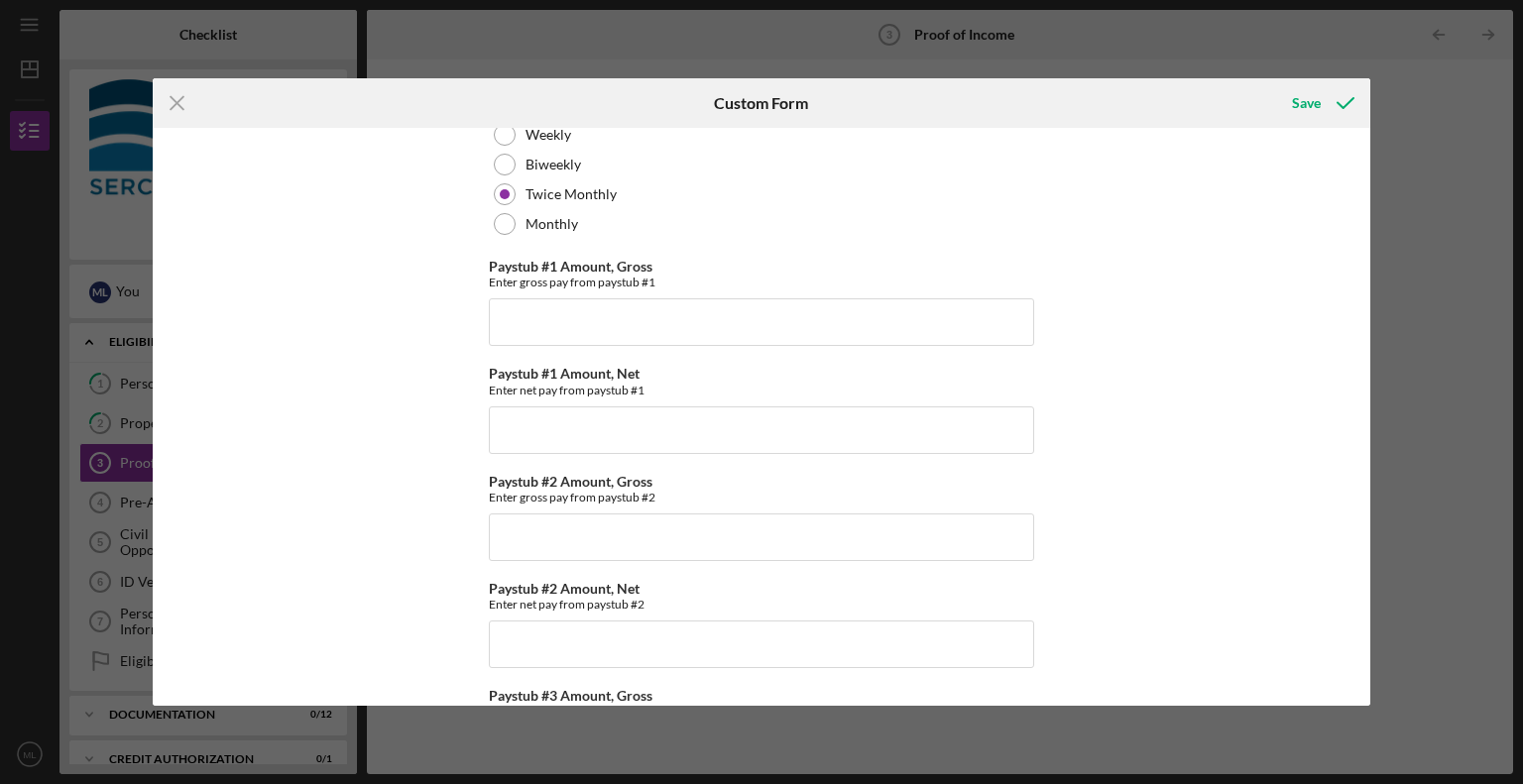 scroll, scrollTop: 198, scrollLeft: 0, axis: vertical 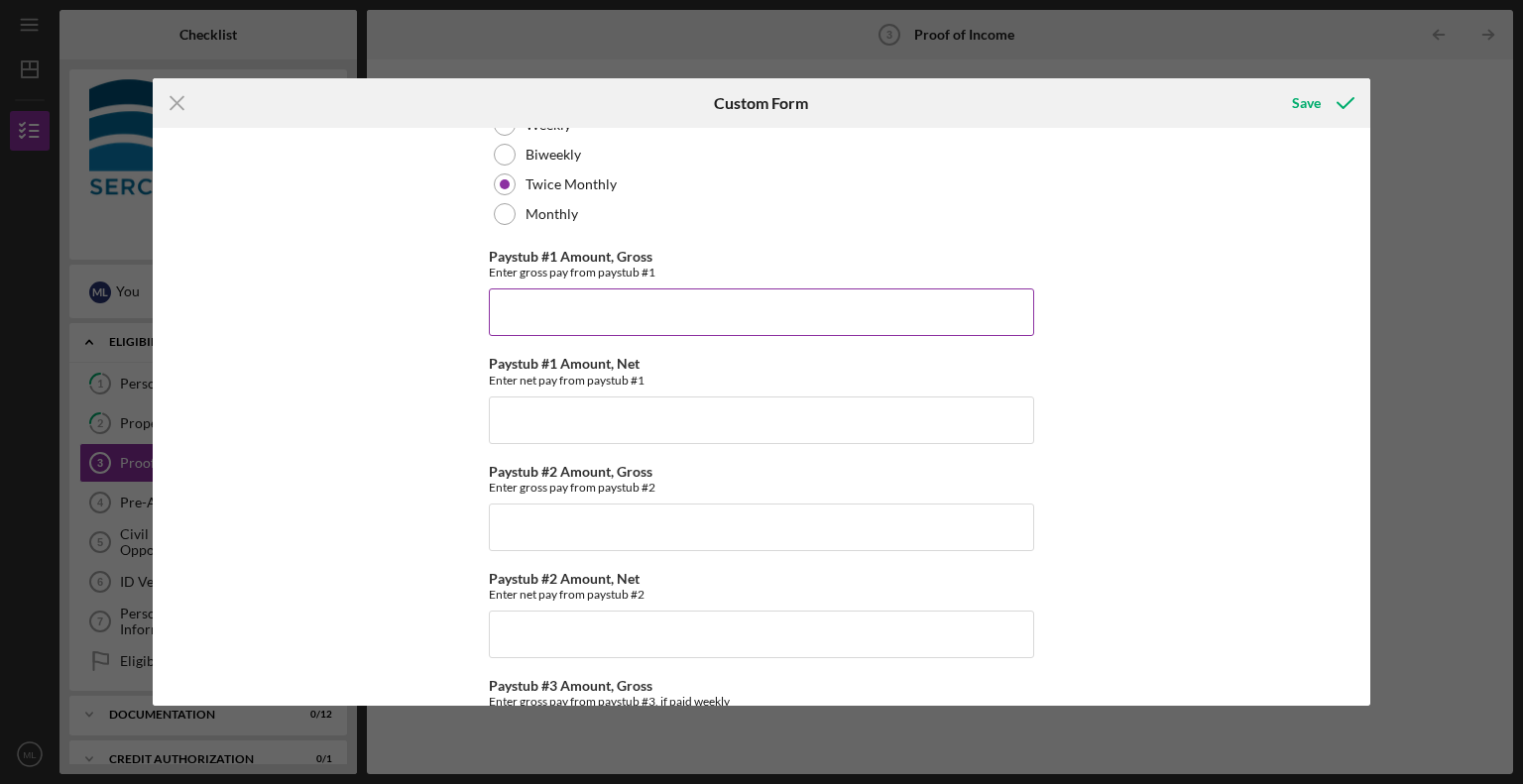 click on "Paystub #1 Amount, Gross" at bounding box center [762, 312] 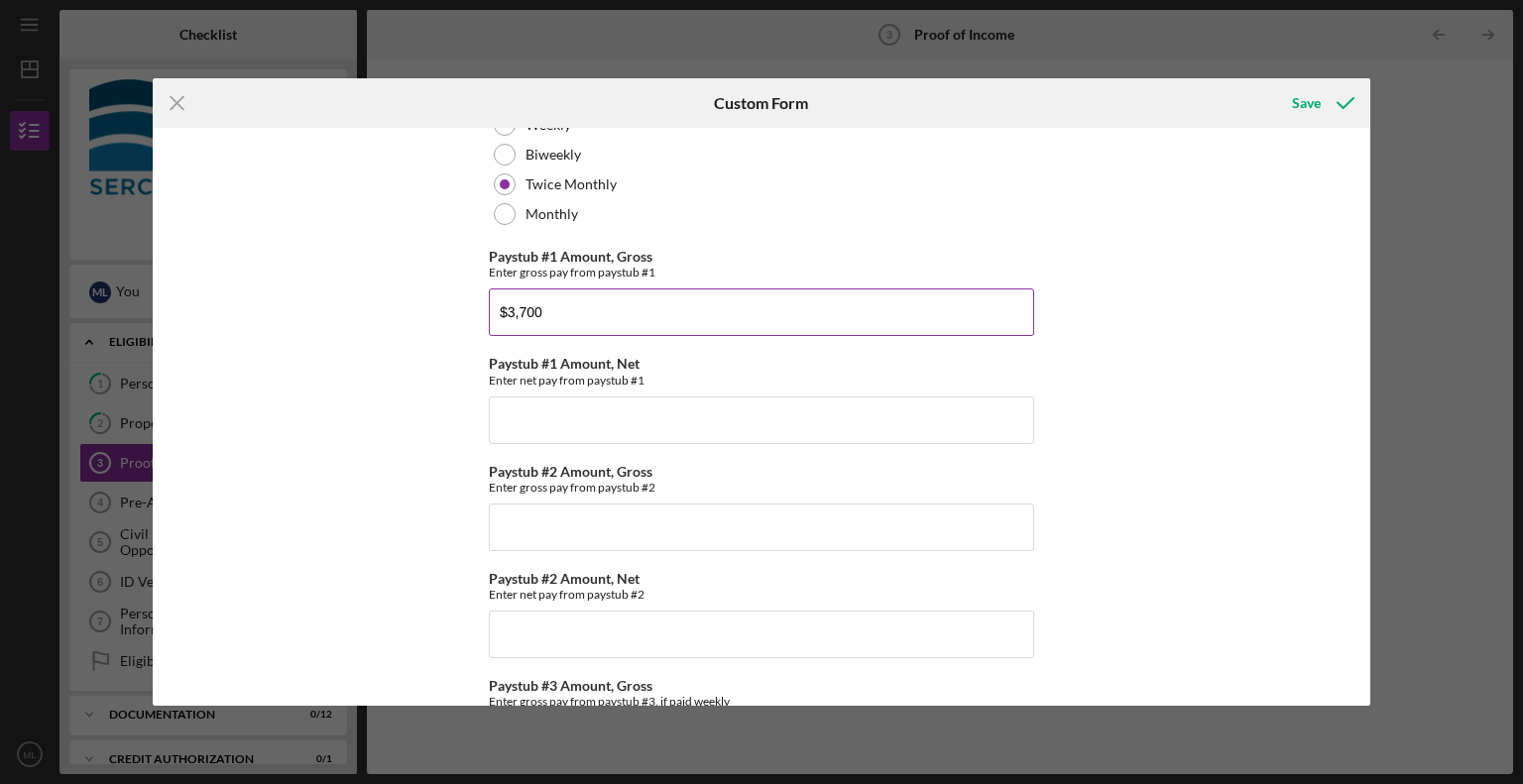 type on "$3,700" 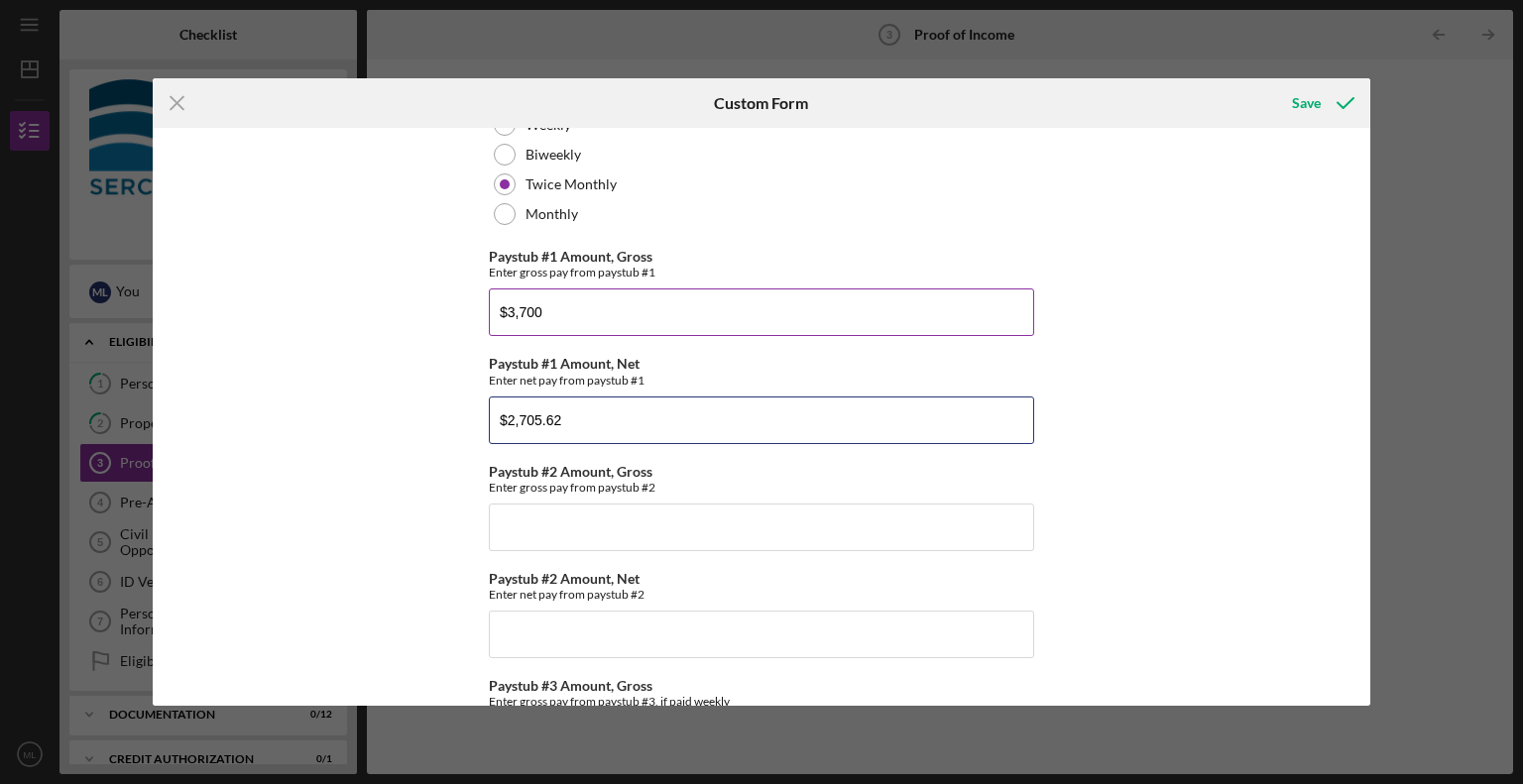 type on "$2,705.62" 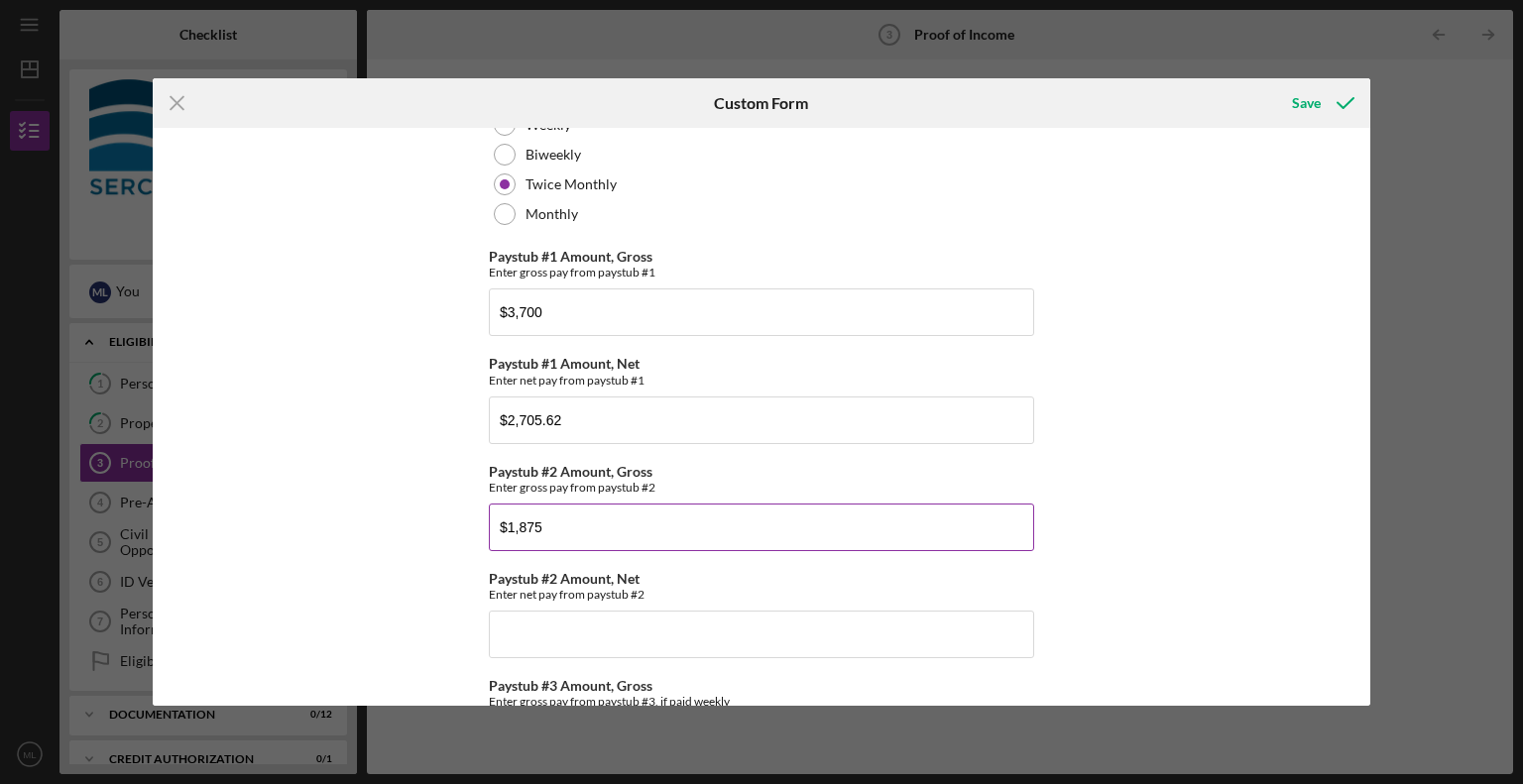 click on "$1,875" at bounding box center (762, 527) 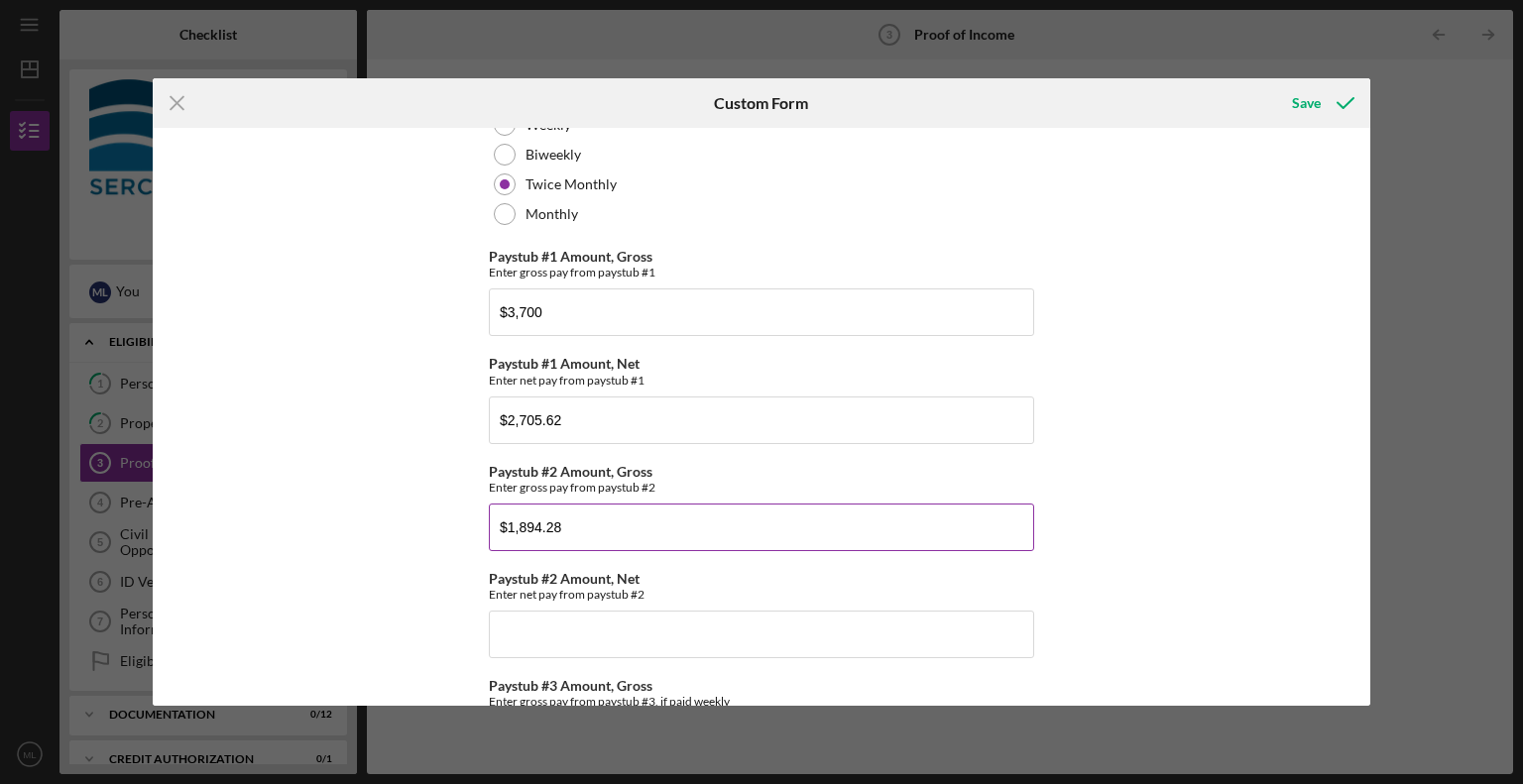 type on "$1,894.28" 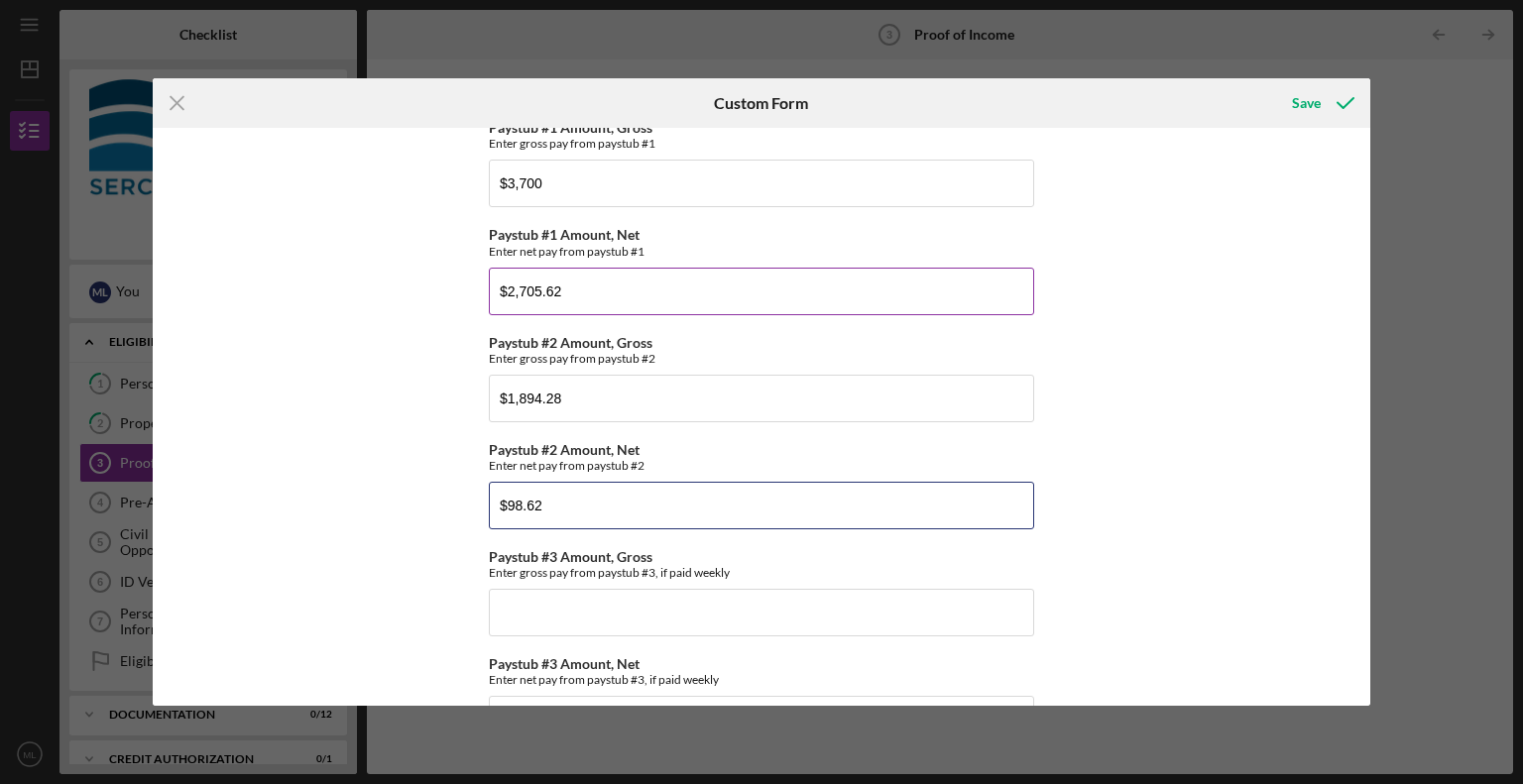 scroll, scrollTop: 327, scrollLeft: 0, axis: vertical 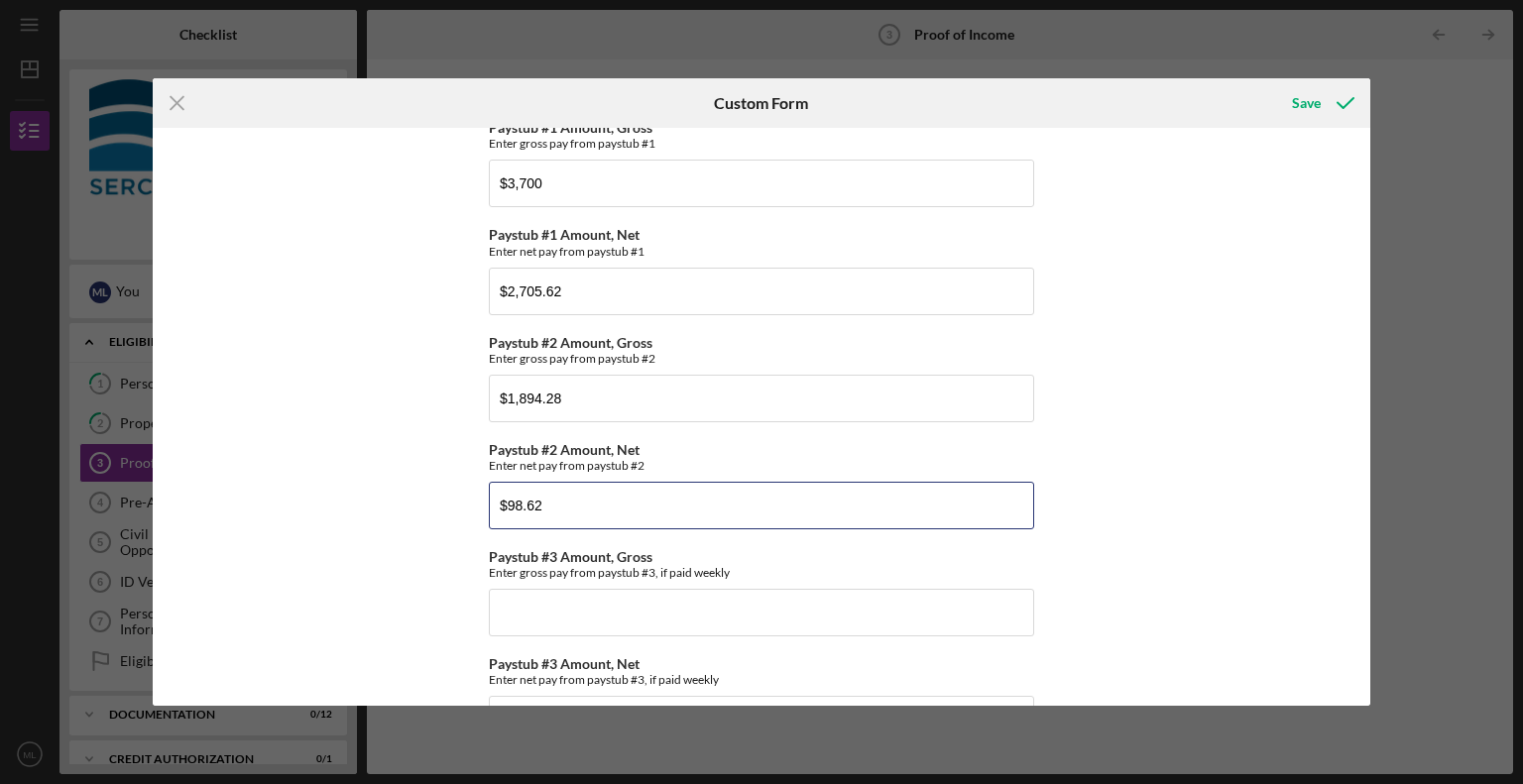 type on "$98.62" 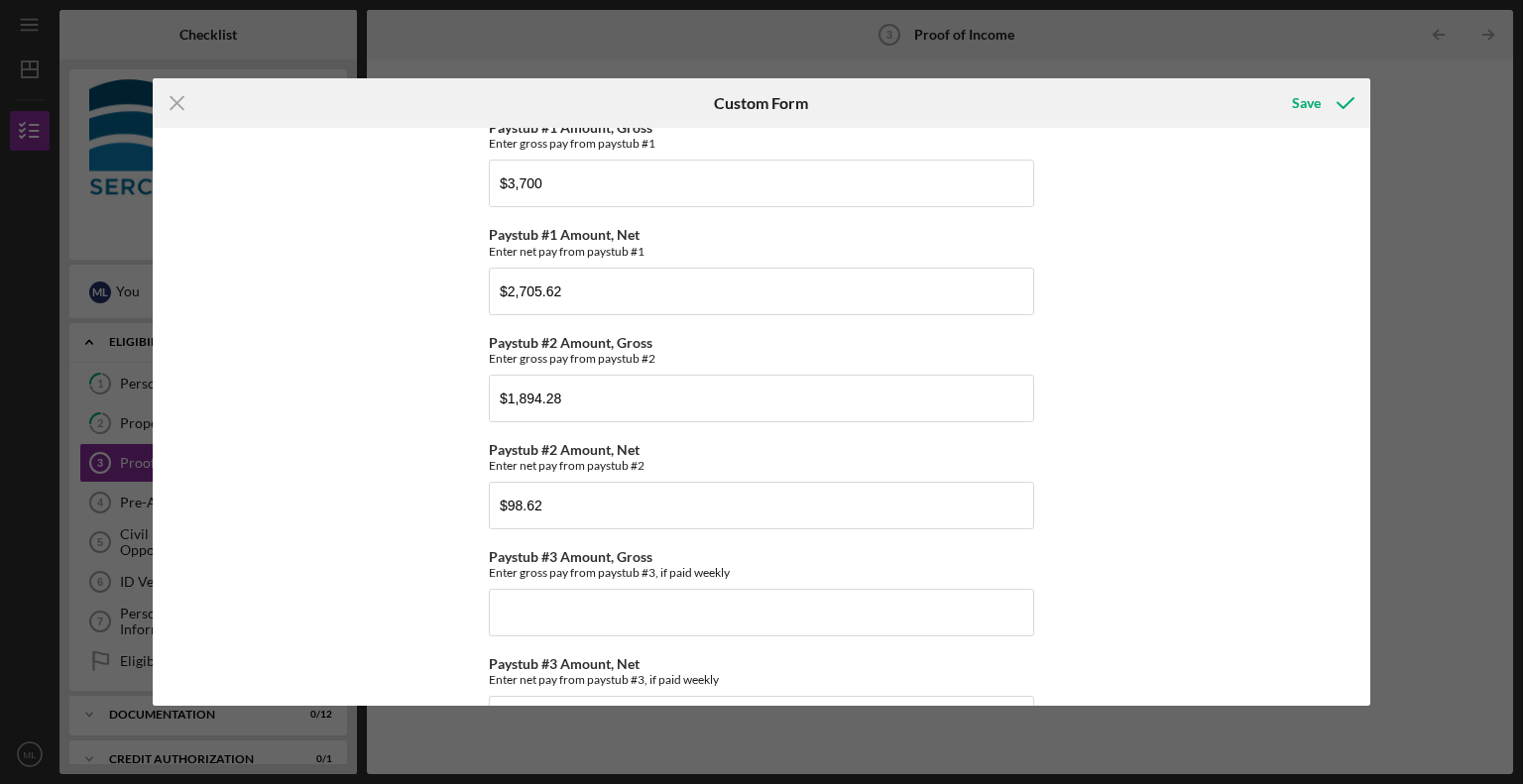 click on "*Income Eligibility Income limits are determined based on program guidelines and may change. Yes, it is below the income given for my state. No, it is above the income given for my state. I do not know. Paystub Period Weekly Biweekly Twice Monthly Monthly Paystub #1 Amount, Gross Enter gross pay from paystub #1 $3,700 Paystub #1 Amount, Net Enter net pay from paystub #1 $2,705.62 Paystub #2 Amount, Gross Enter gross pay from paystub #2 $1,894.28 Paystub #2 Amount, Net Enter net pay from paystub #2 $98.62 Paystub #3 Amount, Gross Enter gross pay from paystub #3, if paid weekly Paystub #3 Amount, Net Enter net pay from paystub #3, if paid weekly Paystub #4 Amount, Gross Enter gross pay from paystub #4, if paid weekly Paystub #4 Amount, Net Enter net pay from paystub #4, if paid weekly" at bounding box center (762, 416) 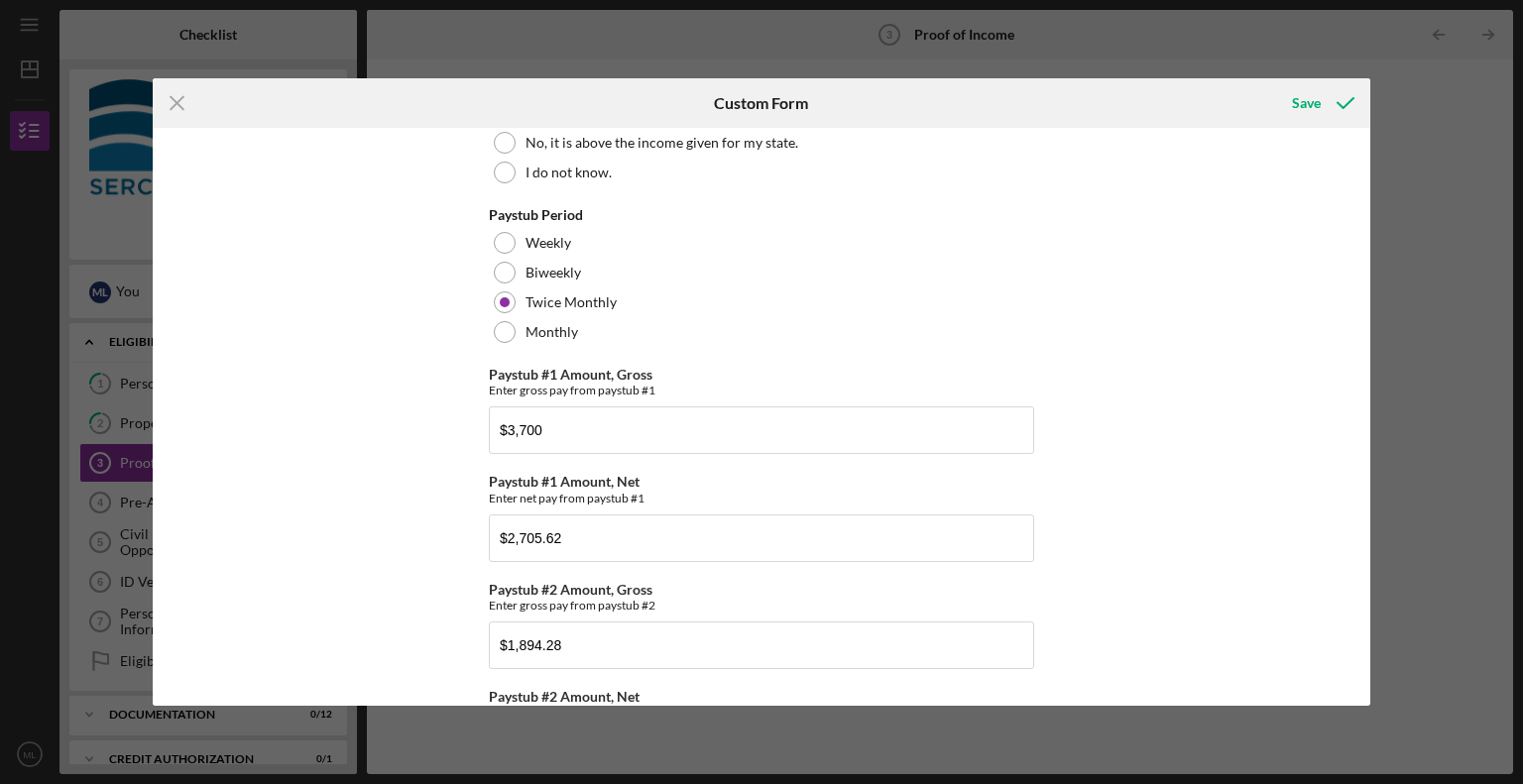 scroll, scrollTop: 0, scrollLeft: 0, axis: both 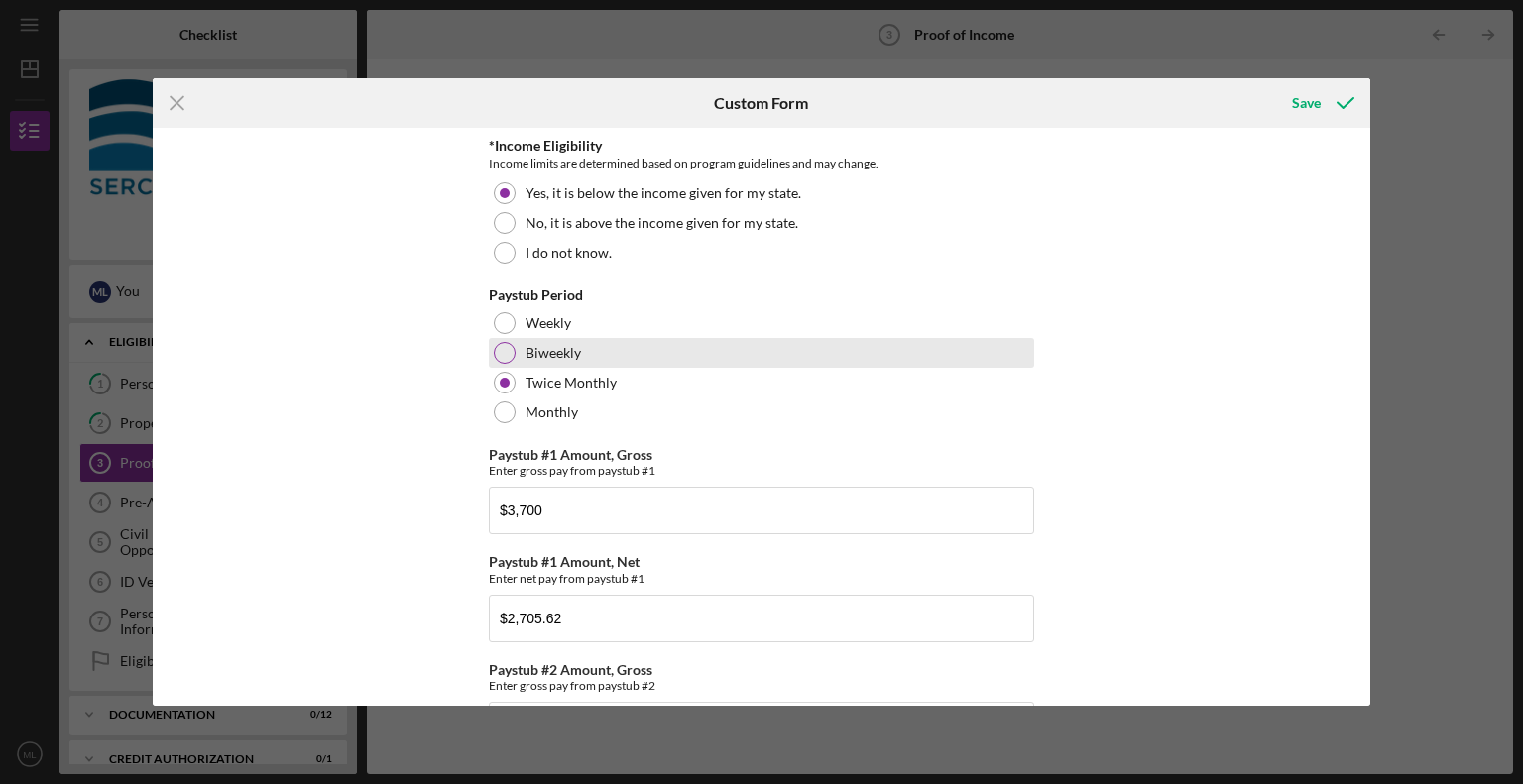 click at bounding box center [505, 353] 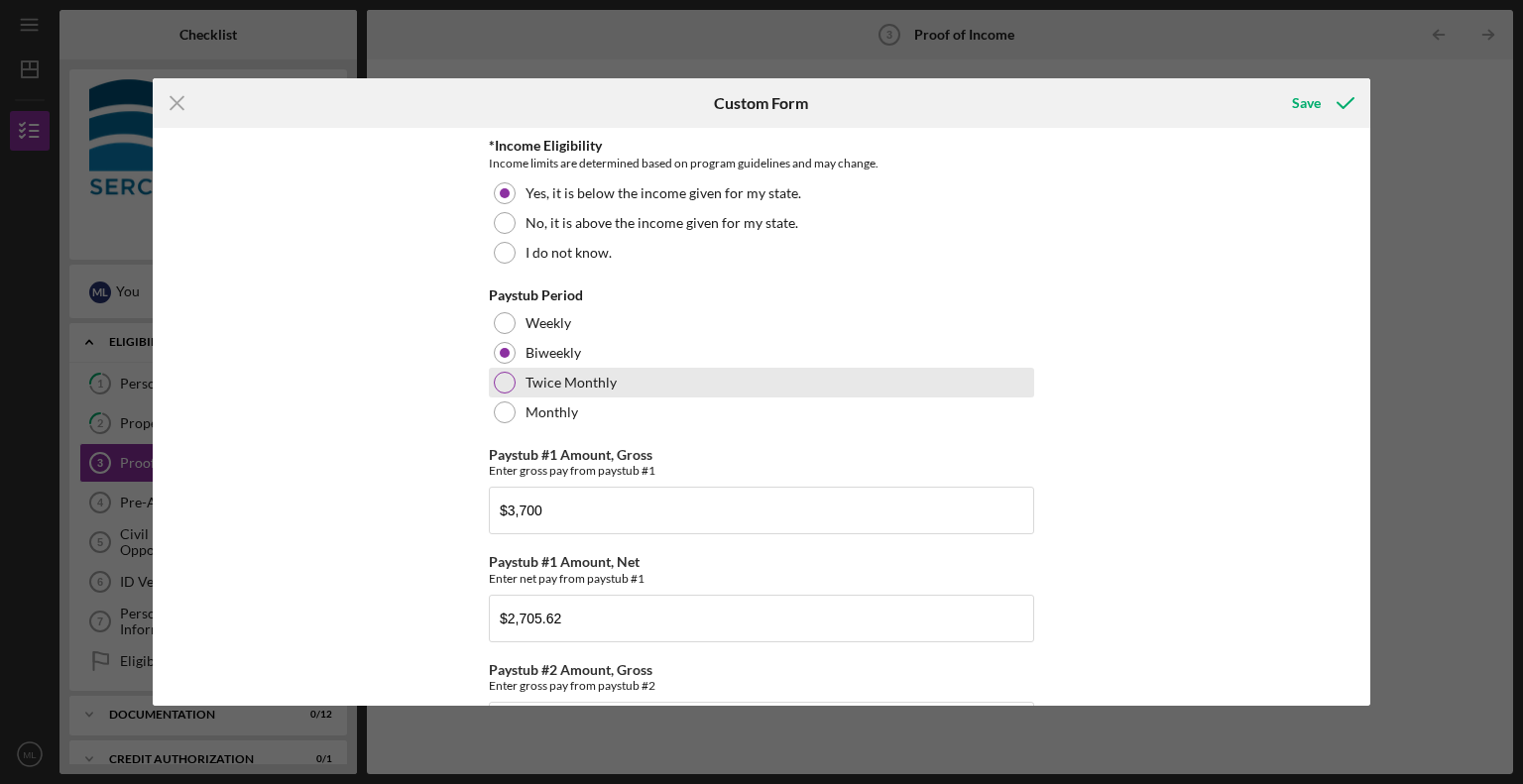 click on "Twice Monthly" at bounding box center (571, 383) 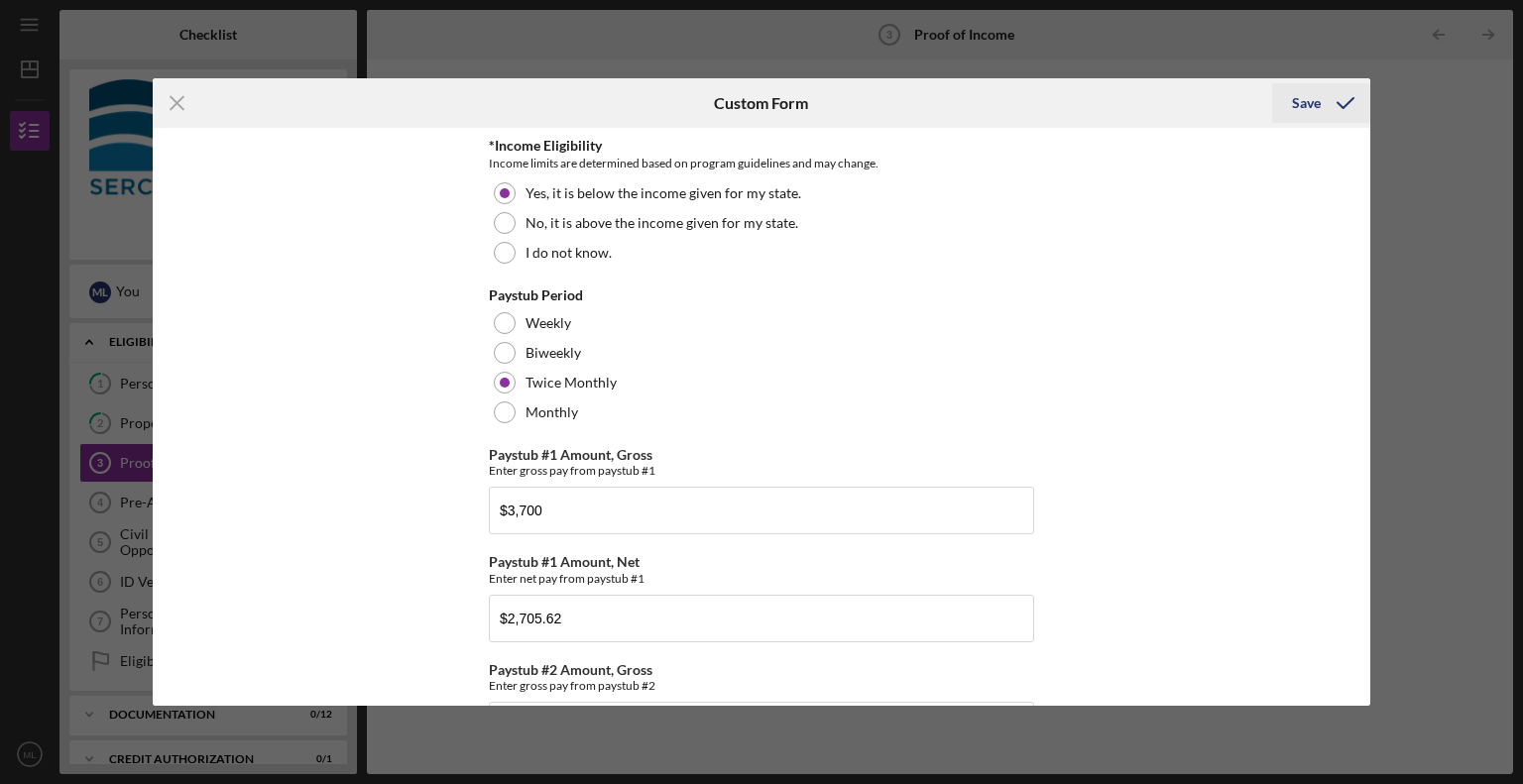 click on "Save" at bounding box center [1306, 103] 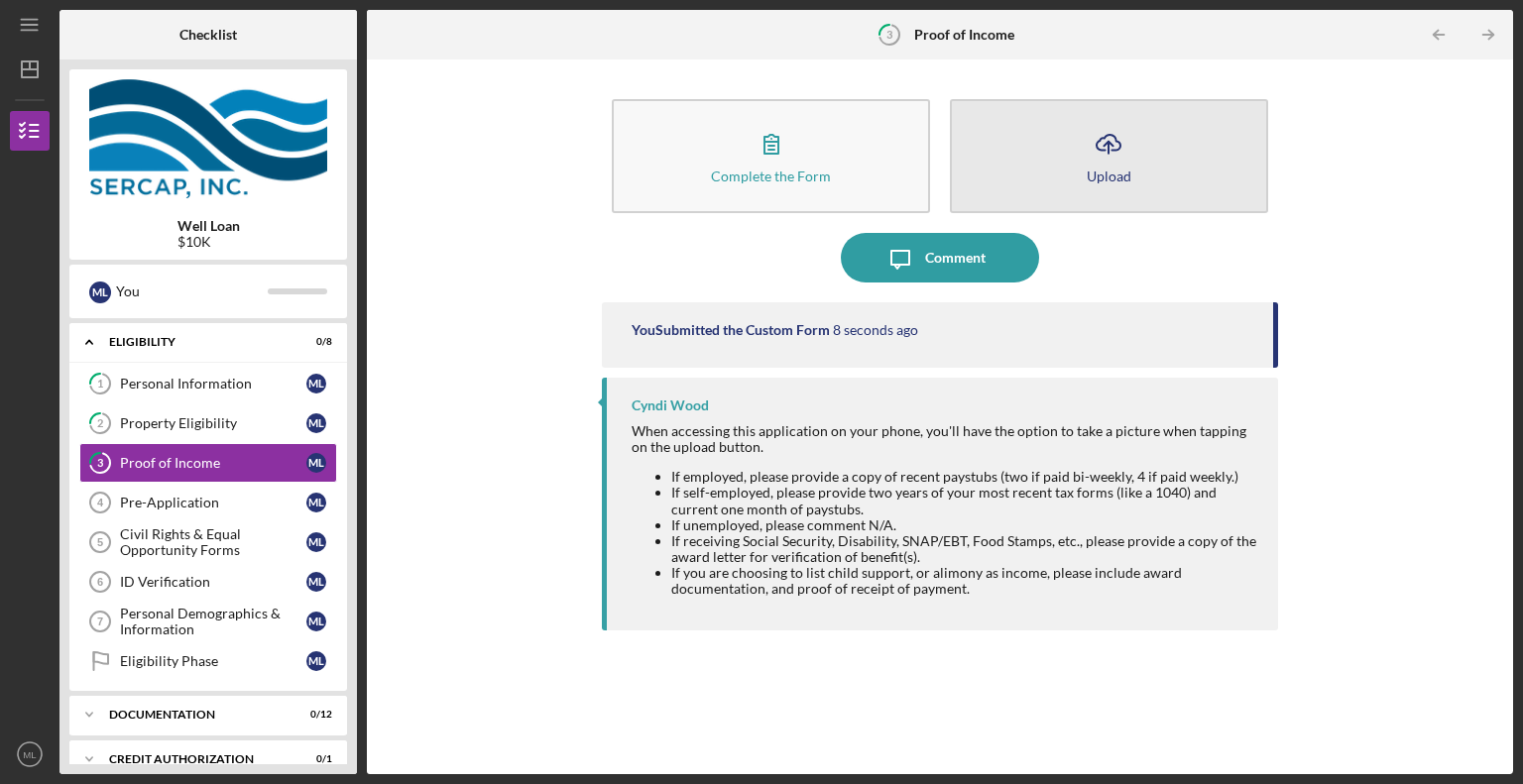 click on "Icon/Upload" 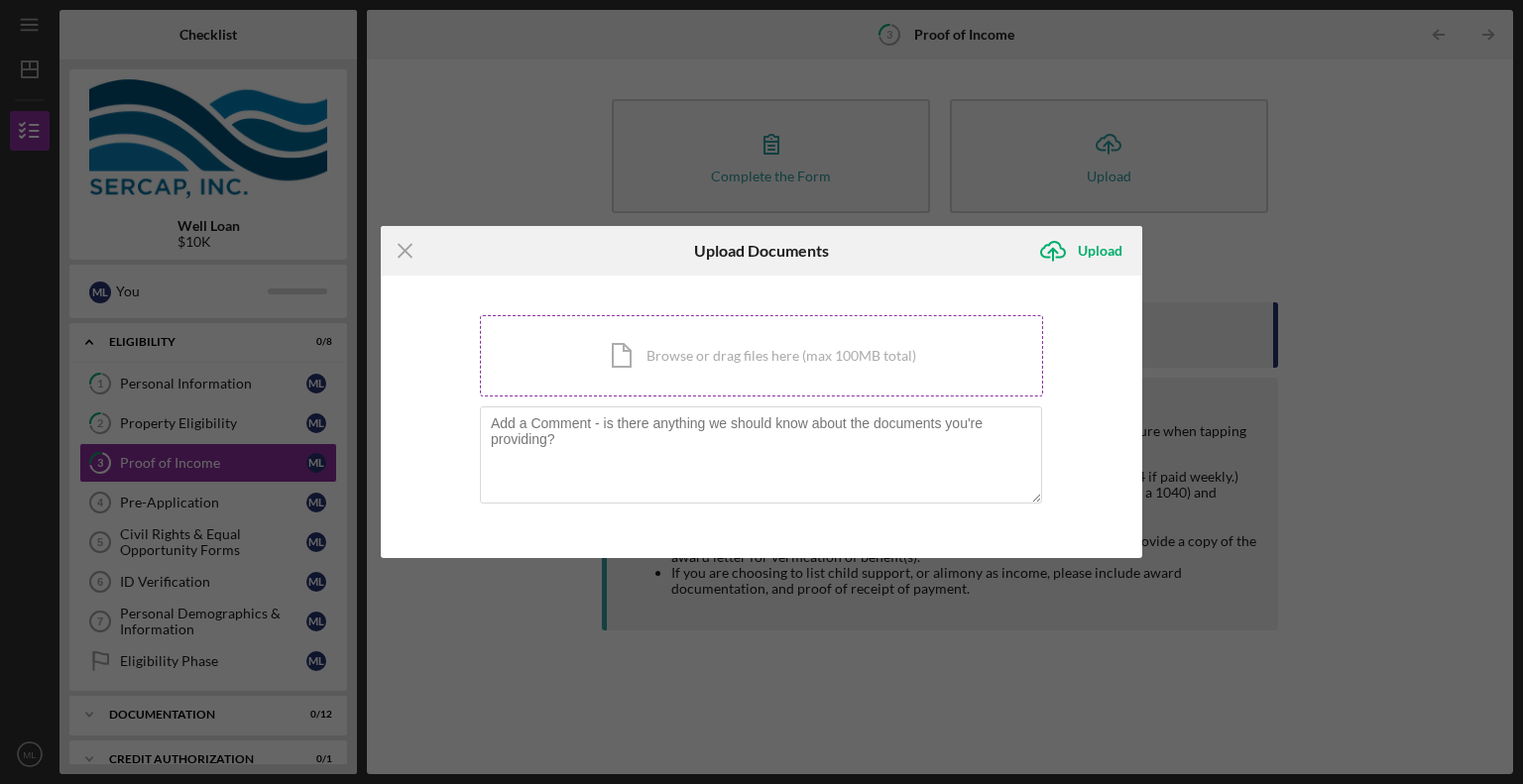 click on "Icon/Document Browse or drag files here (max 100MB total) Tap to choose files or take a photo" at bounding box center [762, 356] 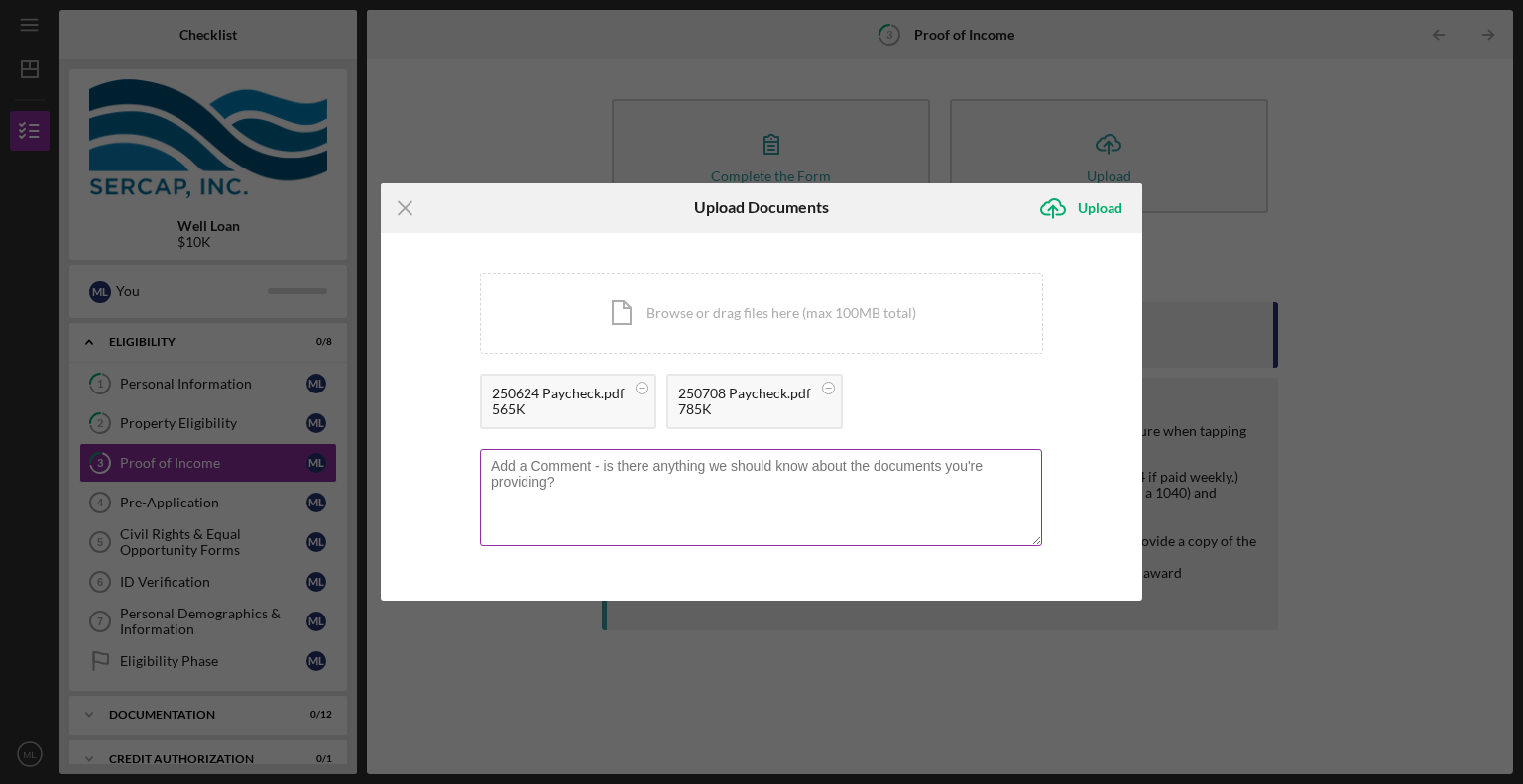 click at bounding box center (761, 498) 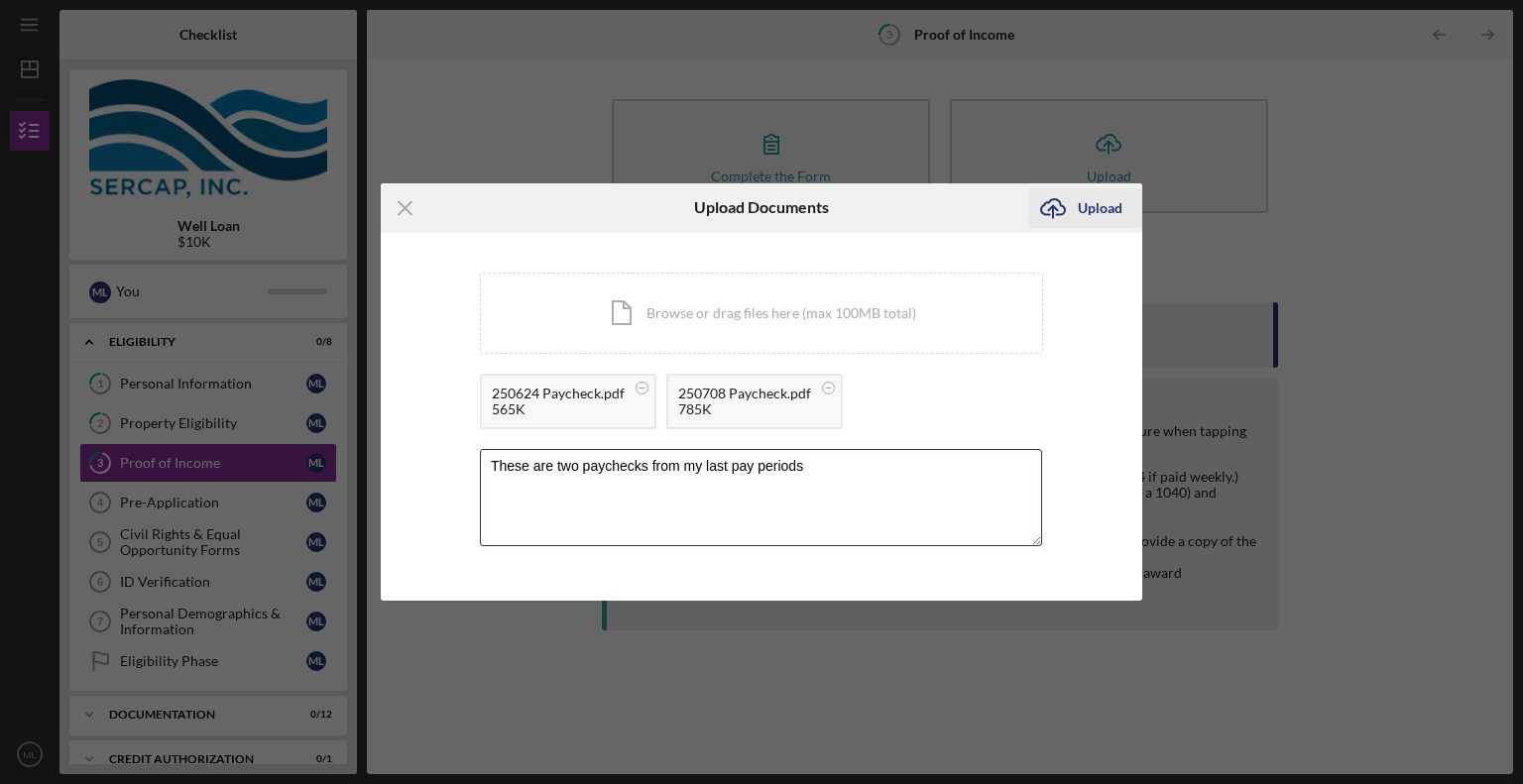 type on "These are two paychecks from my last pay periods" 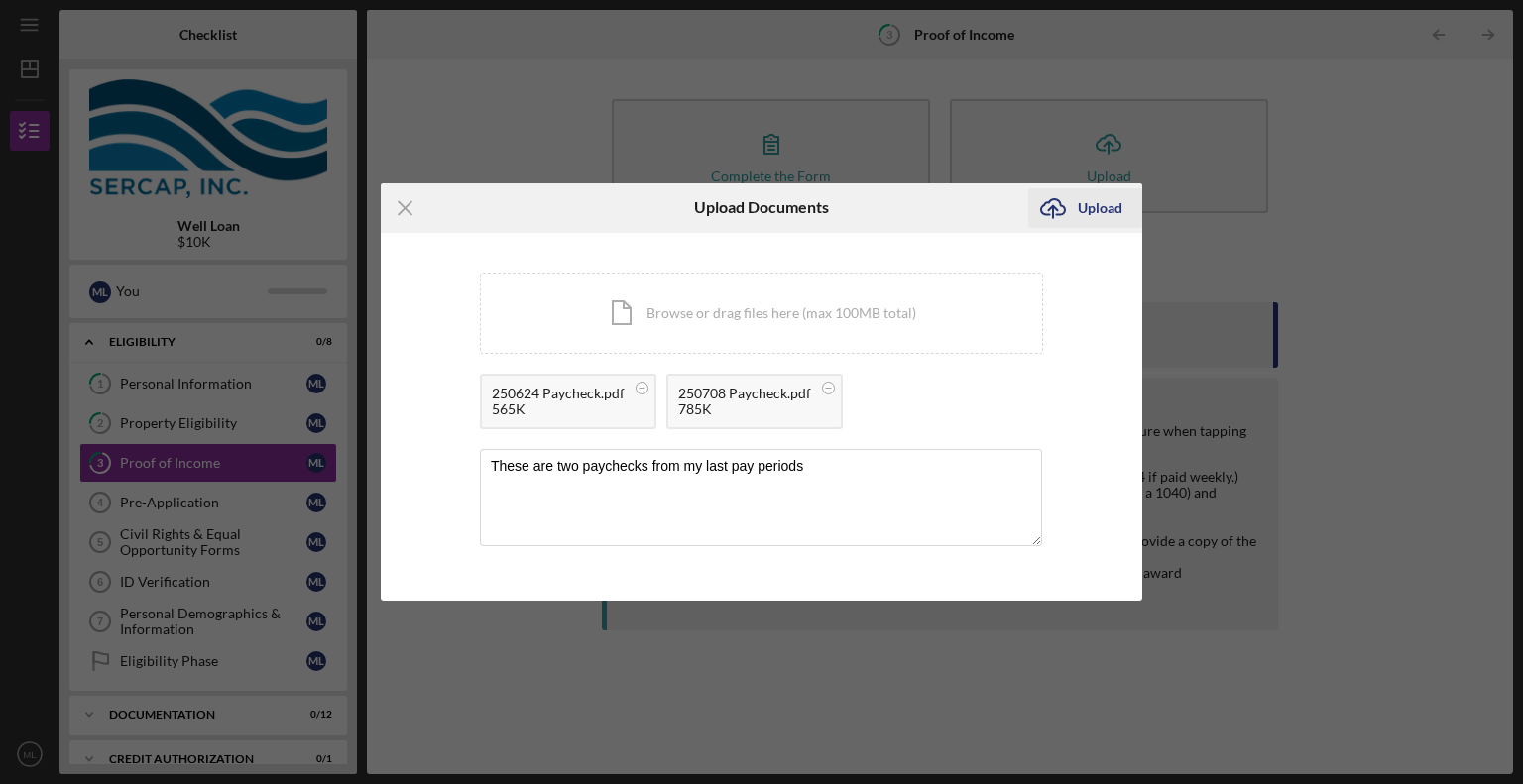 click on "Icon/Upload" 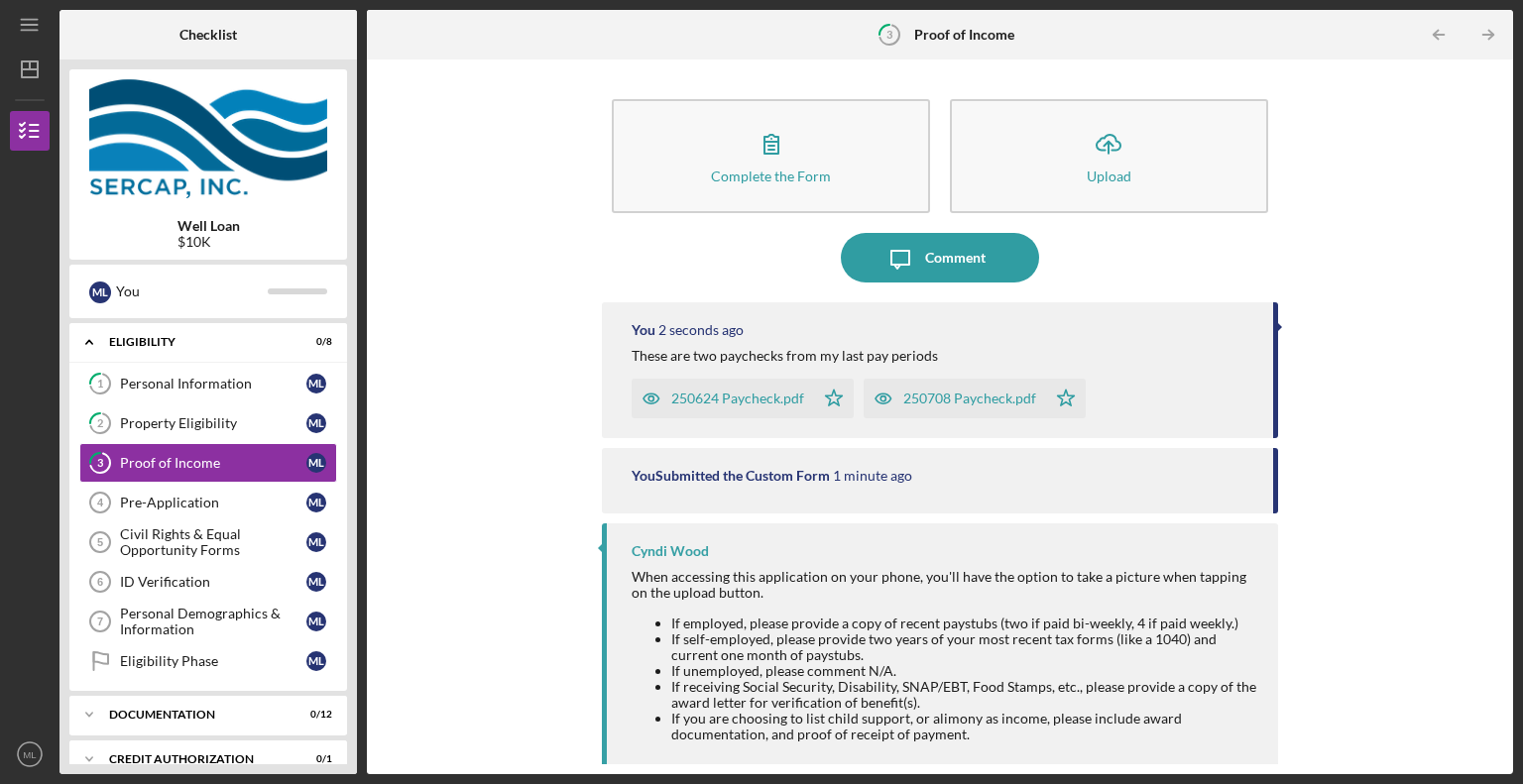 scroll, scrollTop: 12, scrollLeft: 0, axis: vertical 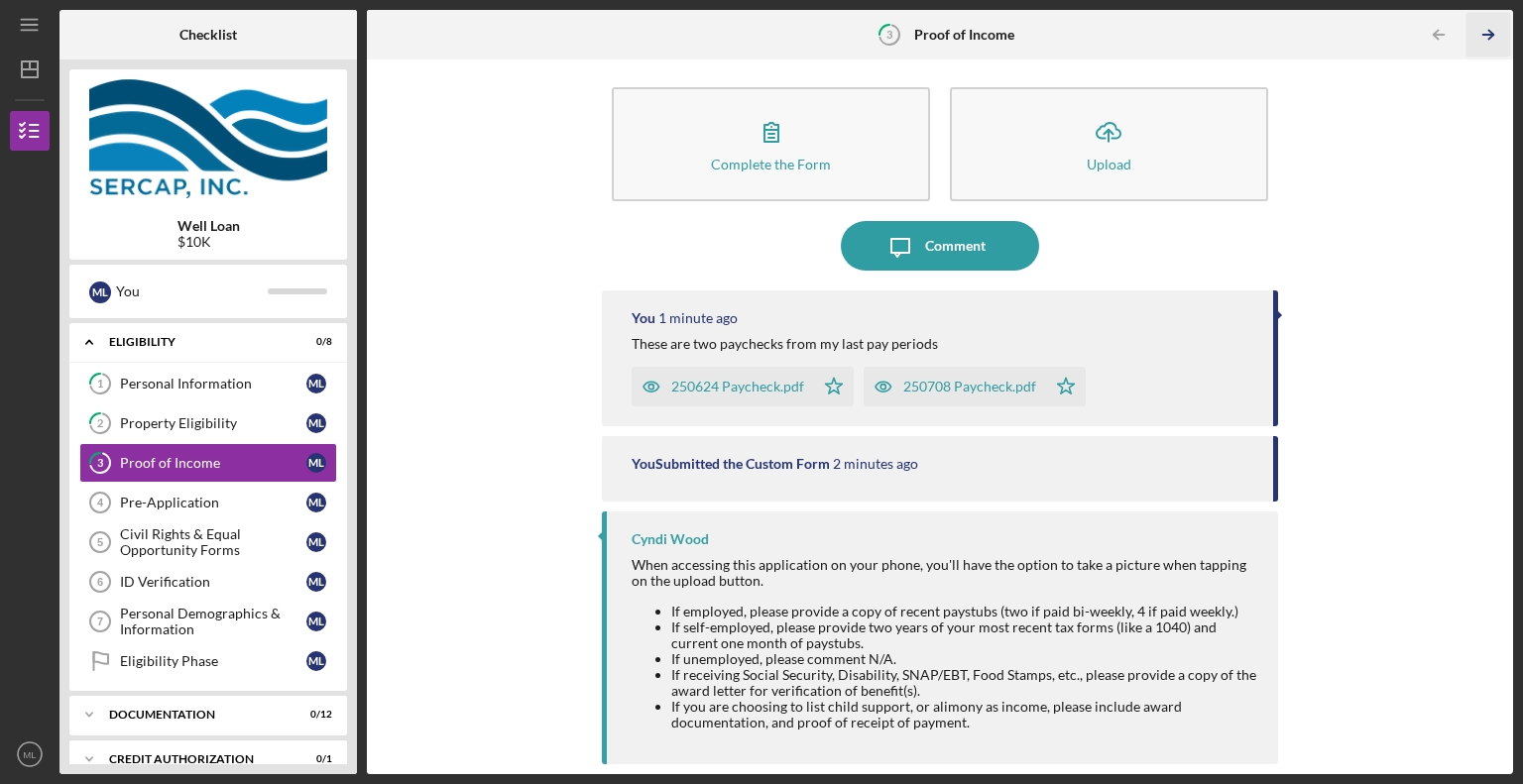 click on "Icon/Table Pagination Arrow" 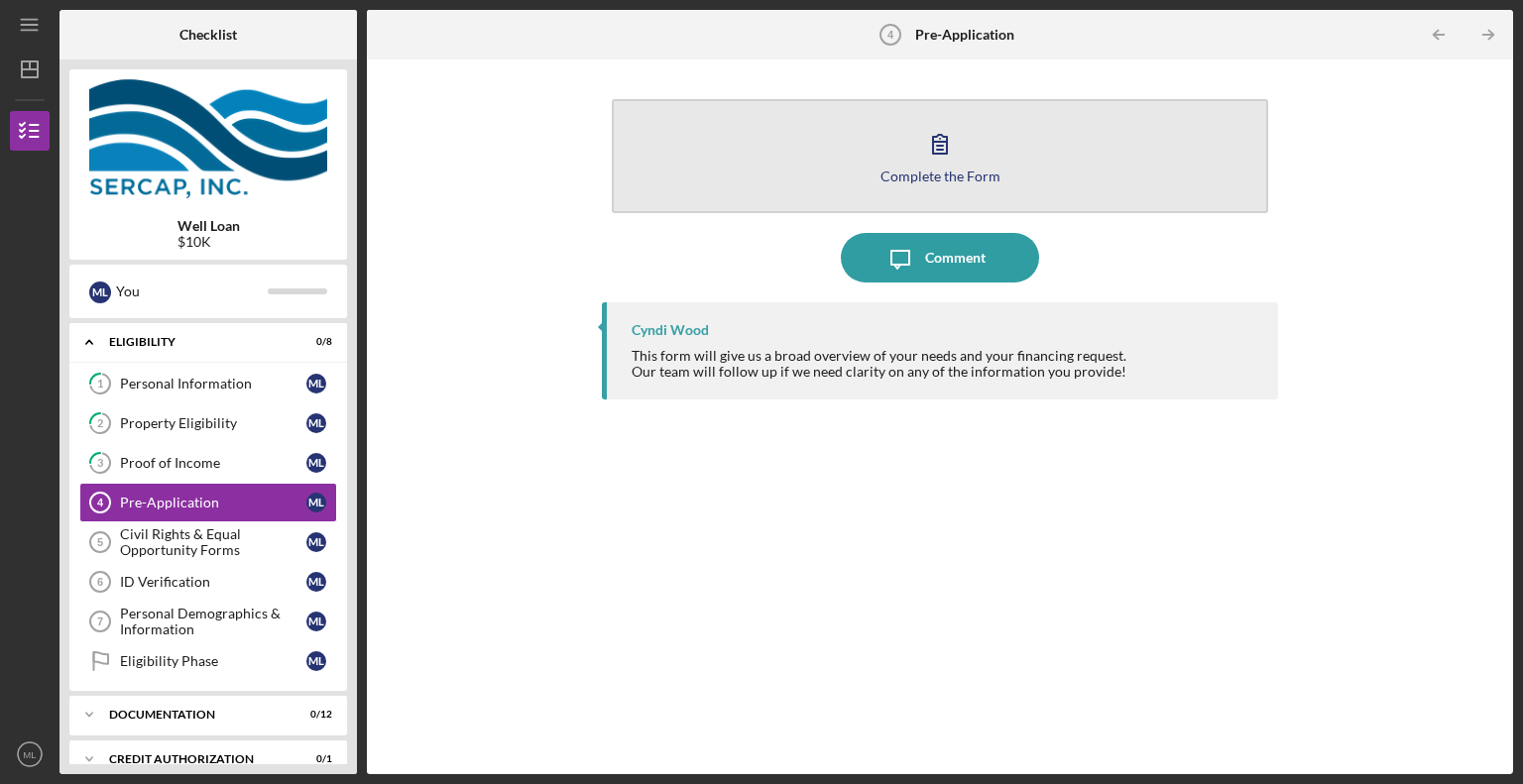 click on "Complete the Form" at bounding box center [940, 175] 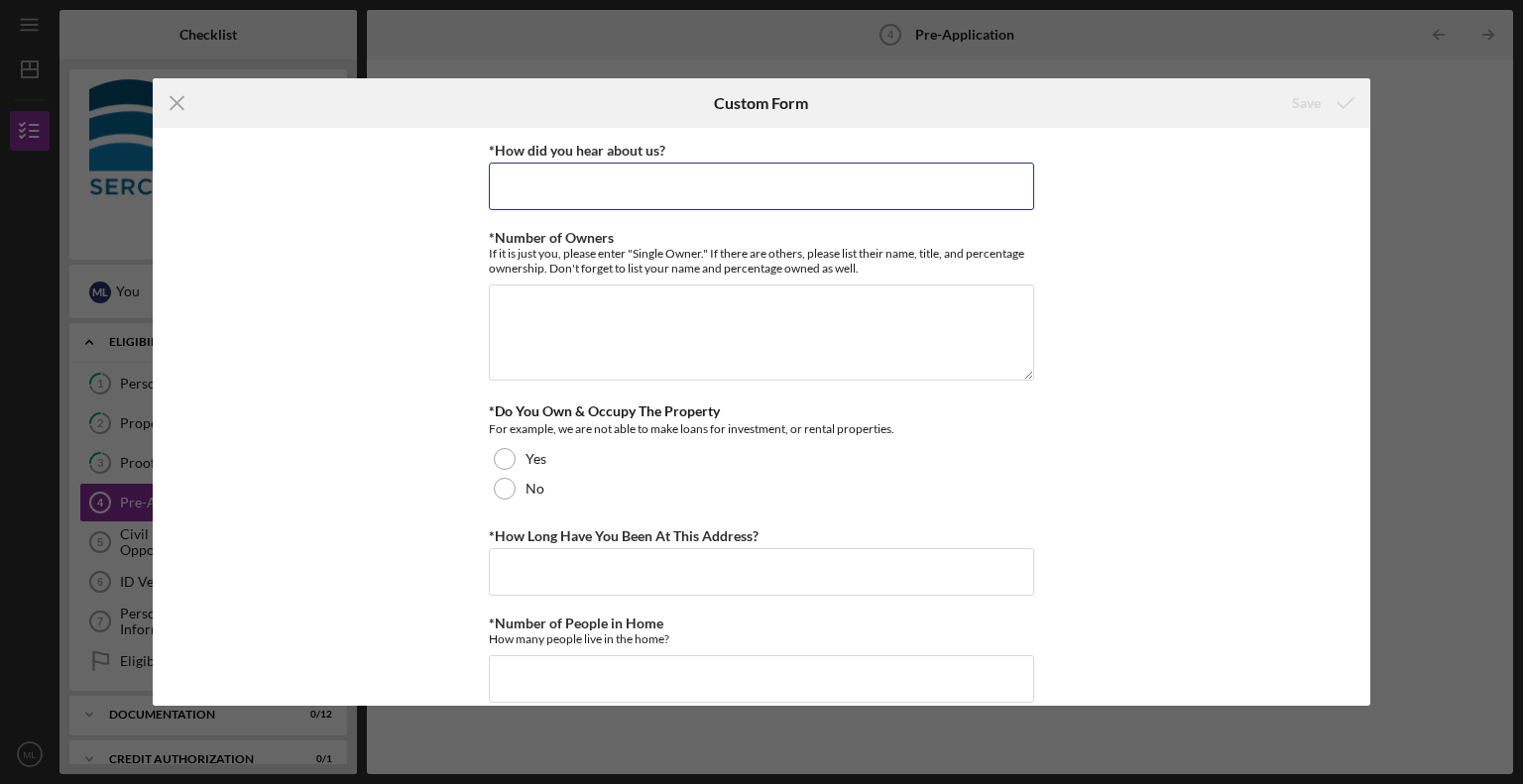 click on "*How did you hear about us?" at bounding box center [762, 186] 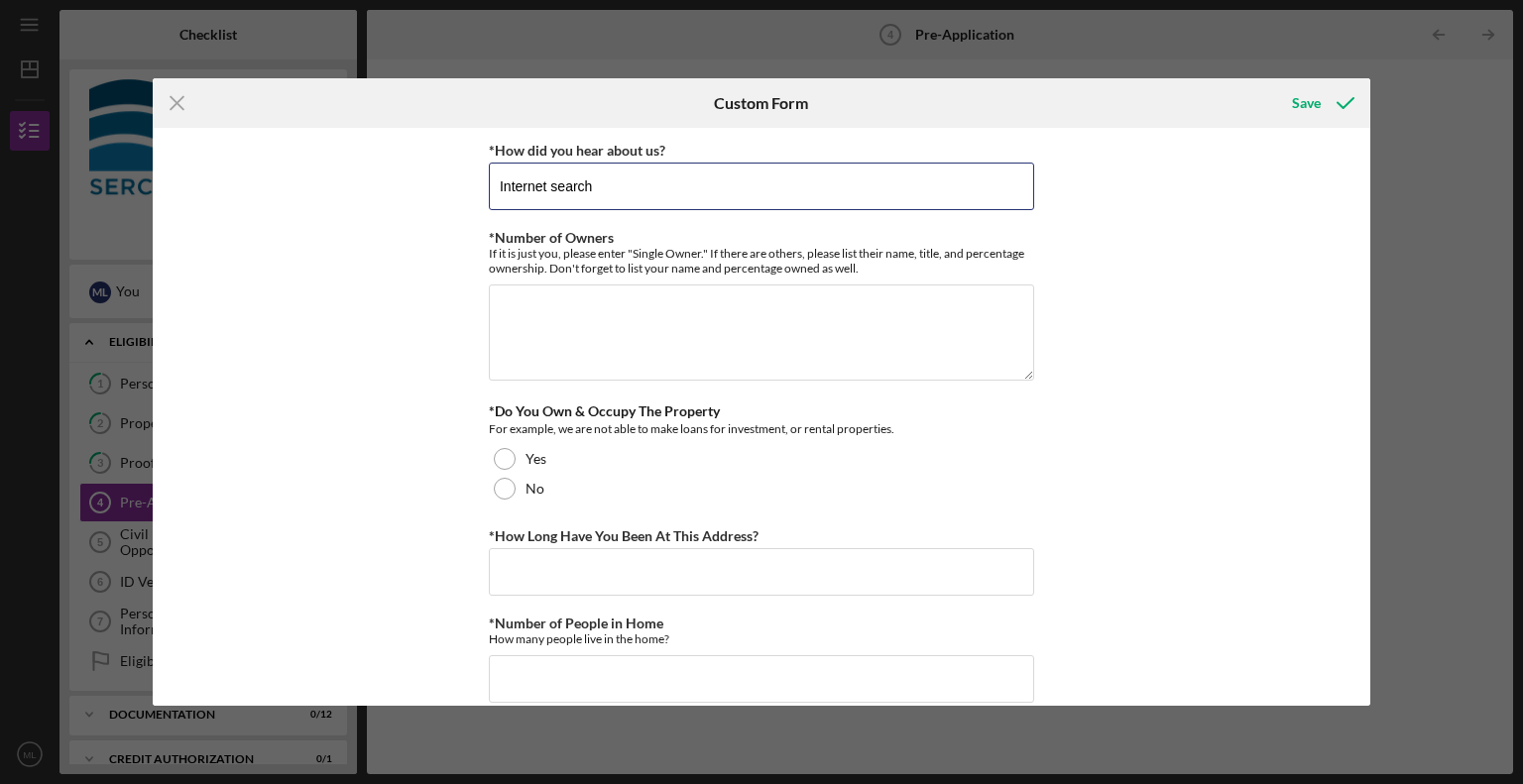 type on "Internet search" 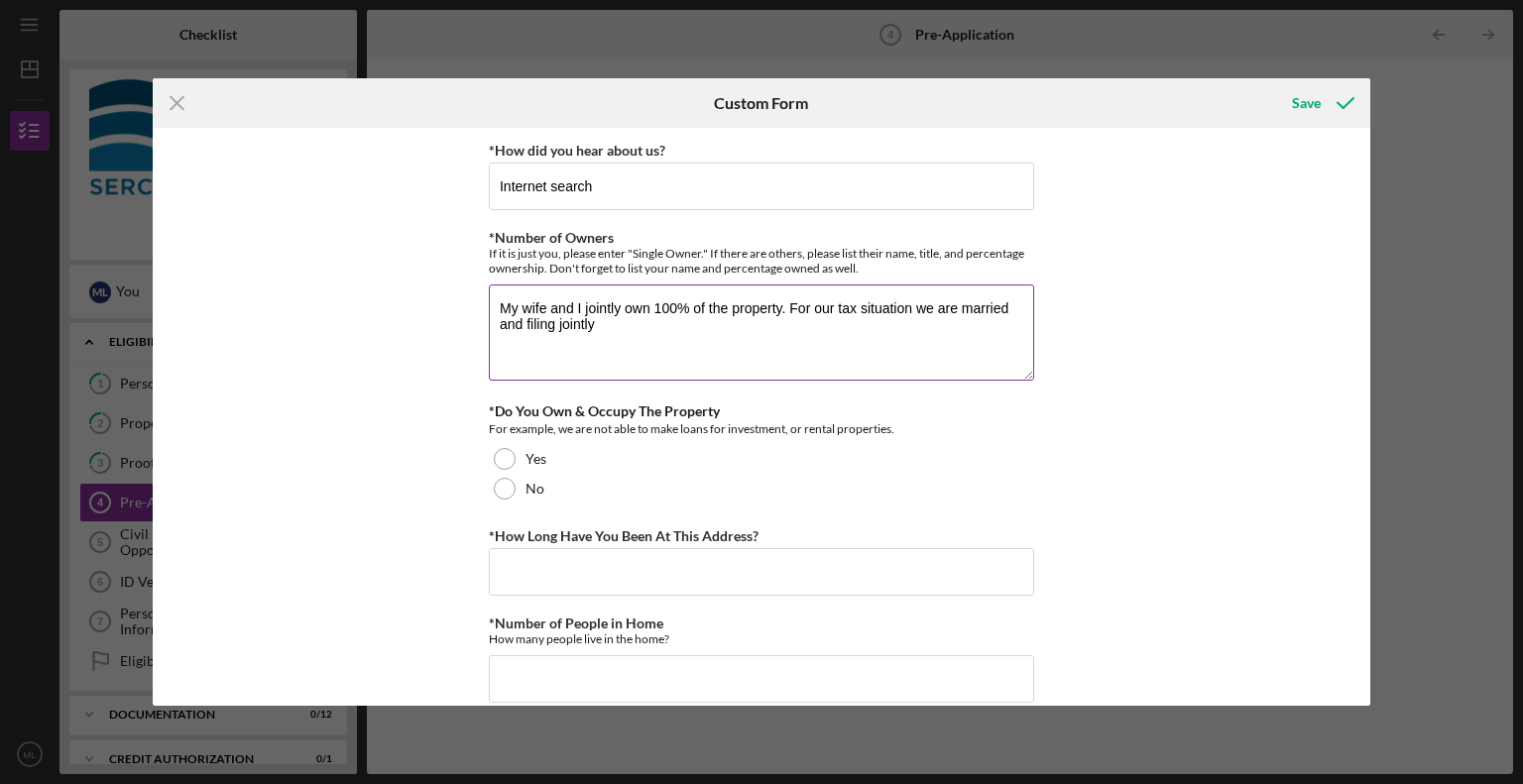 drag, startPoint x: 948, startPoint y: 171, endPoint x: 776, endPoint y: 335, distance: 237.65521 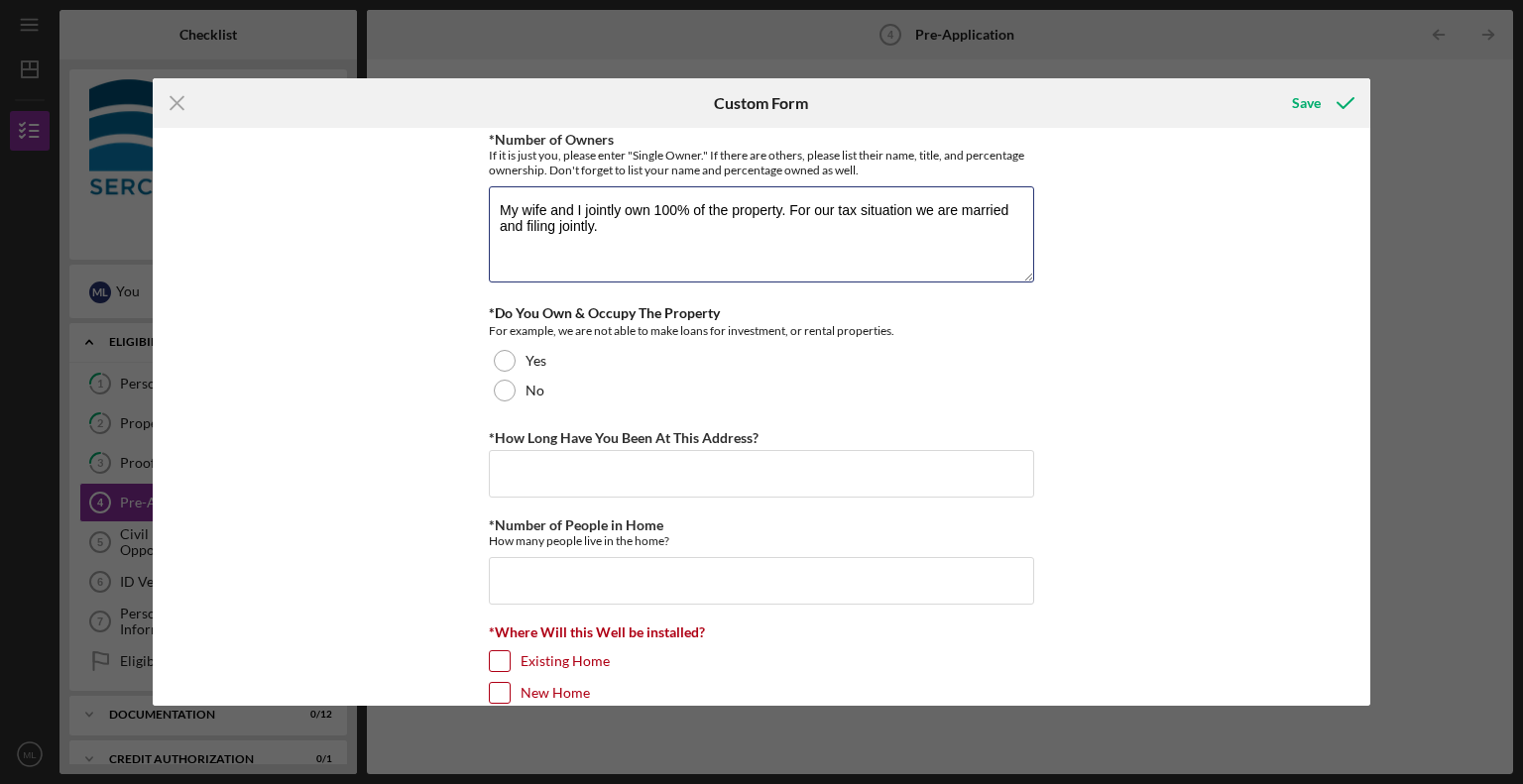 scroll, scrollTop: 104, scrollLeft: 0, axis: vertical 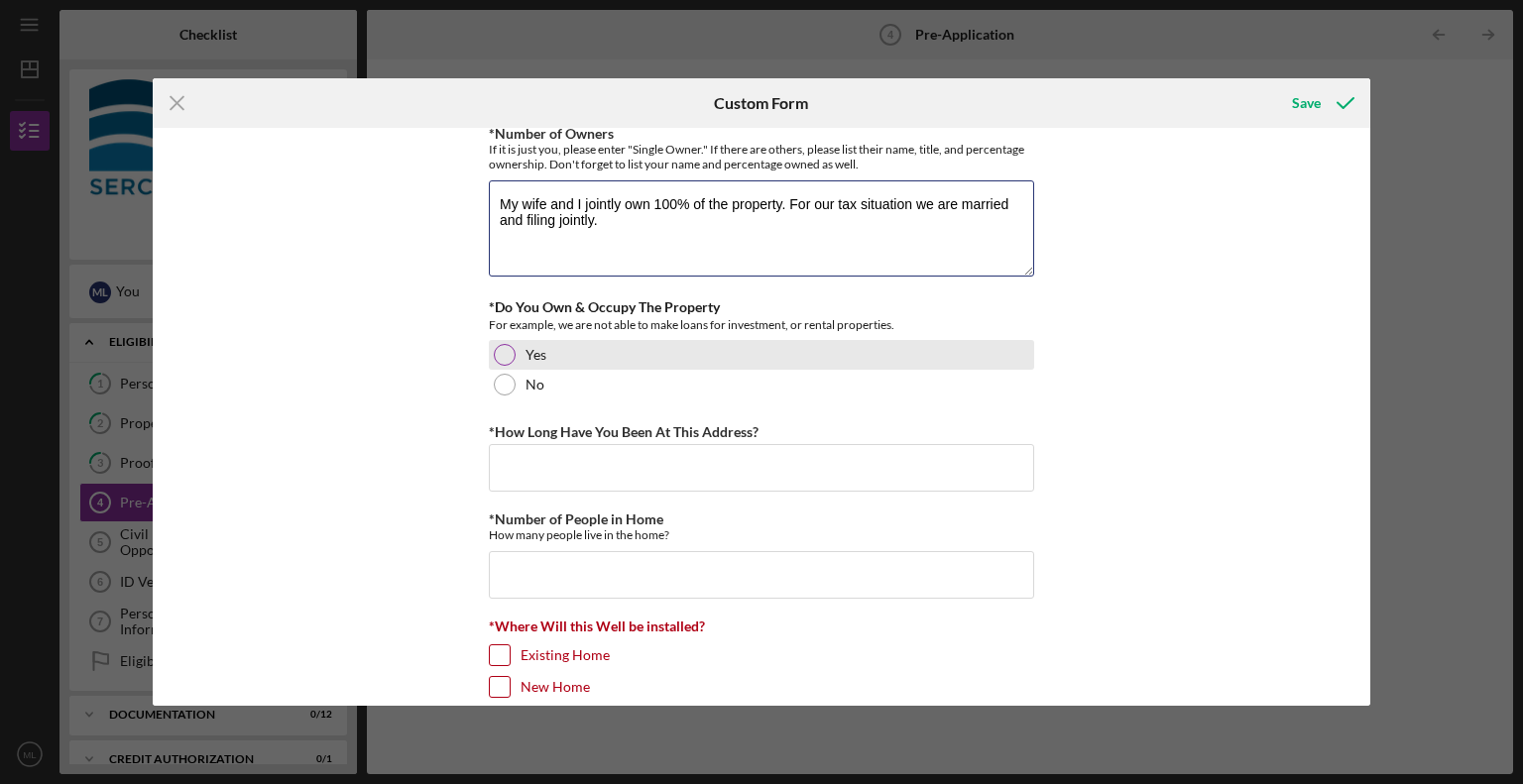 type on "My wife and I jointly own 100% of the property. For our tax situation we are married and filing jointly." 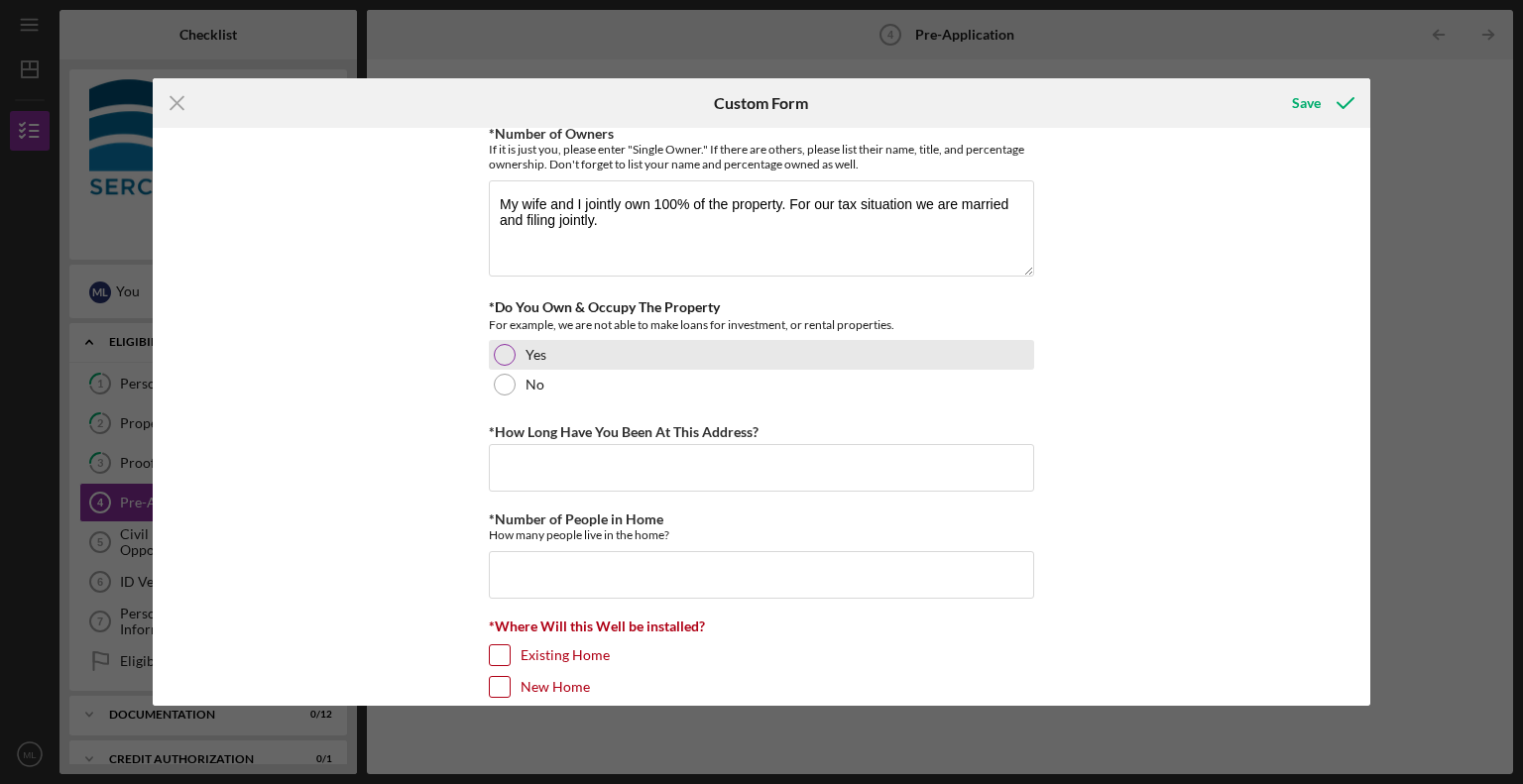 click at bounding box center [505, 355] 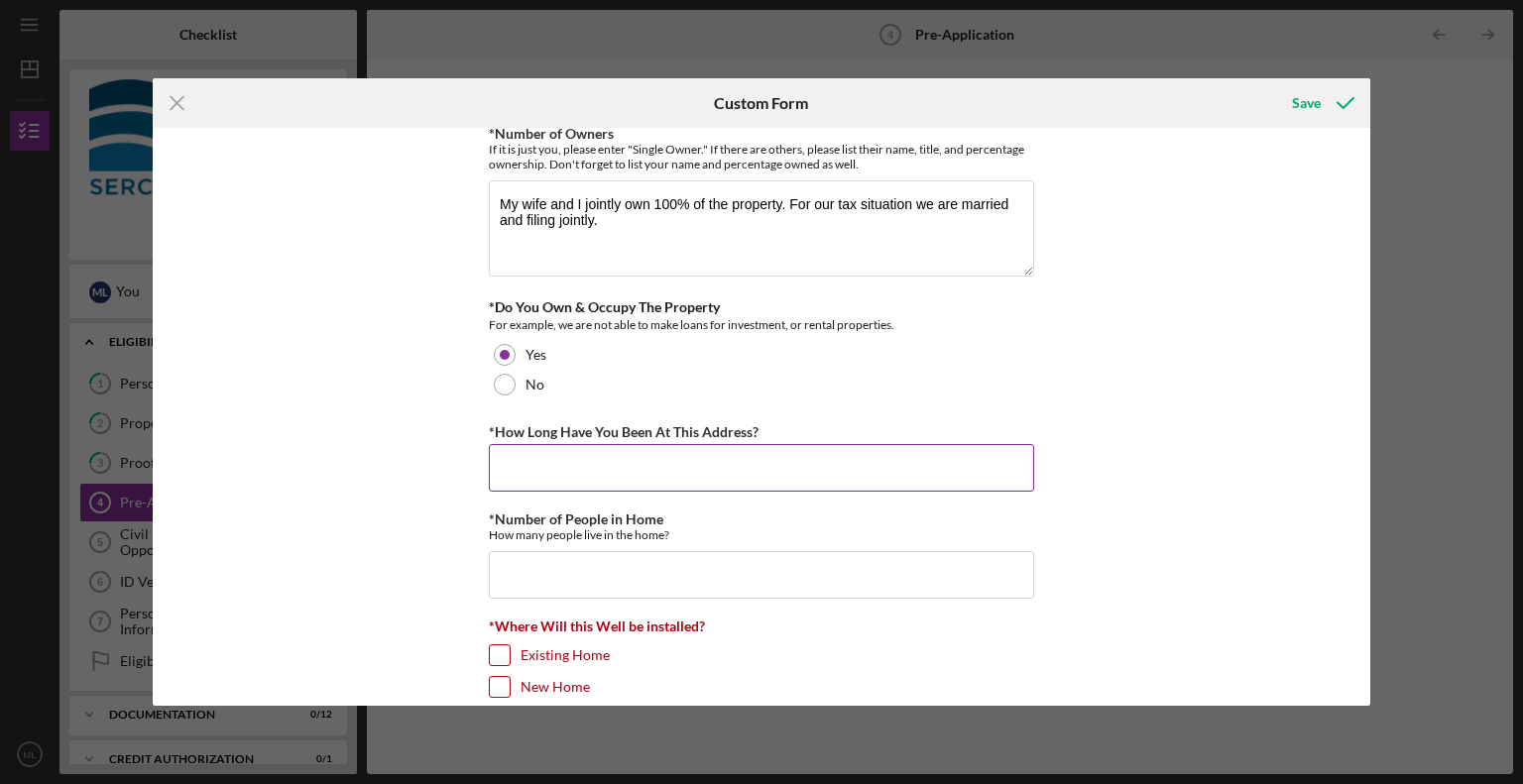 click on "*How Long Have You Been At This Address?" at bounding box center (762, 468) 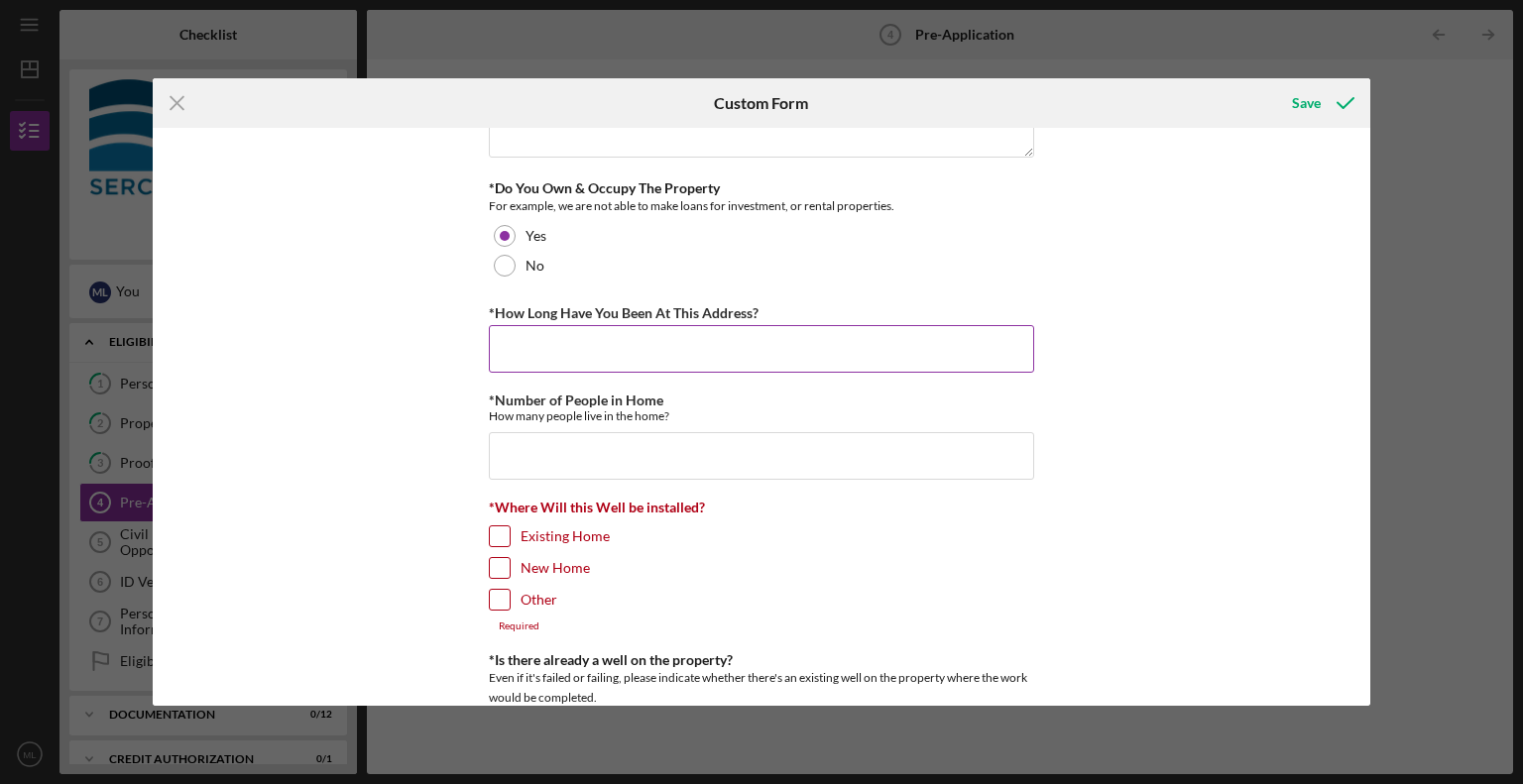 scroll, scrollTop: 225, scrollLeft: 0, axis: vertical 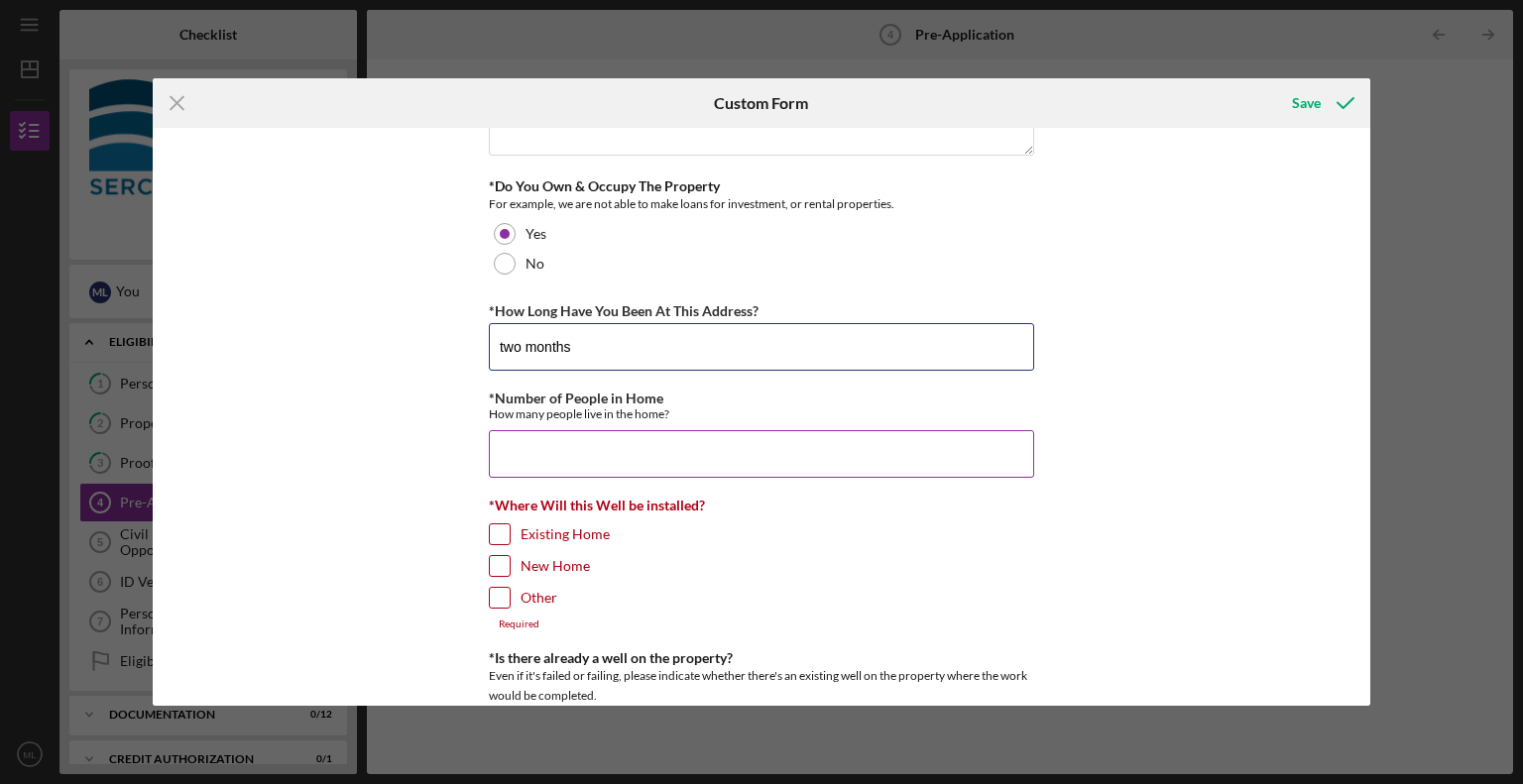 type on "two months" 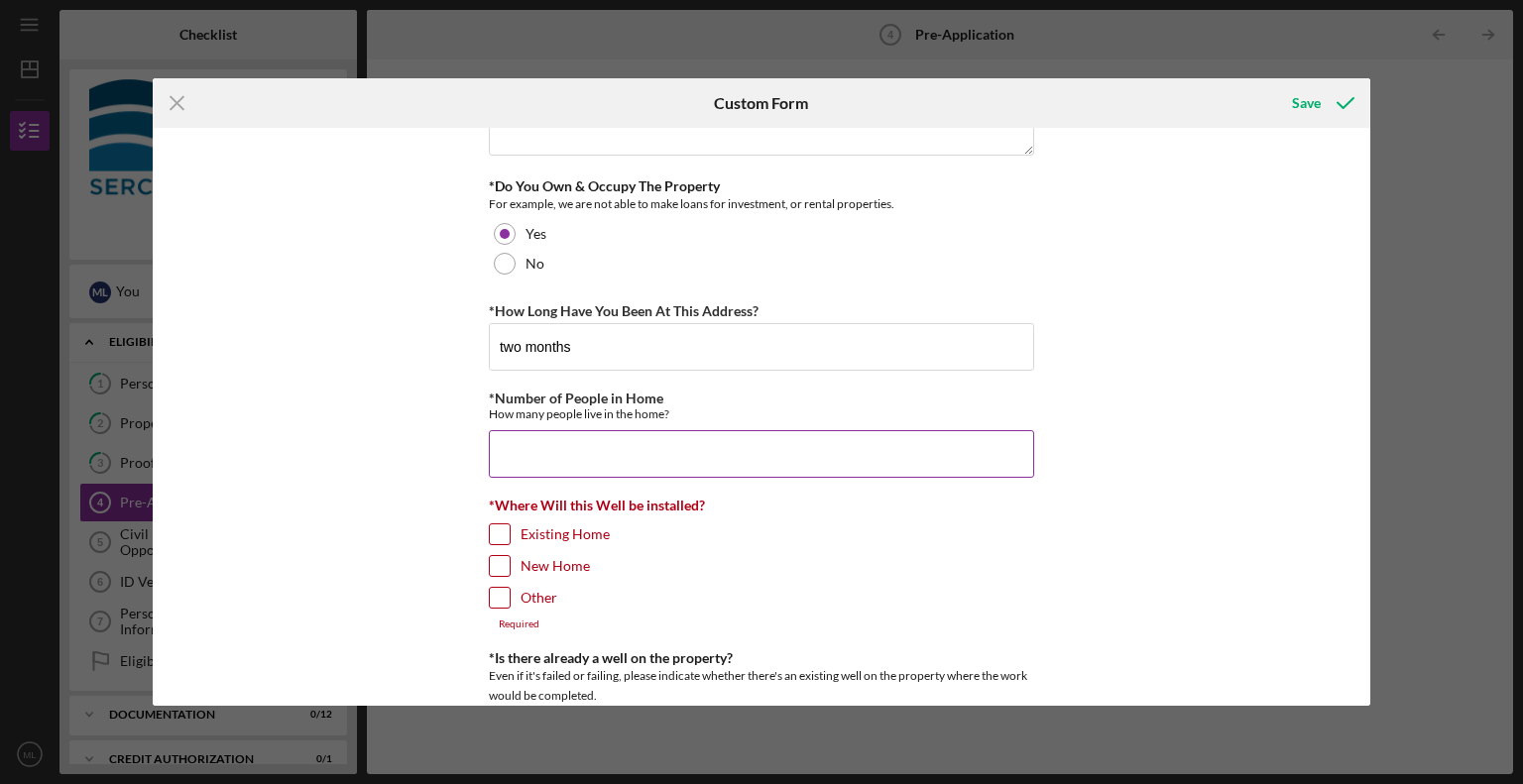 click on "*Number of People in Home" at bounding box center (762, 454) 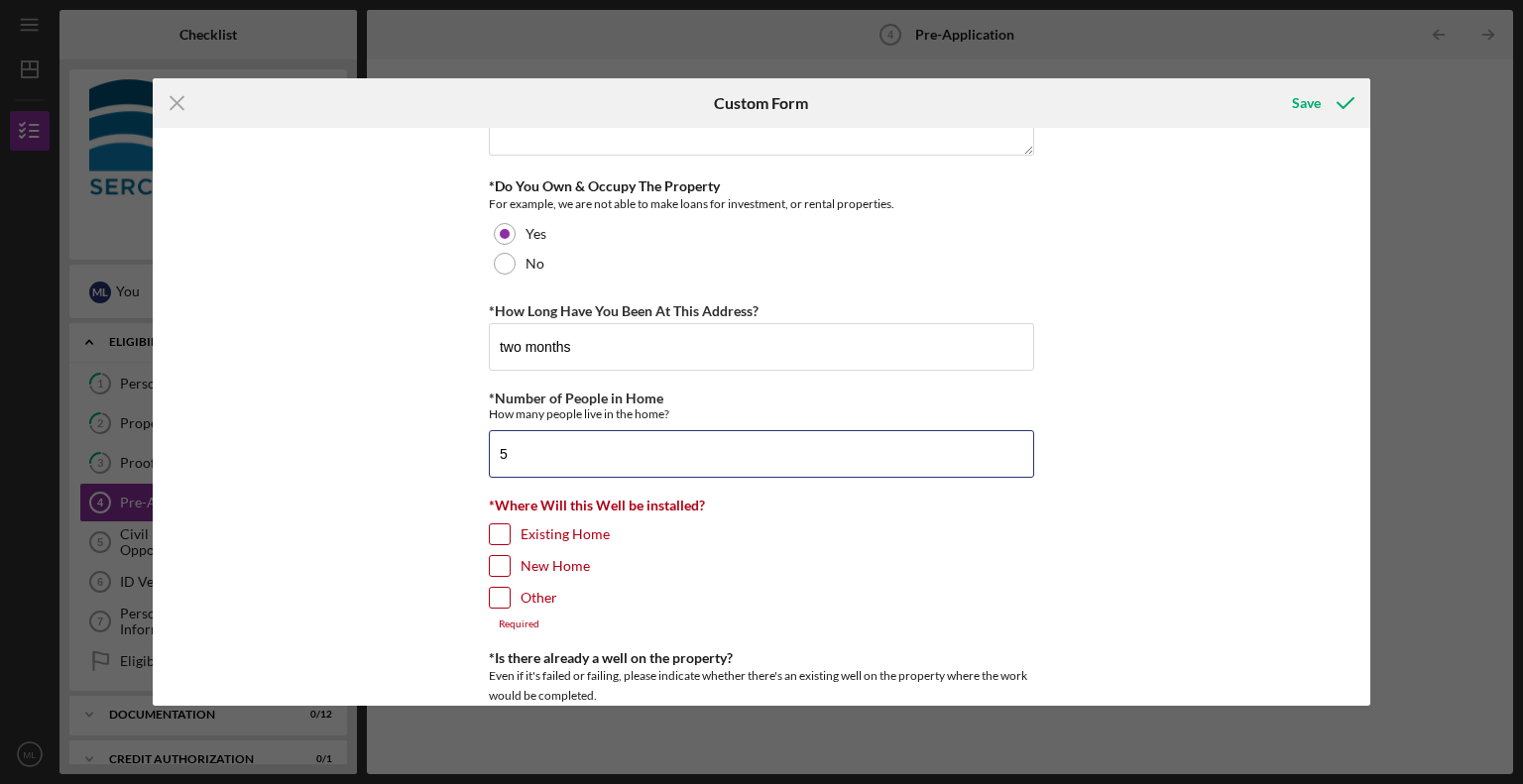 type on "5" 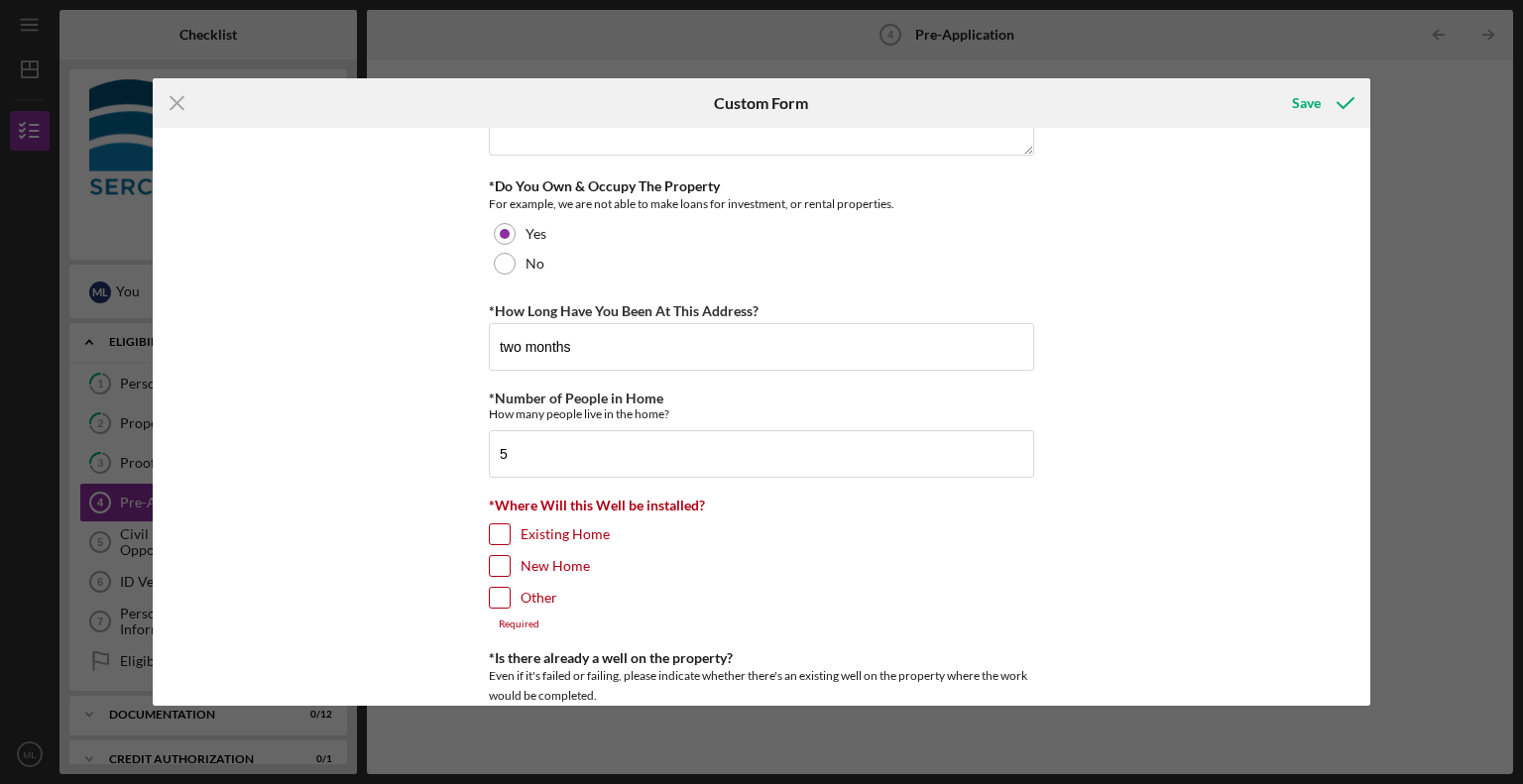 click on "Existing Home" at bounding box center [500, 534] 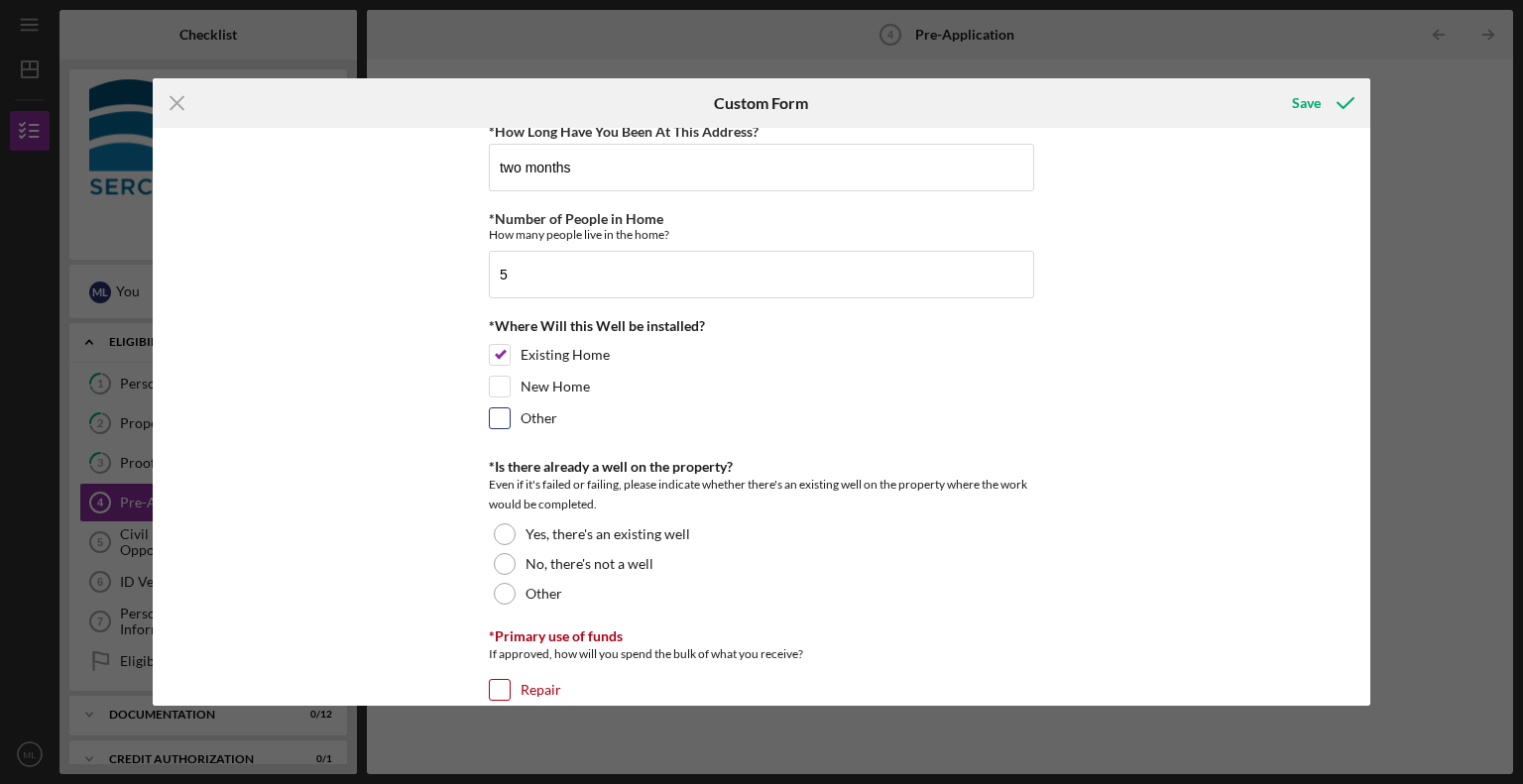 scroll, scrollTop: 407, scrollLeft: 0, axis: vertical 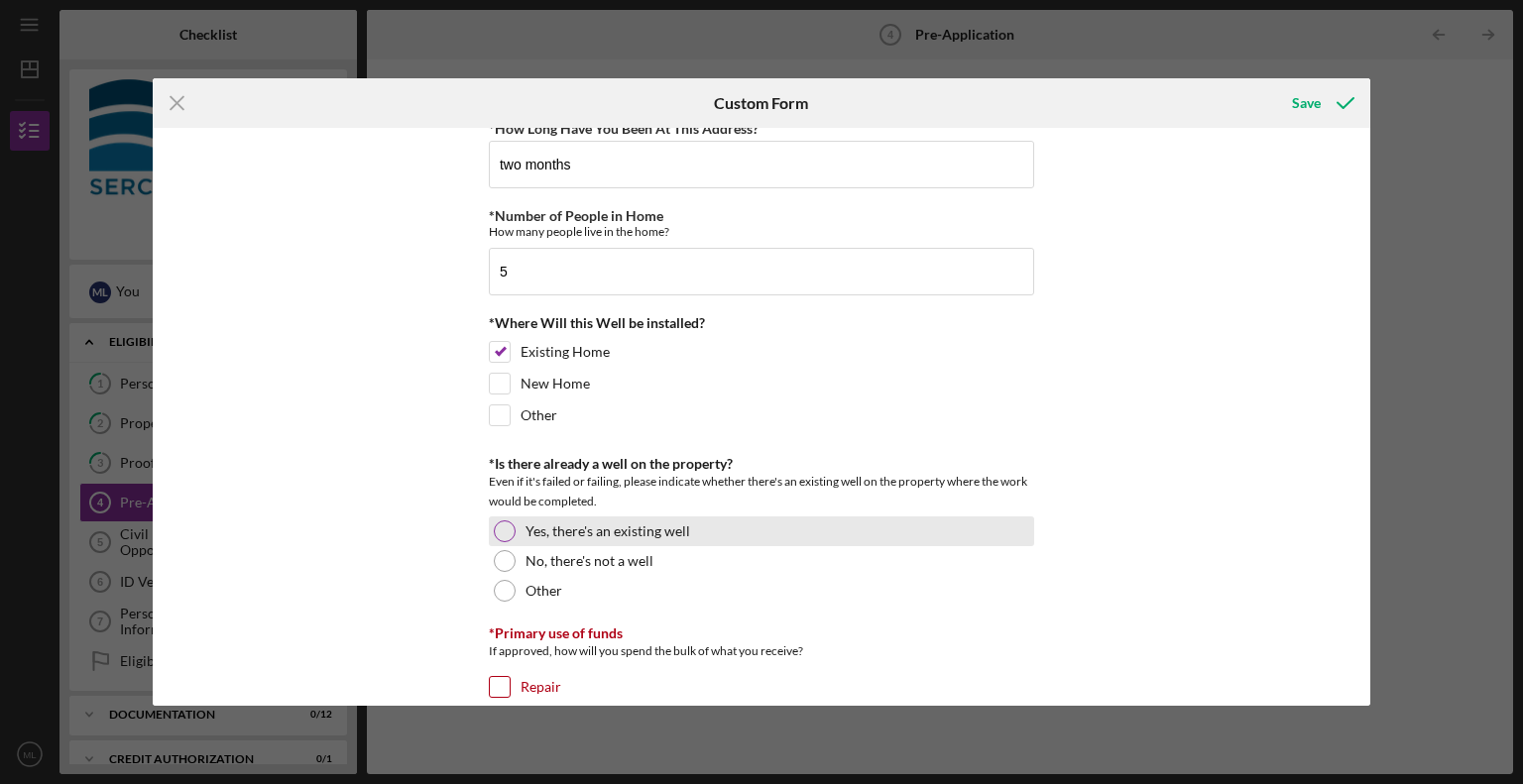 click on "Yes, there's an existing well" at bounding box center (608, 531) 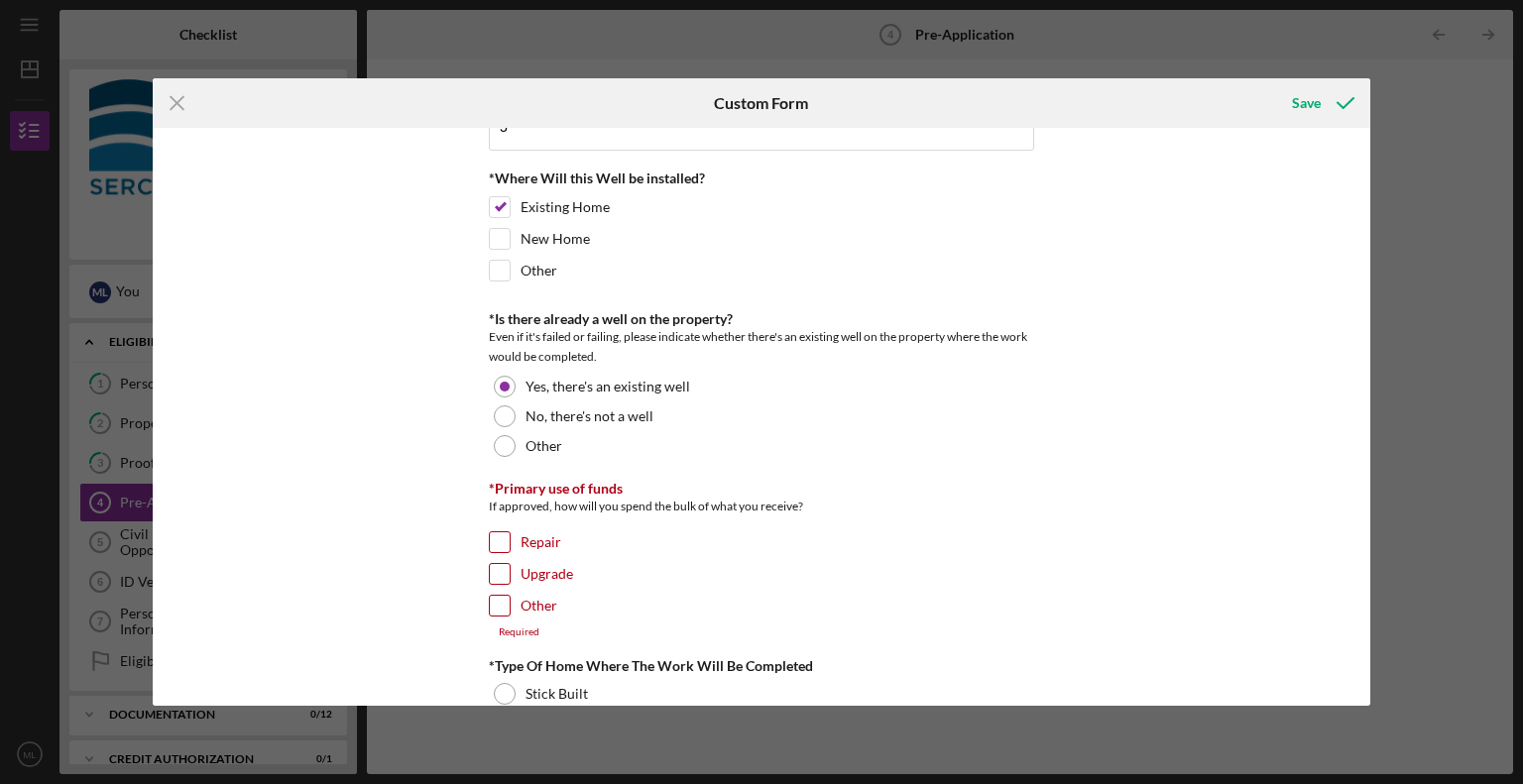 scroll, scrollTop: 568, scrollLeft: 0, axis: vertical 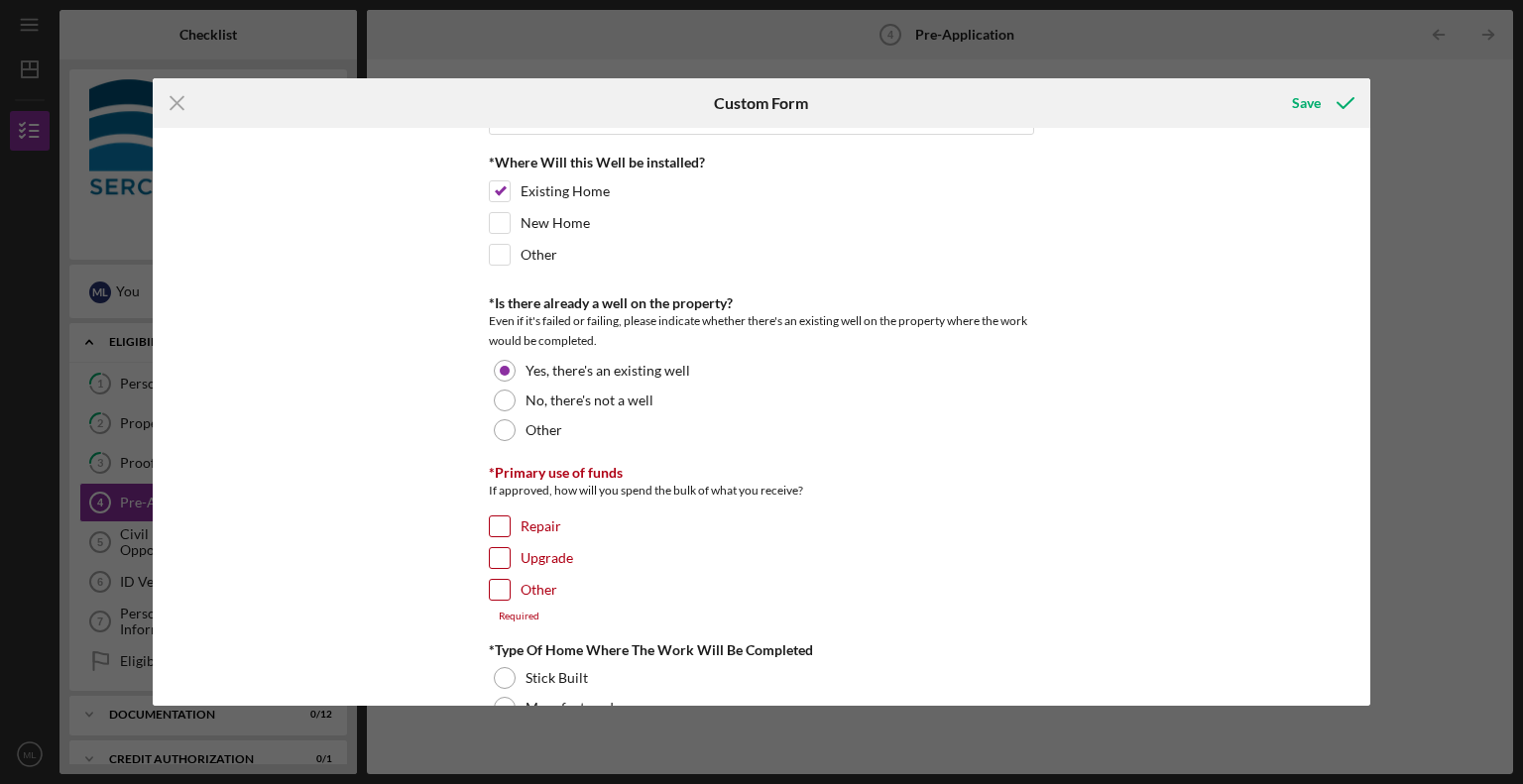 drag, startPoint x: 488, startPoint y: 554, endPoint x: 504, endPoint y: 519, distance: 38.483763 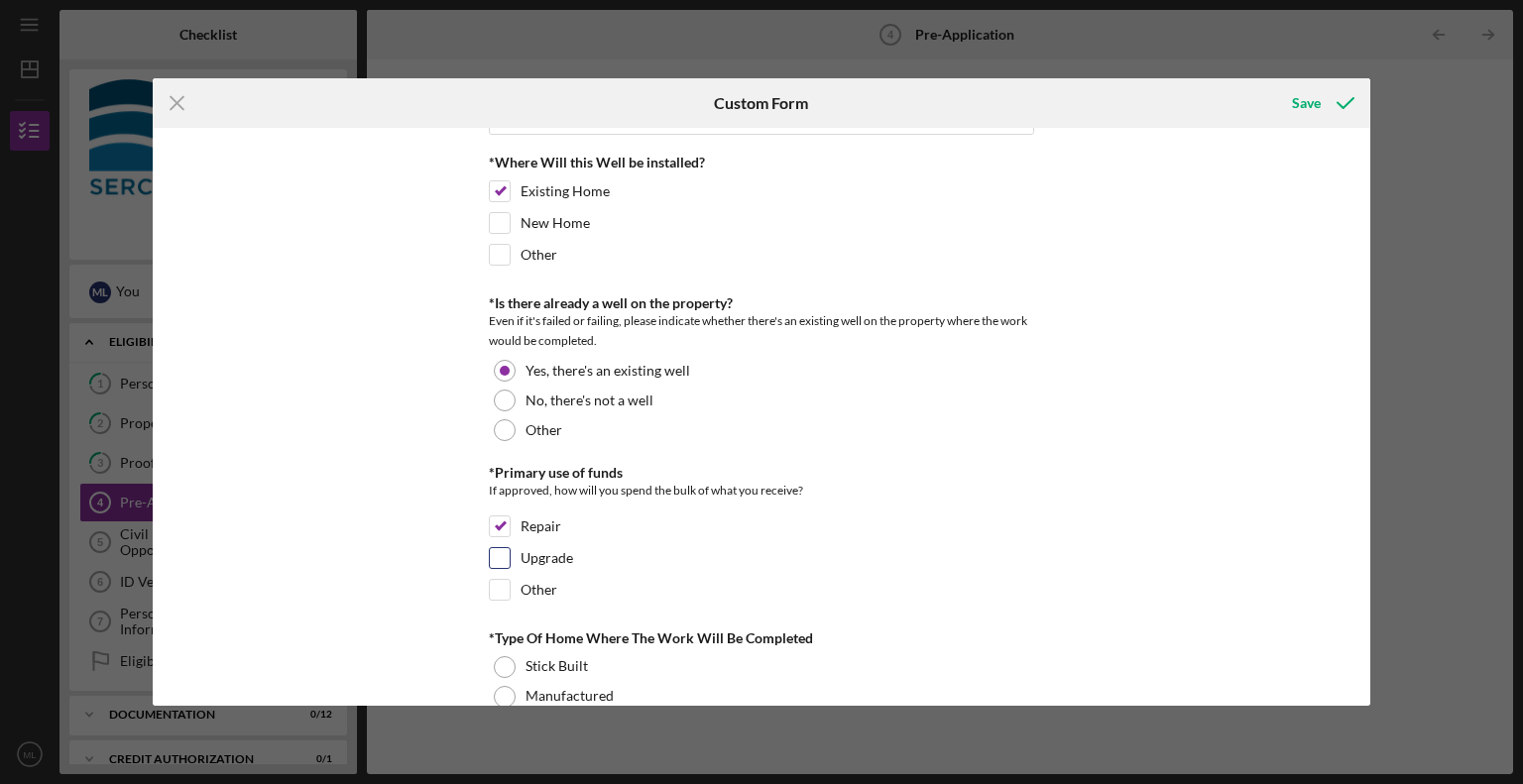 click on "Upgrade" at bounding box center [500, 558] 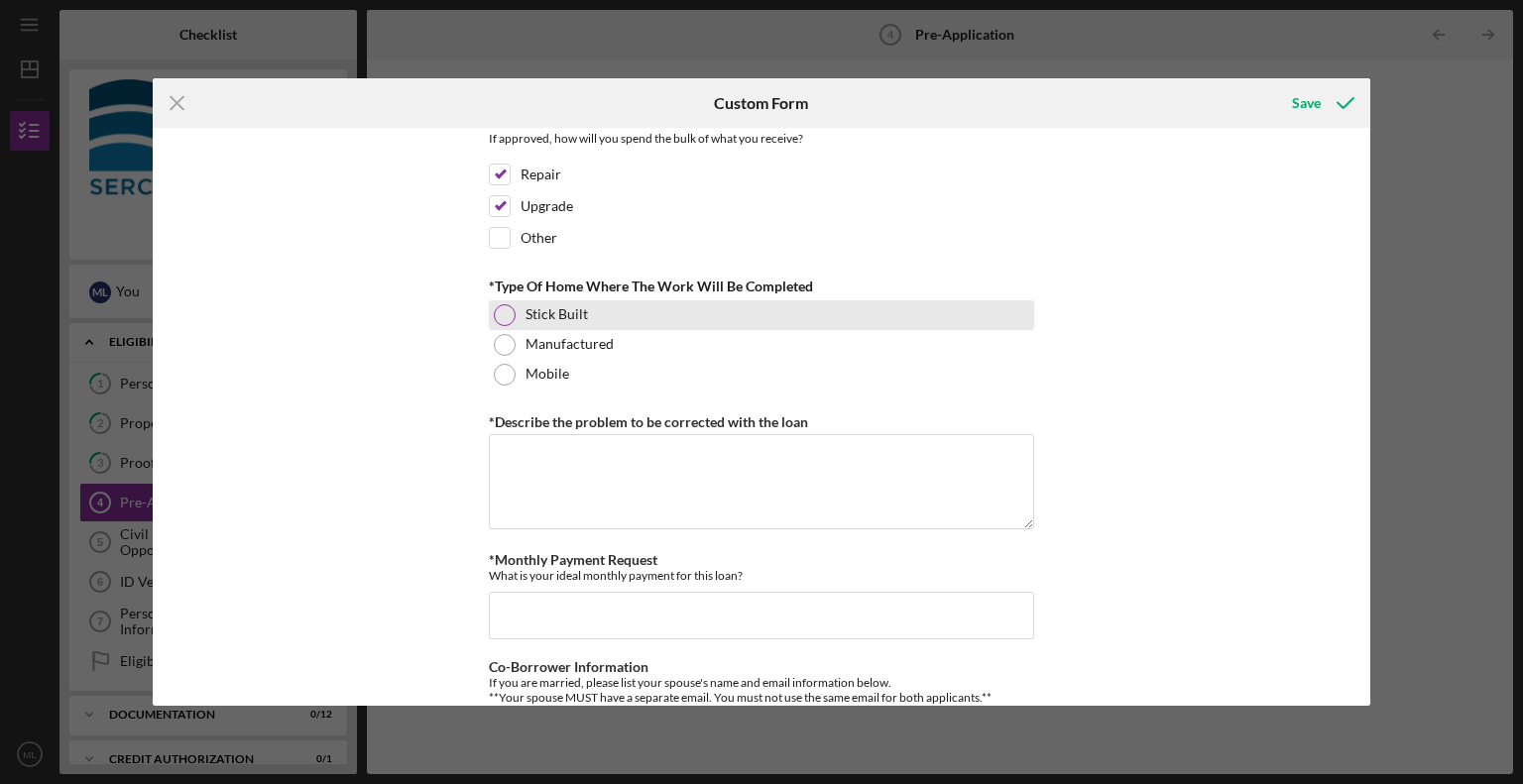 scroll, scrollTop: 922, scrollLeft: 0, axis: vertical 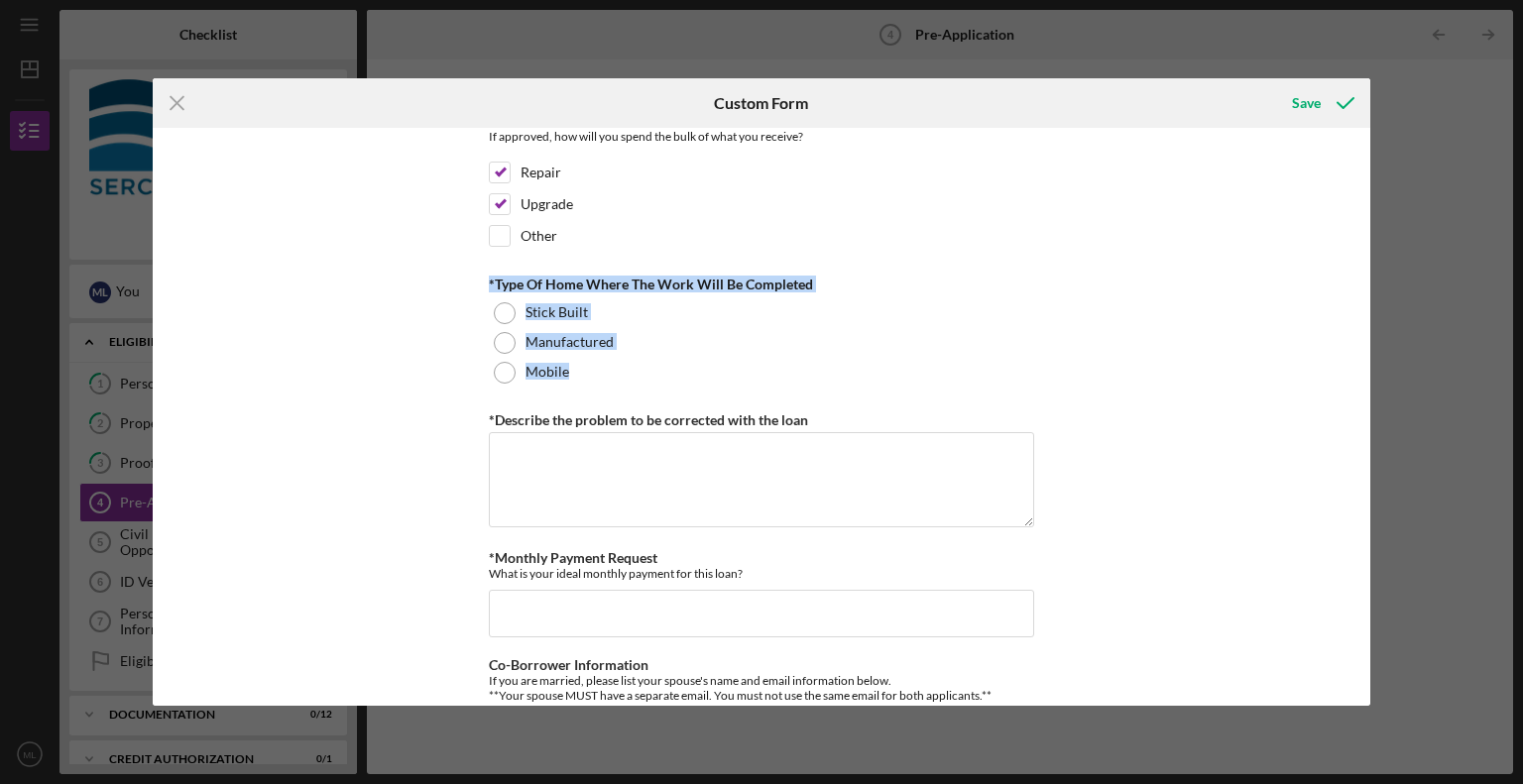 drag, startPoint x: 580, startPoint y: 374, endPoint x: 484, endPoint y: 267, distance: 143.75326 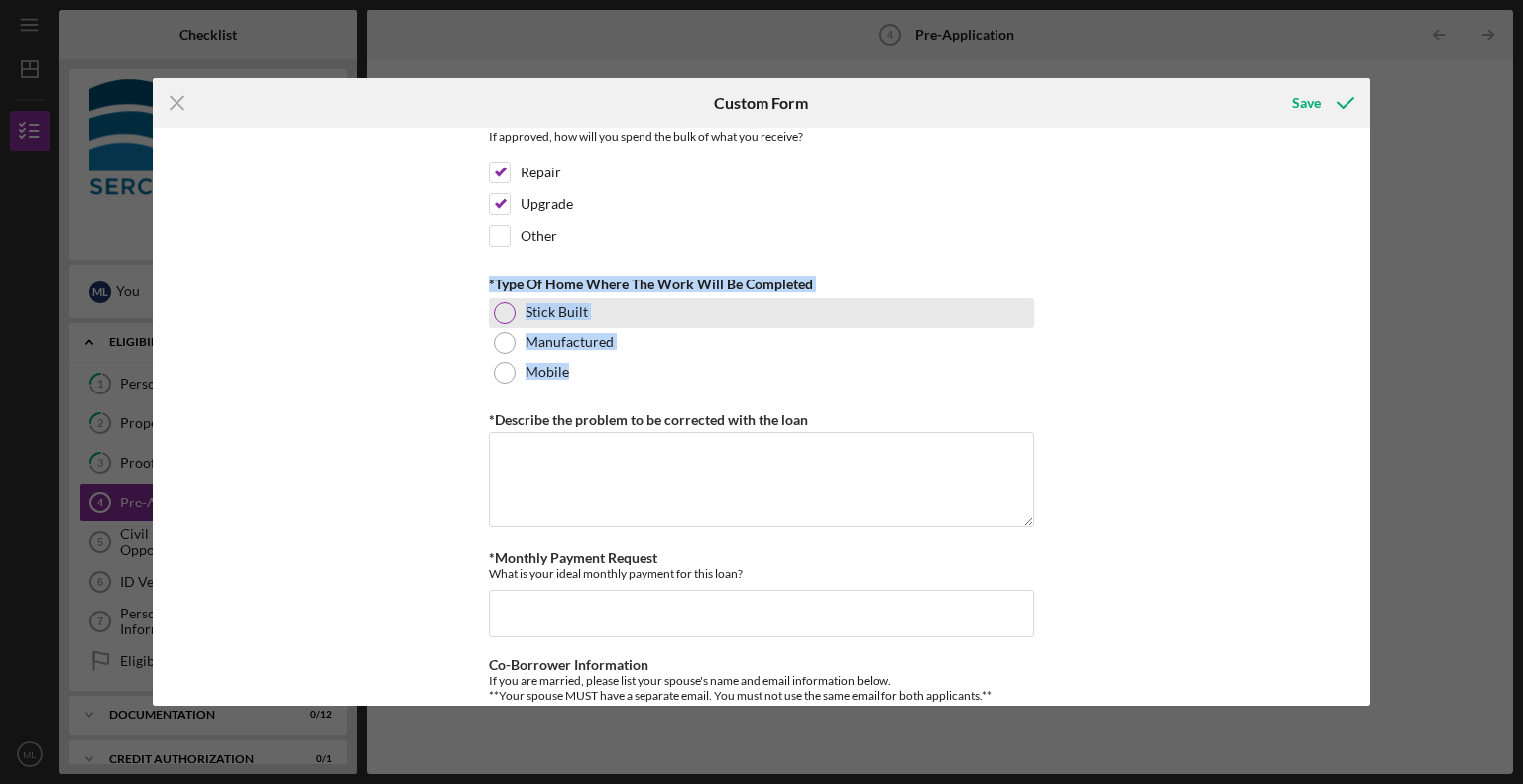 click at bounding box center (505, 313) 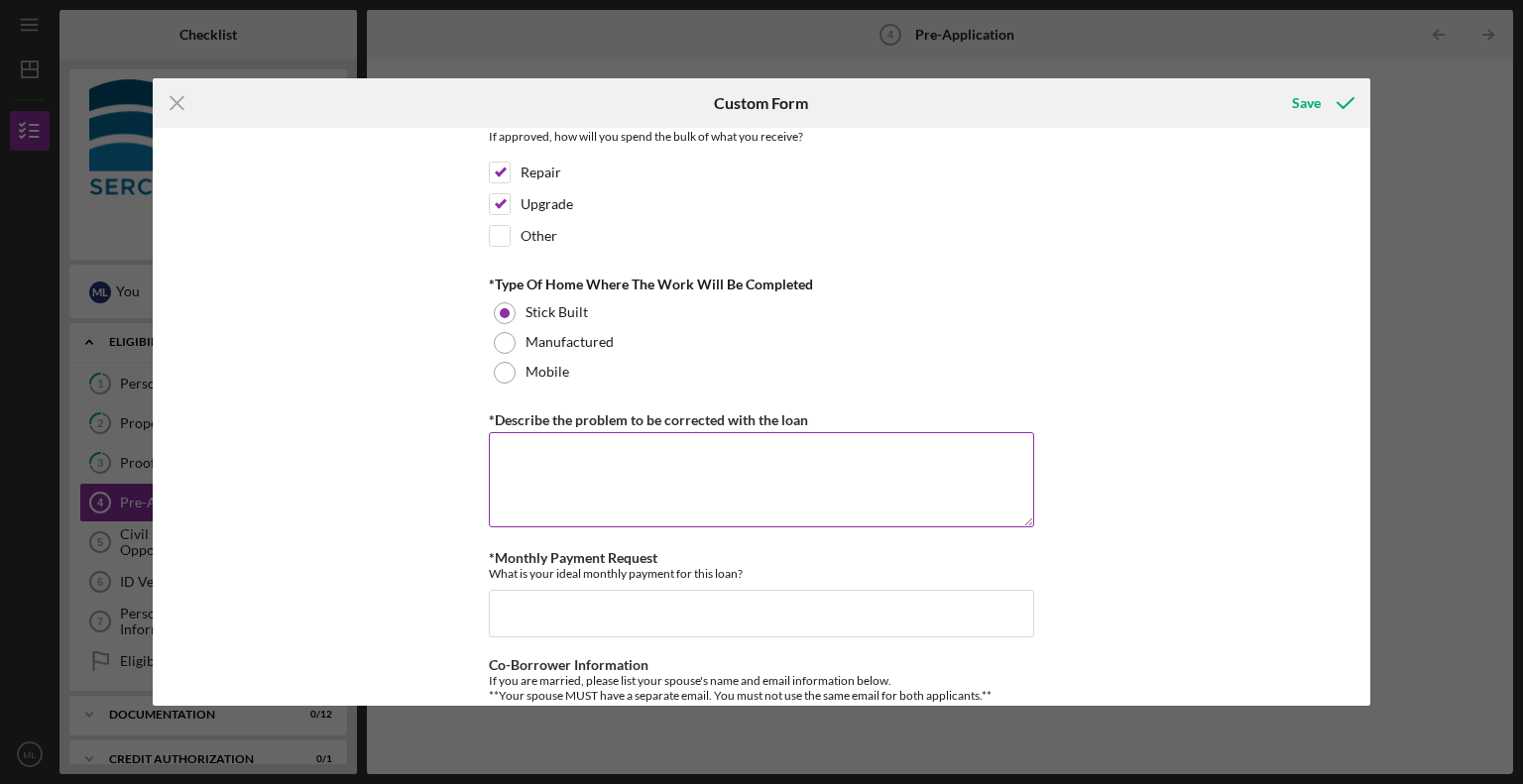 click on "*Describe the problem to be corrected with the loan" at bounding box center [762, 480] 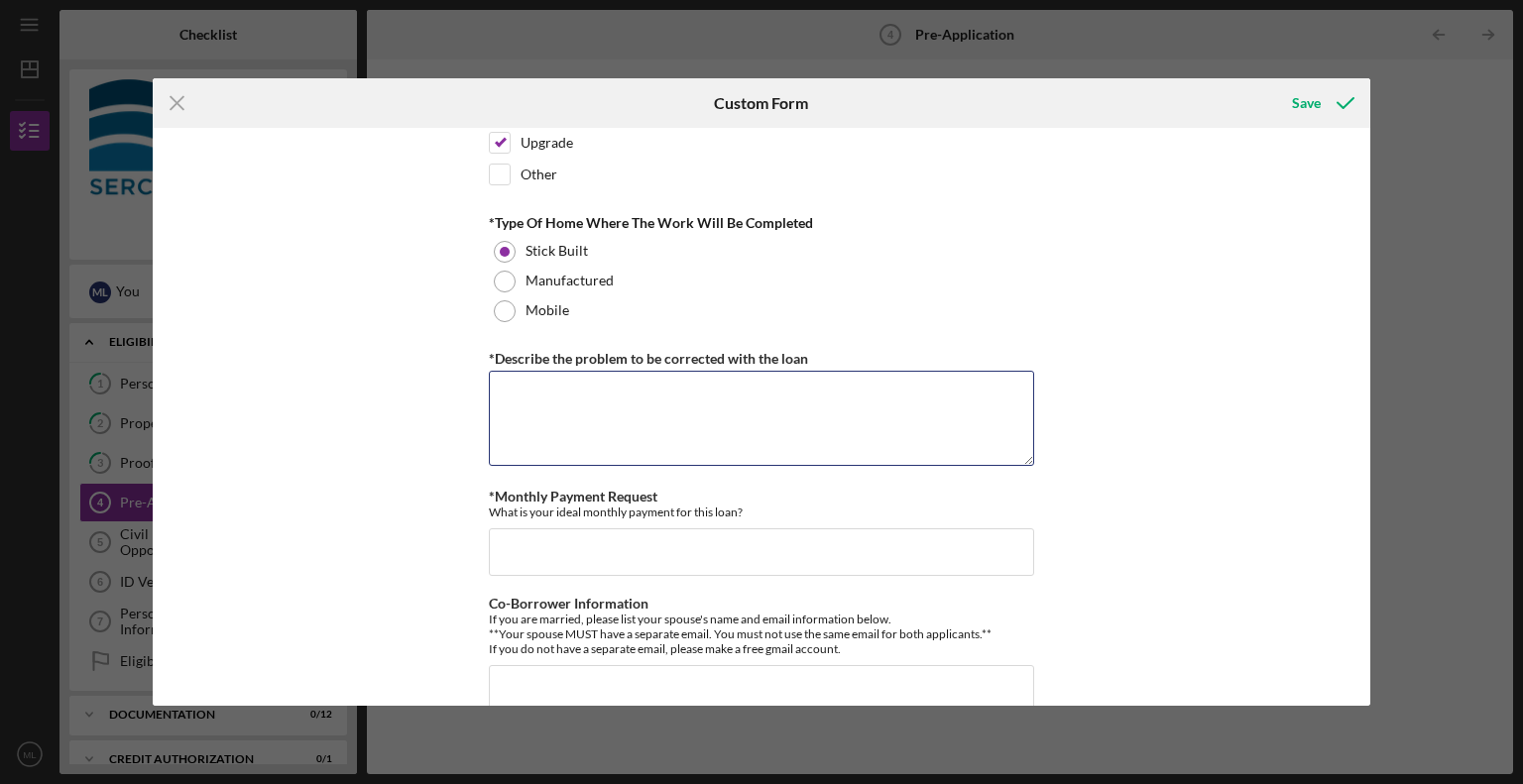 scroll, scrollTop: 1014, scrollLeft: 0, axis: vertical 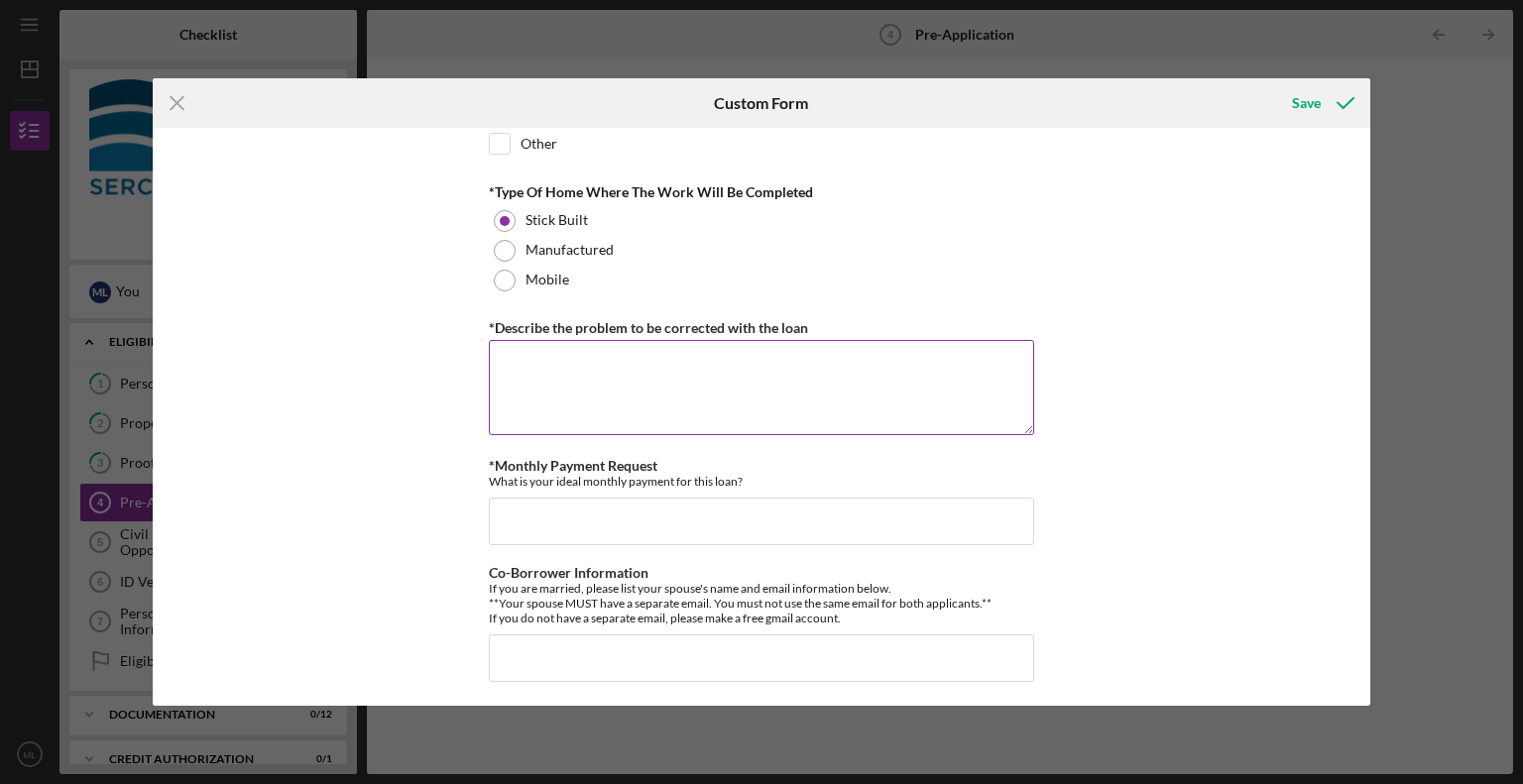click on "*Describe the problem to be corrected with the loan" at bounding box center [762, 388] 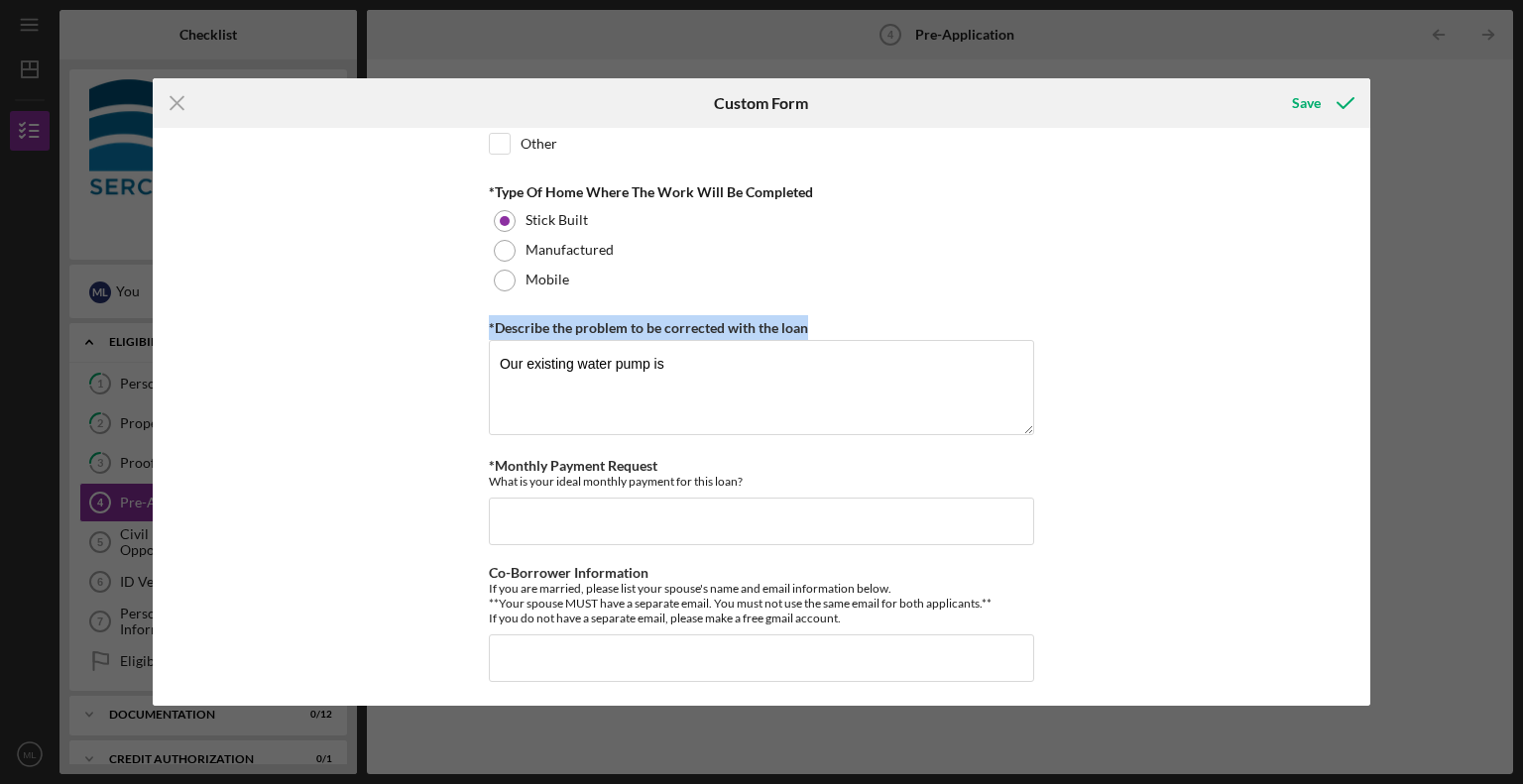 drag, startPoint x: 860, startPoint y: 322, endPoint x: 465, endPoint y: 302, distance: 395.506 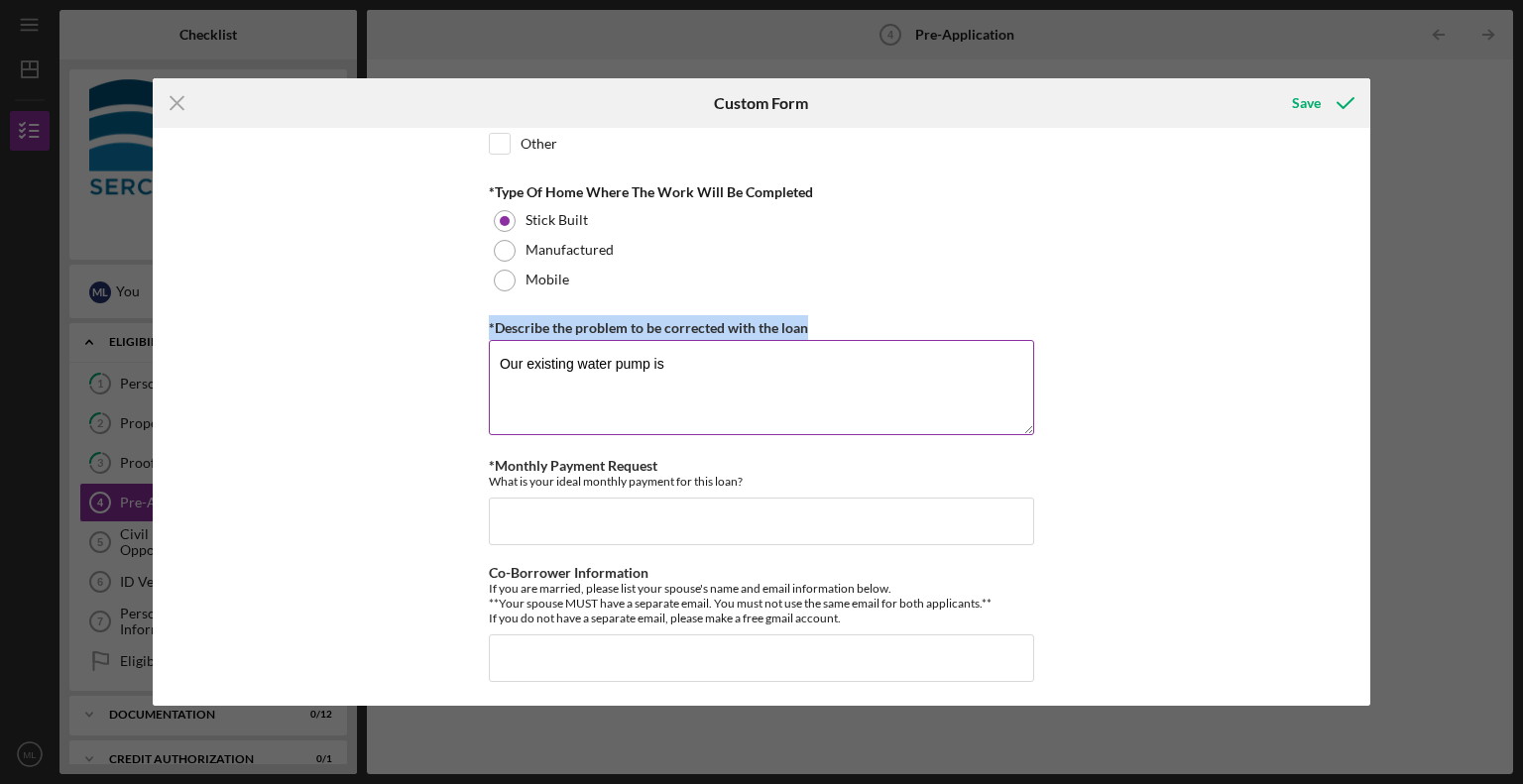 copy on "*Describe the problem to be corrected with the loan" 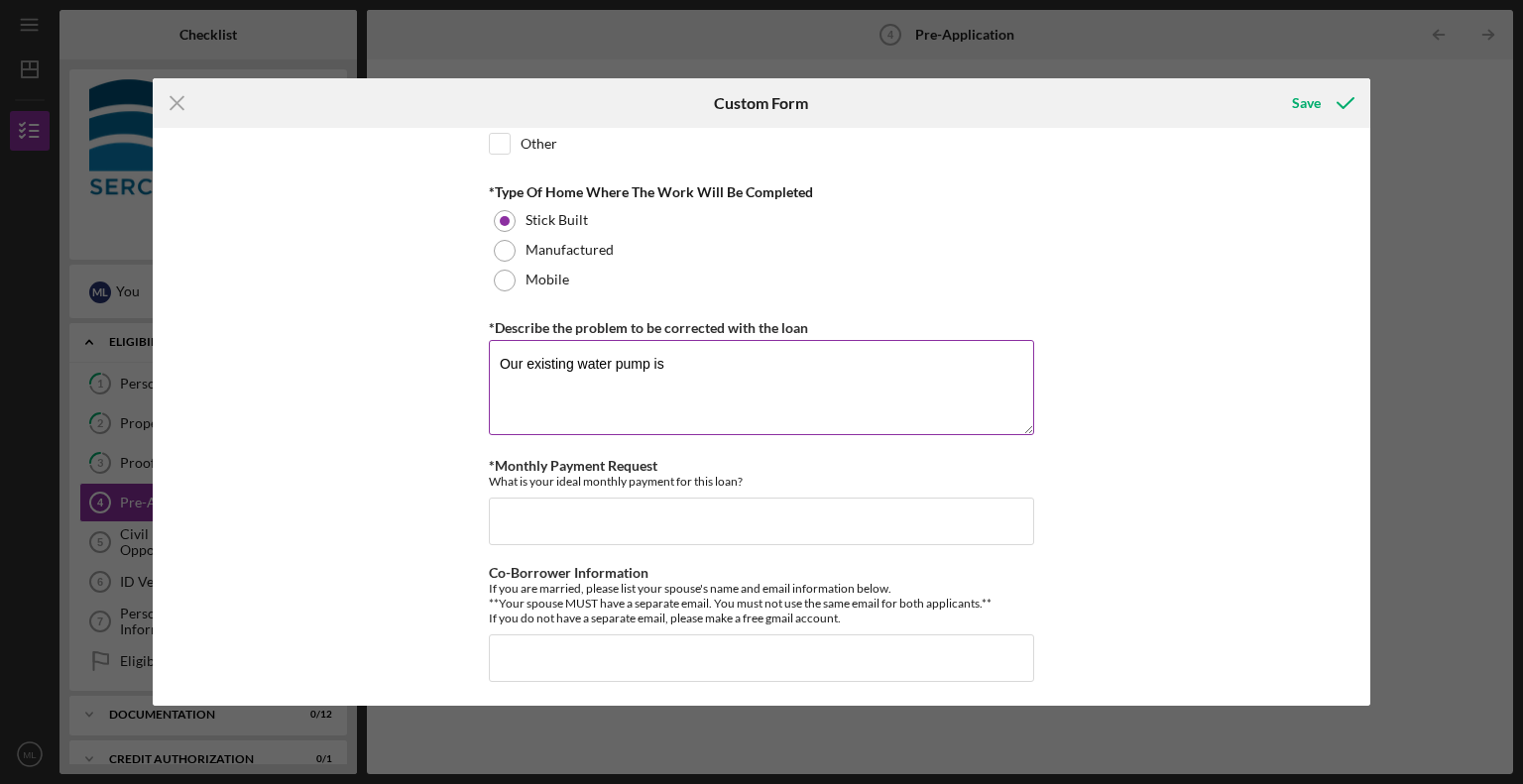 click on "Our existing water pump is" at bounding box center [762, 388] 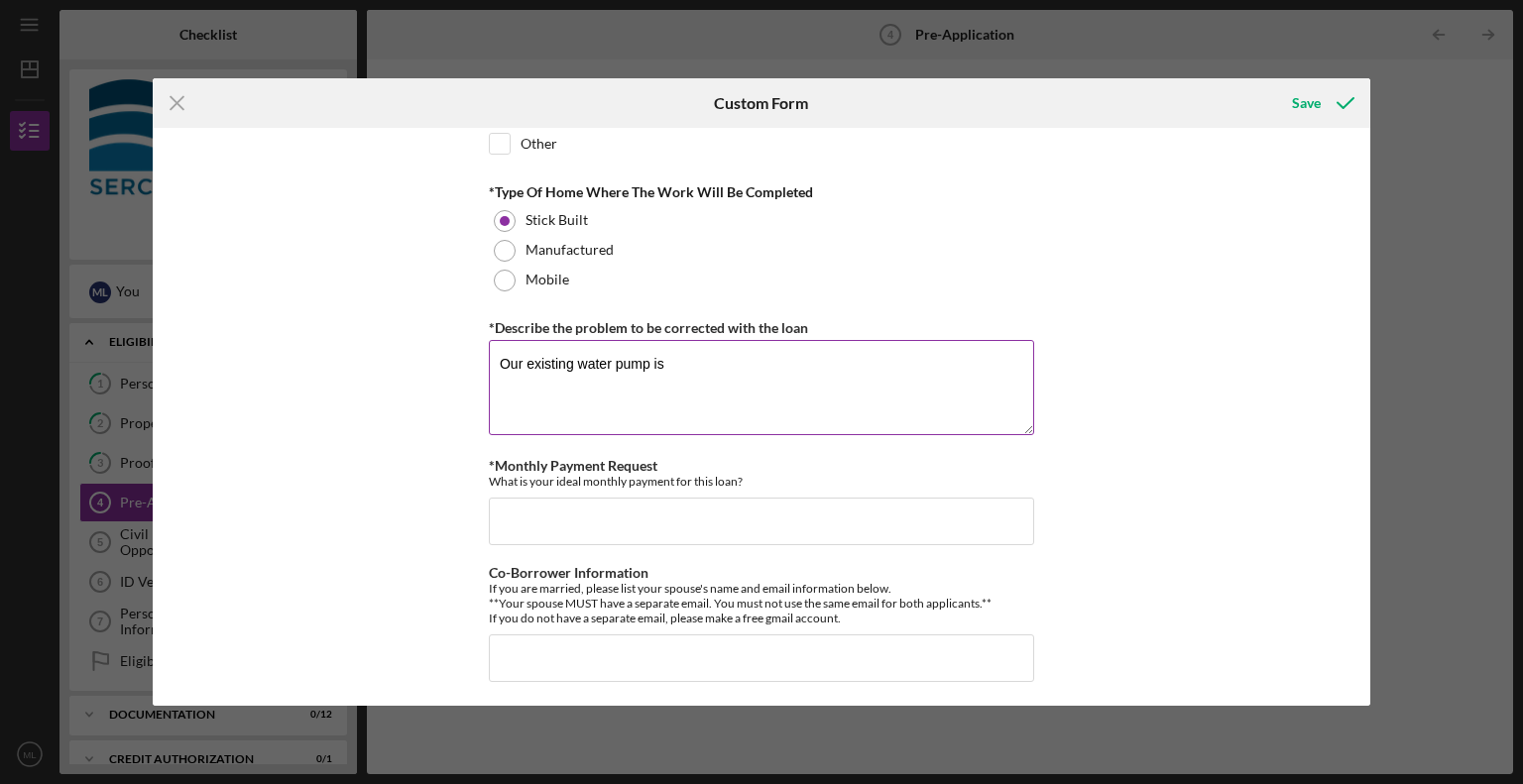 click on "Our existing water pump is" at bounding box center [762, 388] 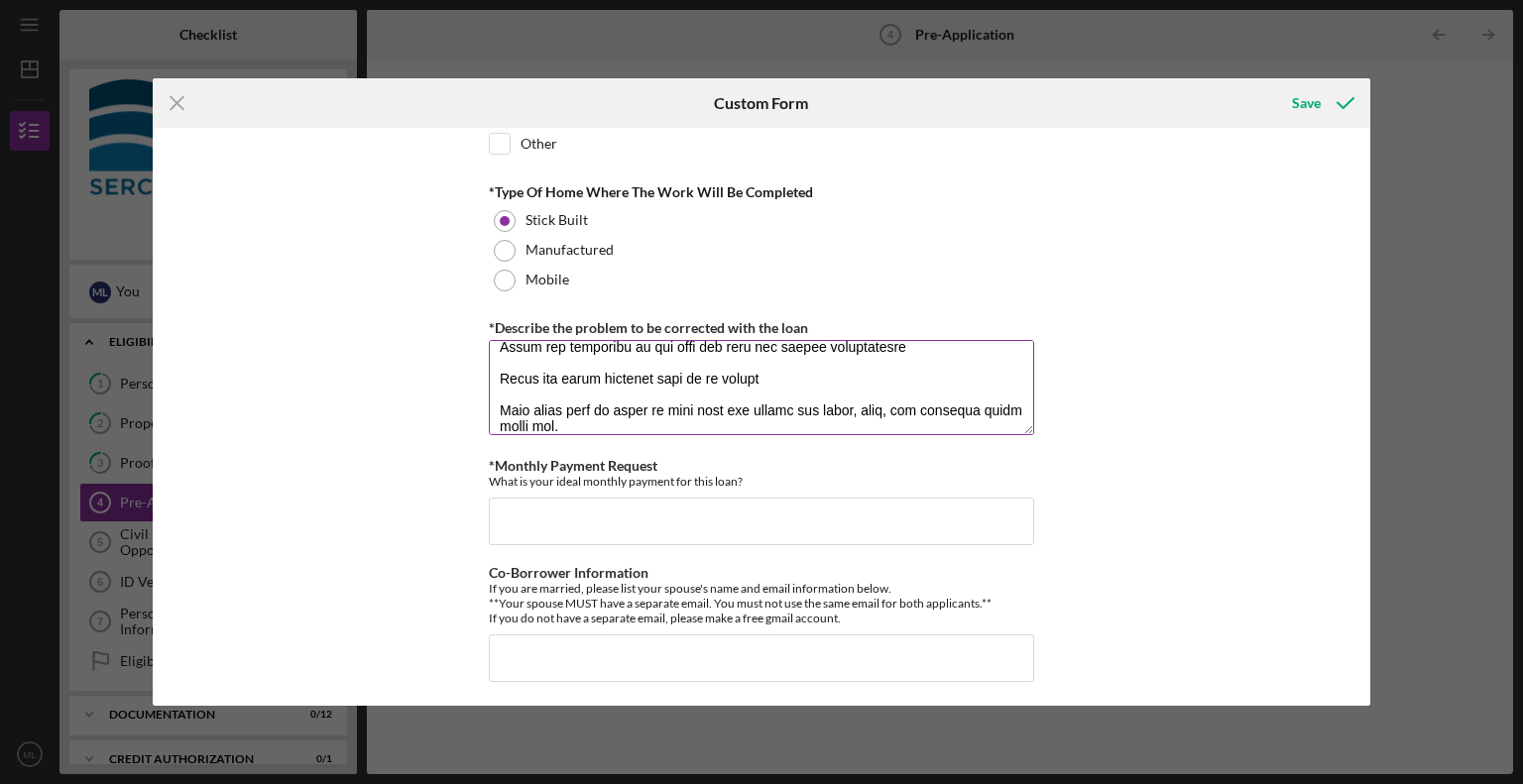 scroll, scrollTop: 0, scrollLeft: 0, axis: both 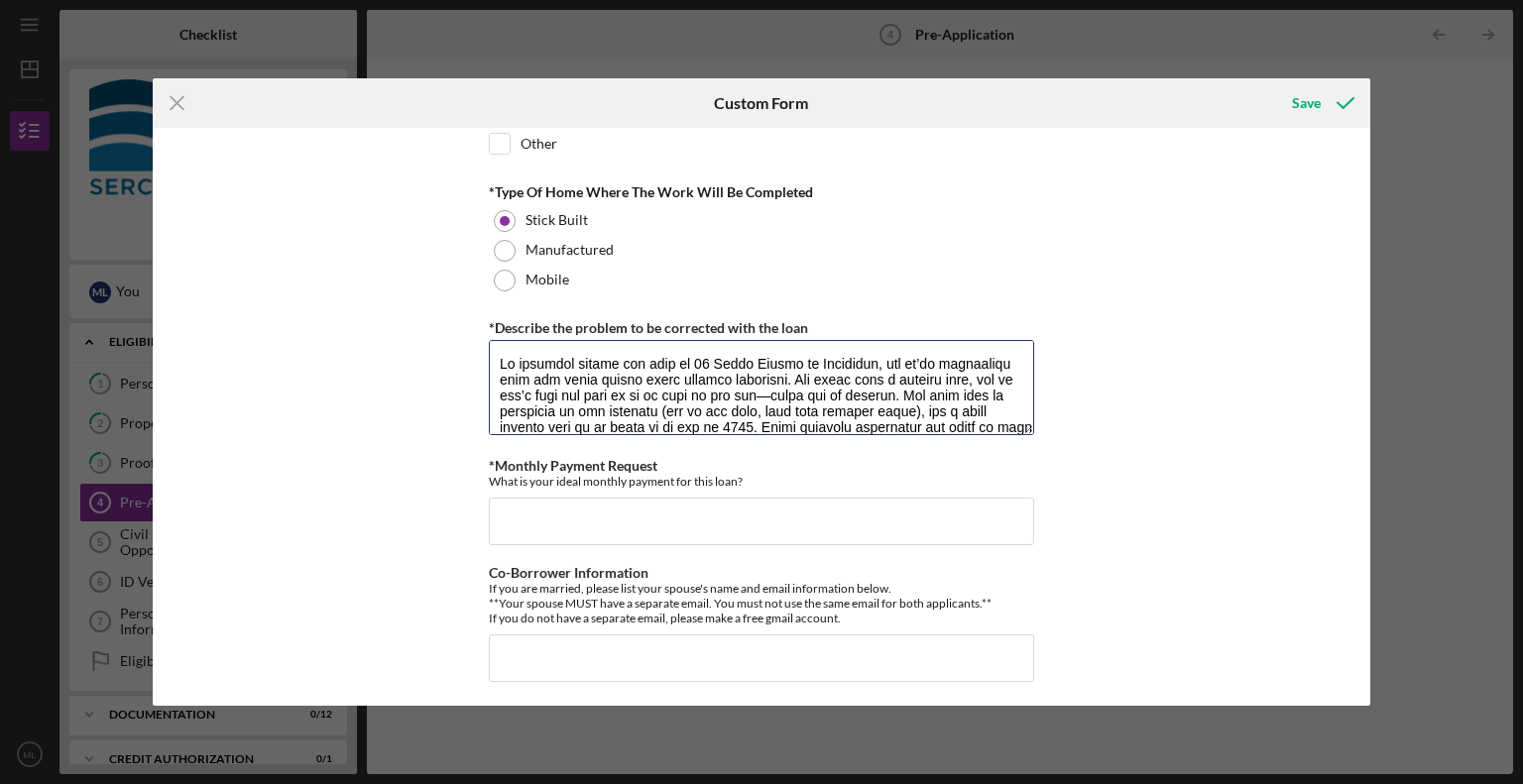 drag, startPoint x: 886, startPoint y: 373, endPoint x: 425, endPoint y: 348, distance: 461.67738 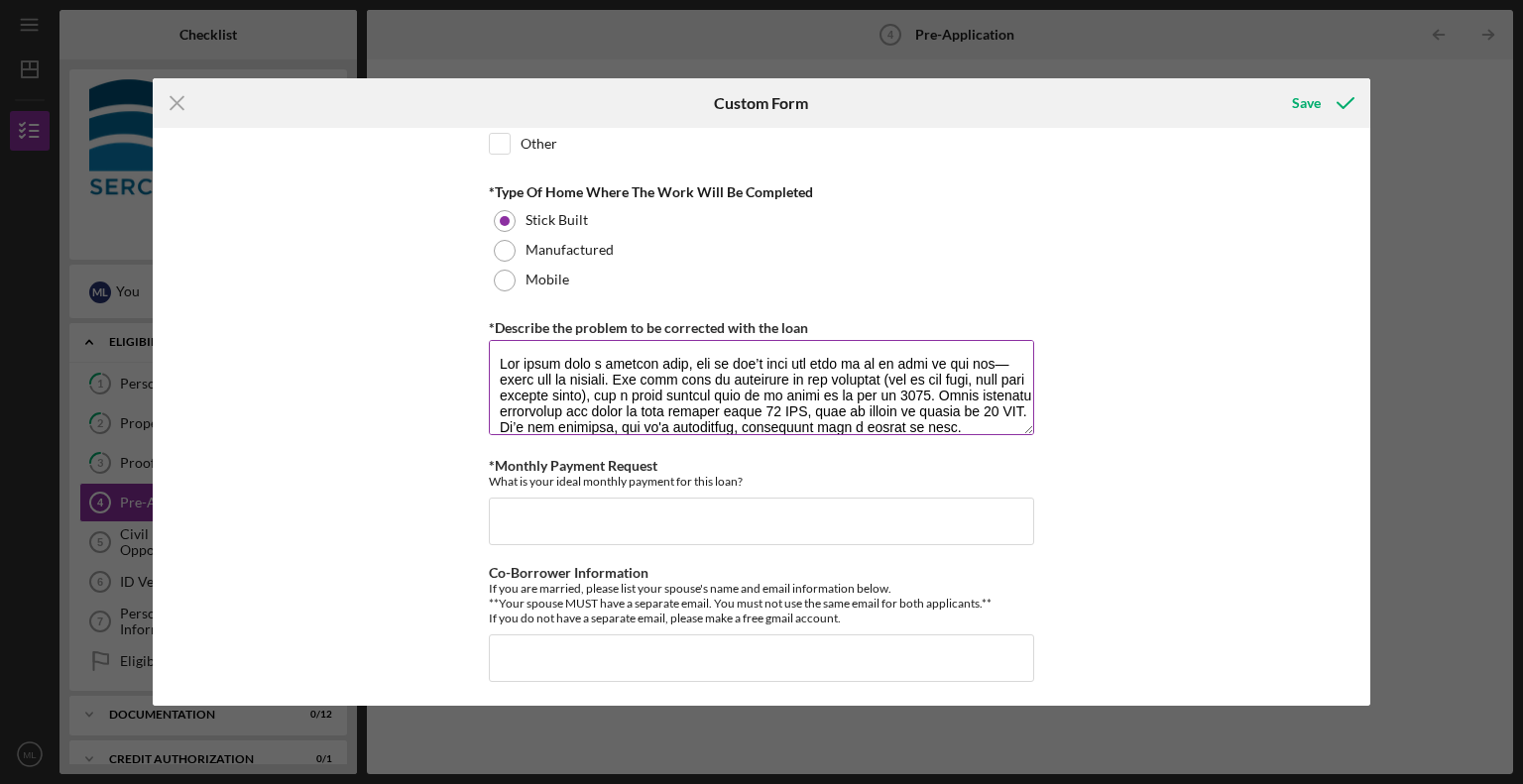 drag, startPoint x: 904, startPoint y: 373, endPoint x: 934, endPoint y: 378, distance: 30.413813 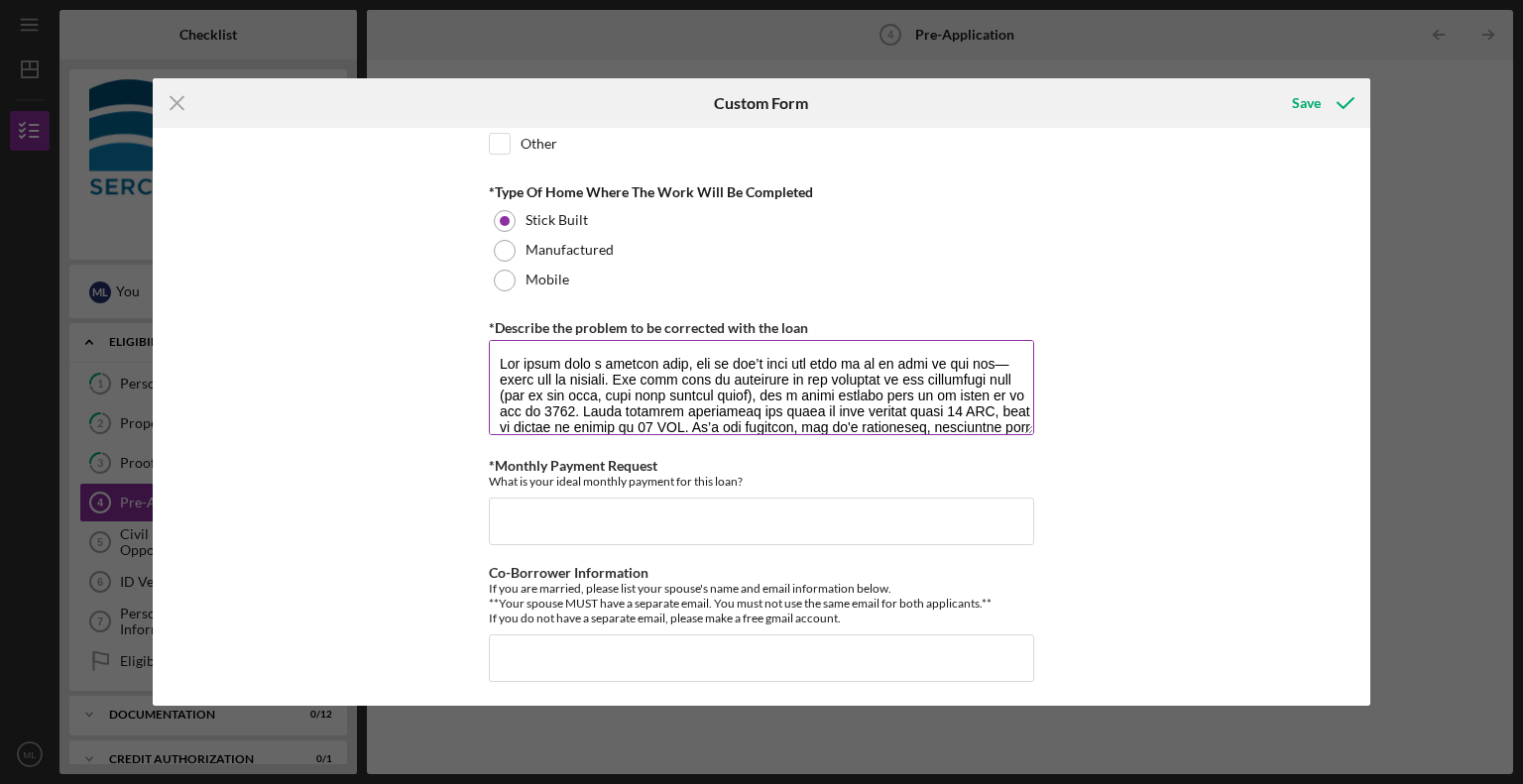 click on "*Describe the problem to be corrected with the loan" at bounding box center [762, 388] 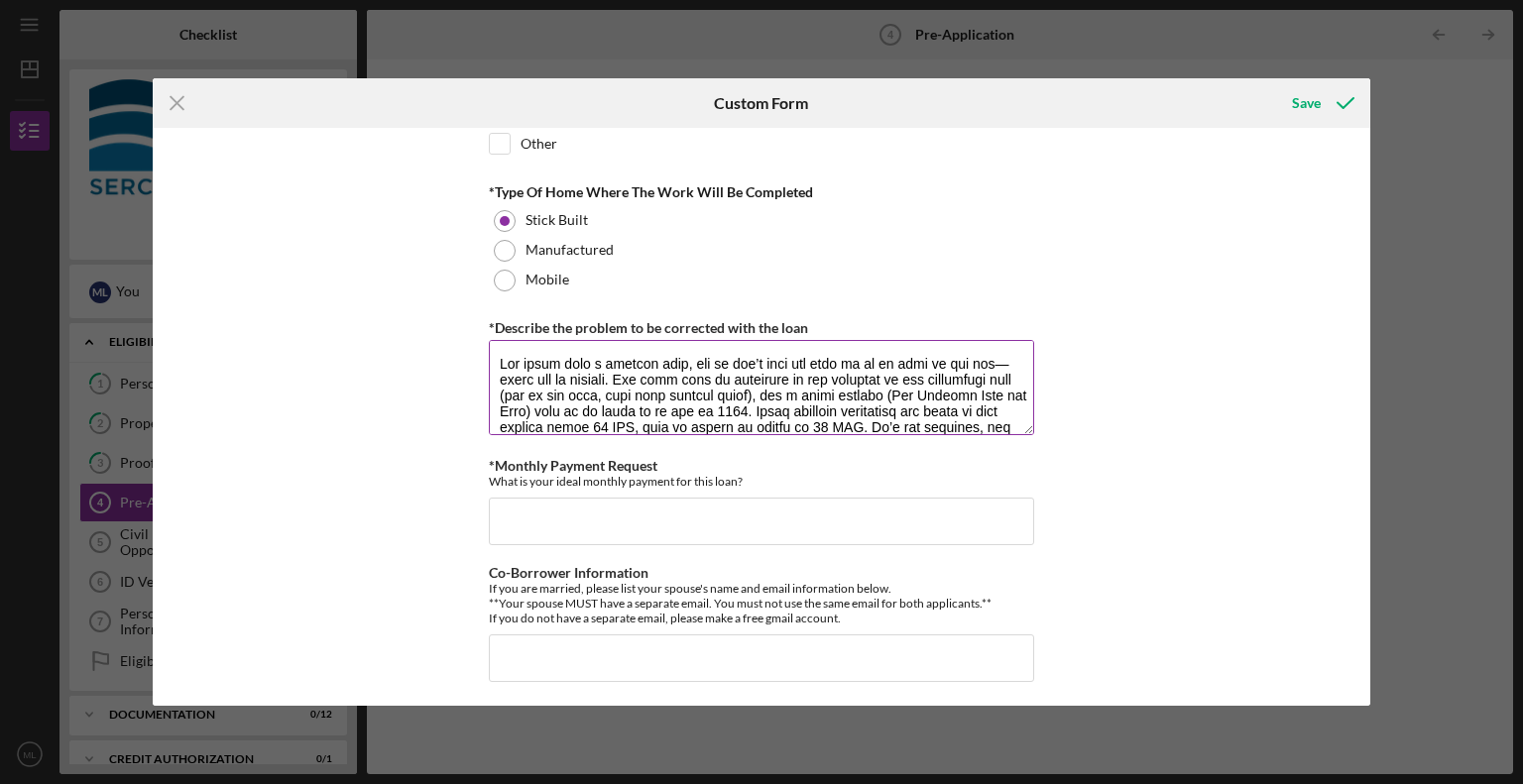 click on "*Describe the problem to be corrected with the loan" at bounding box center [762, 388] 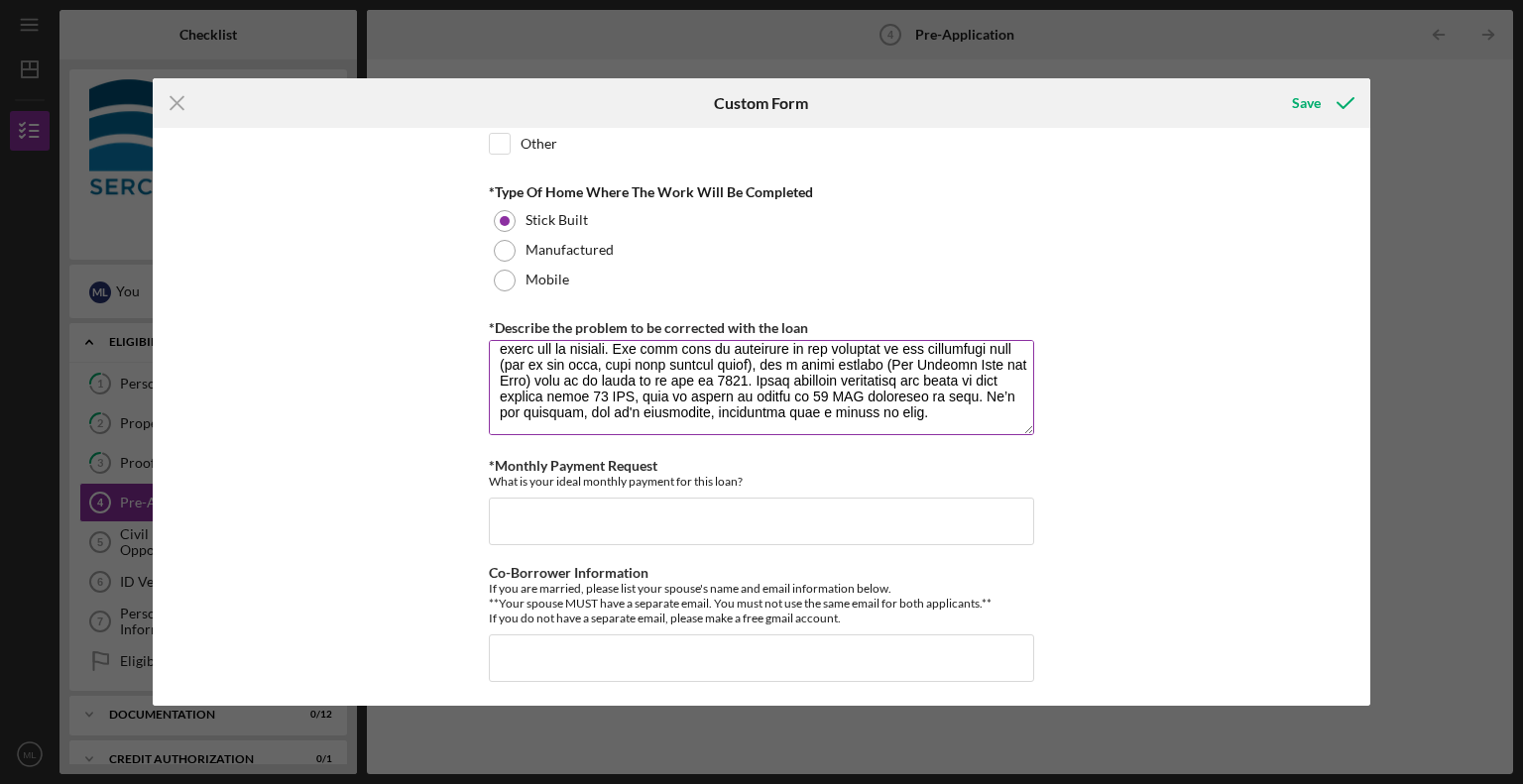 scroll, scrollTop: 16, scrollLeft: 0, axis: vertical 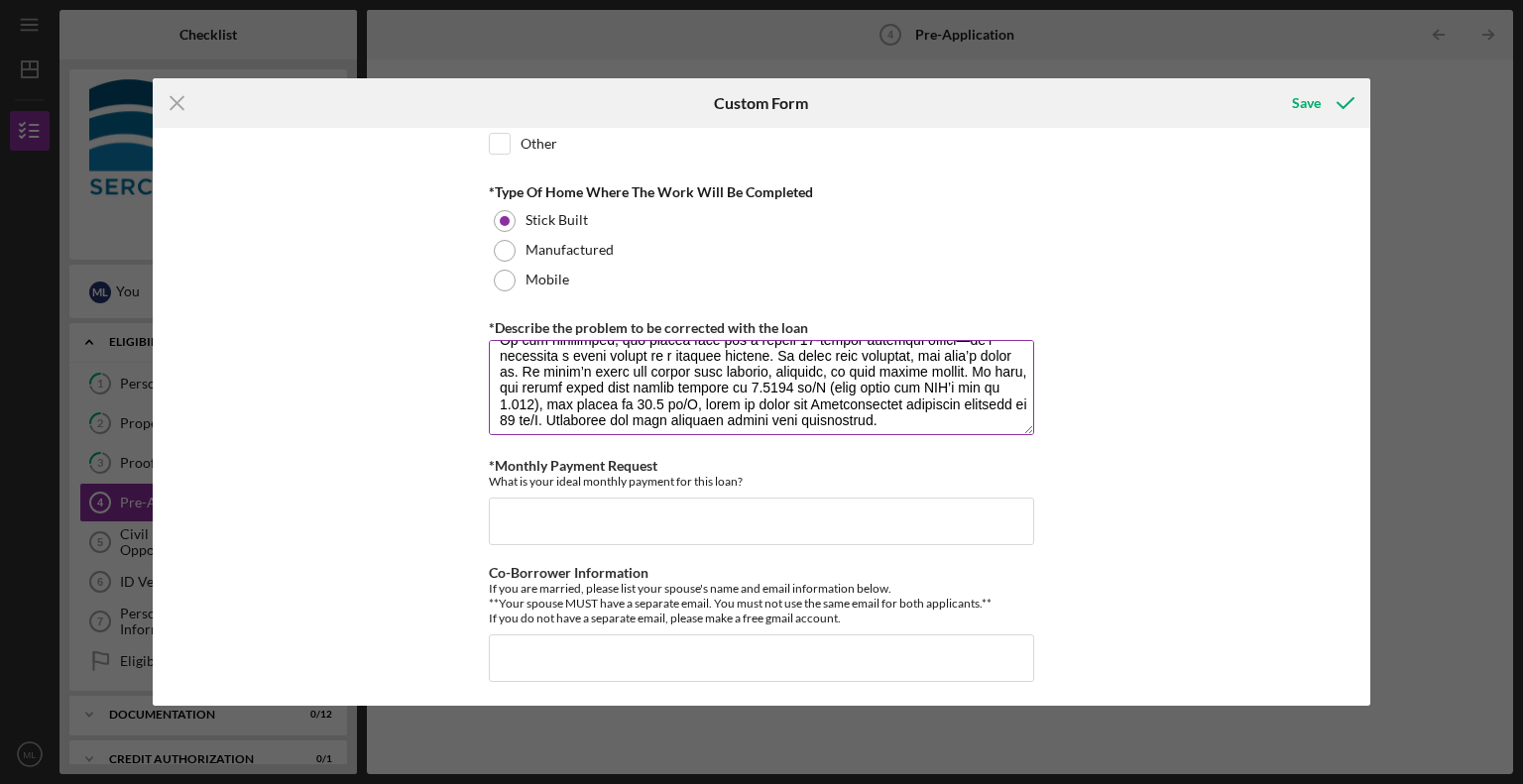 drag, startPoint x: 863, startPoint y: 365, endPoint x: 968, endPoint y: 371, distance: 105.17129 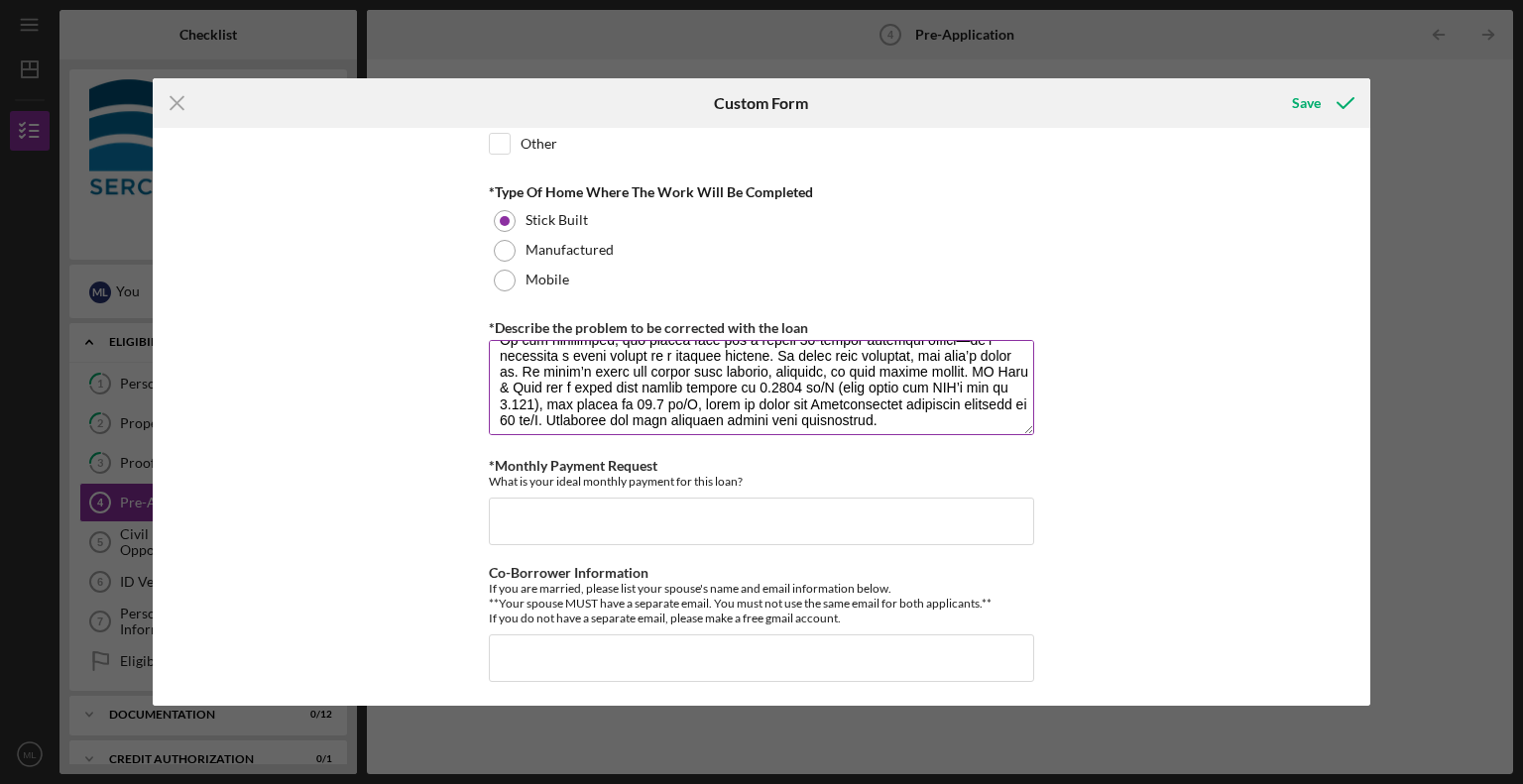 click on "*Describe the problem to be corrected with the loan" at bounding box center [762, 388] 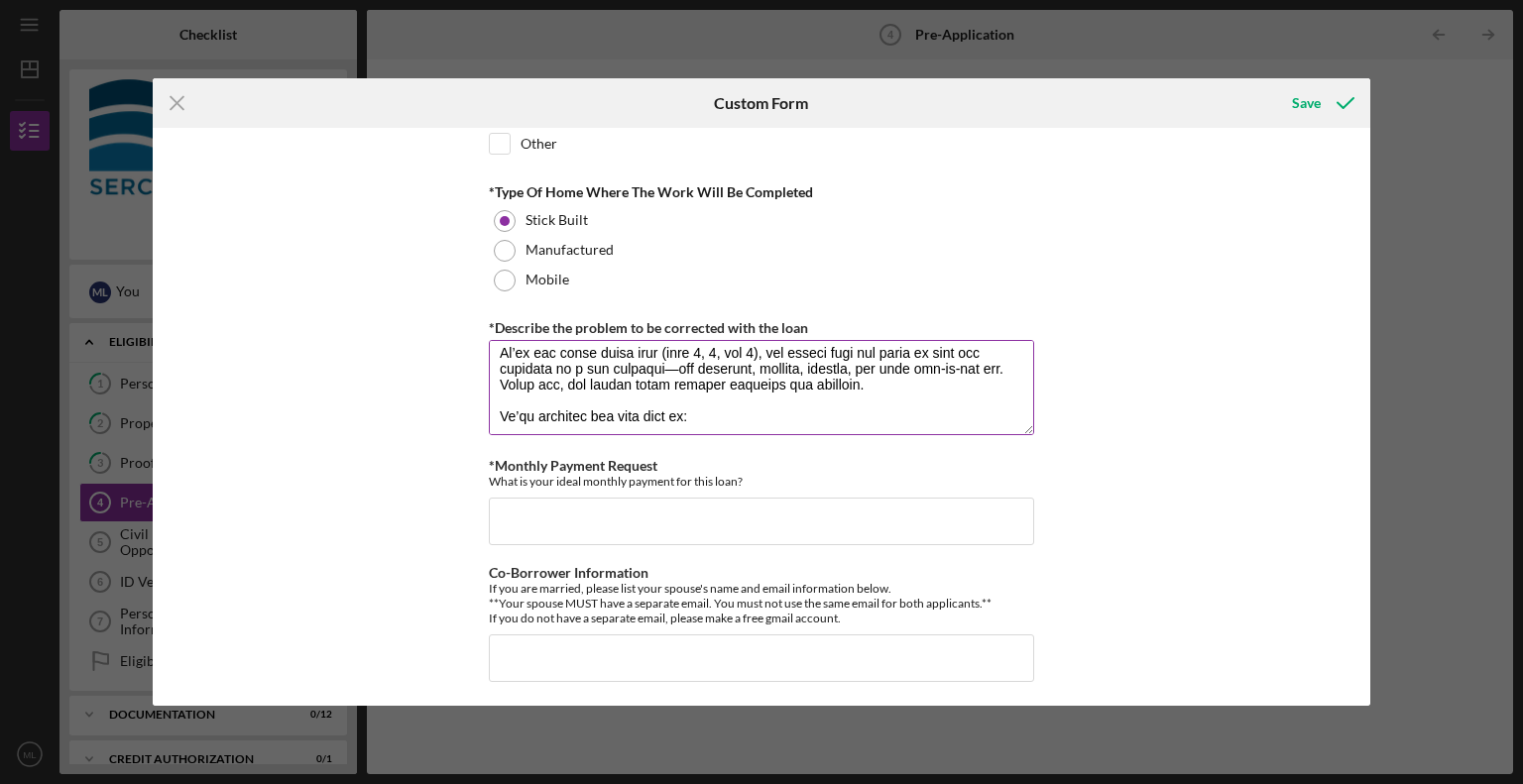 scroll, scrollTop: 135, scrollLeft: 0, axis: vertical 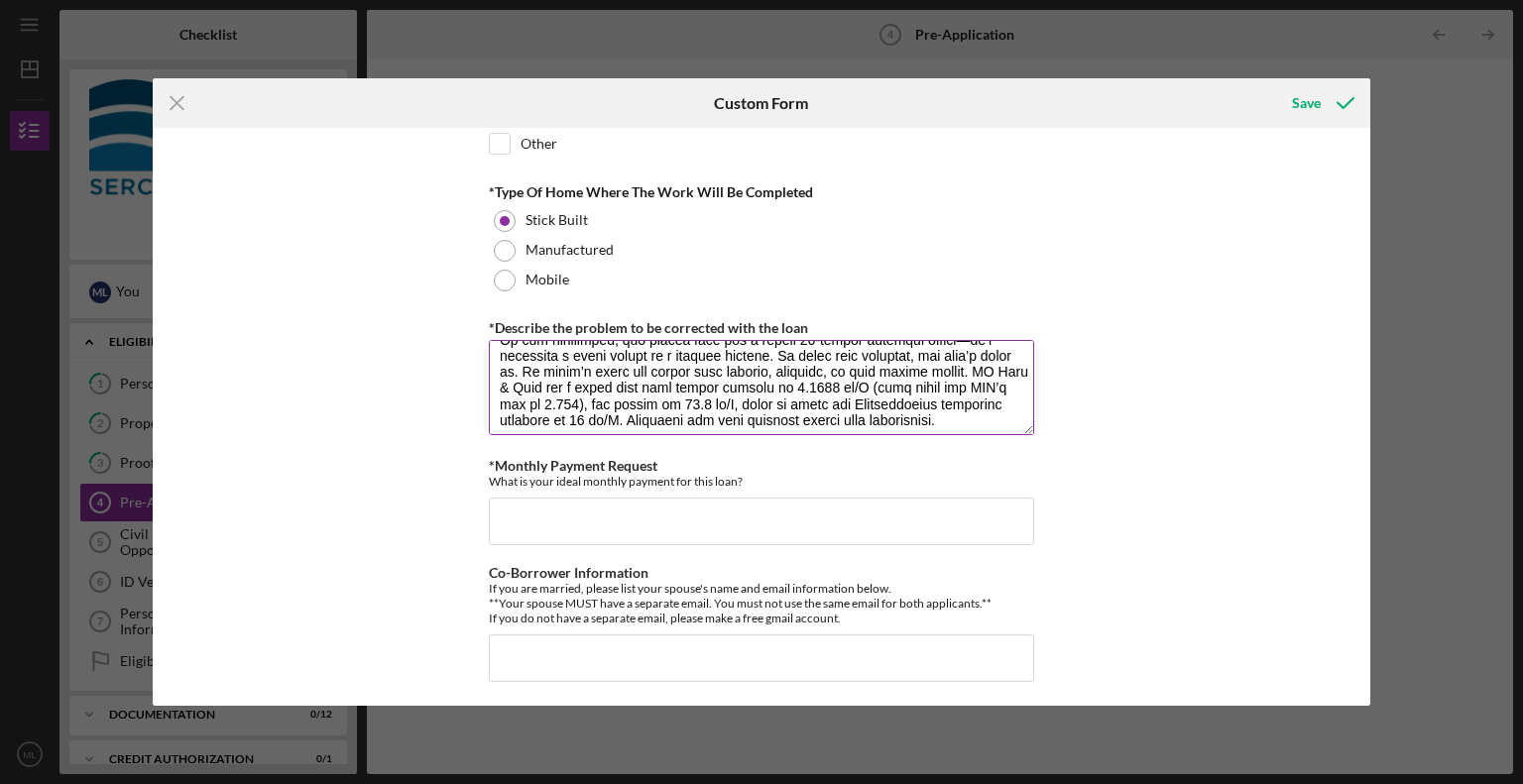drag, startPoint x: 668, startPoint y: 411, endPoint x: 718, endPoint y: 409, distance: 50.039984 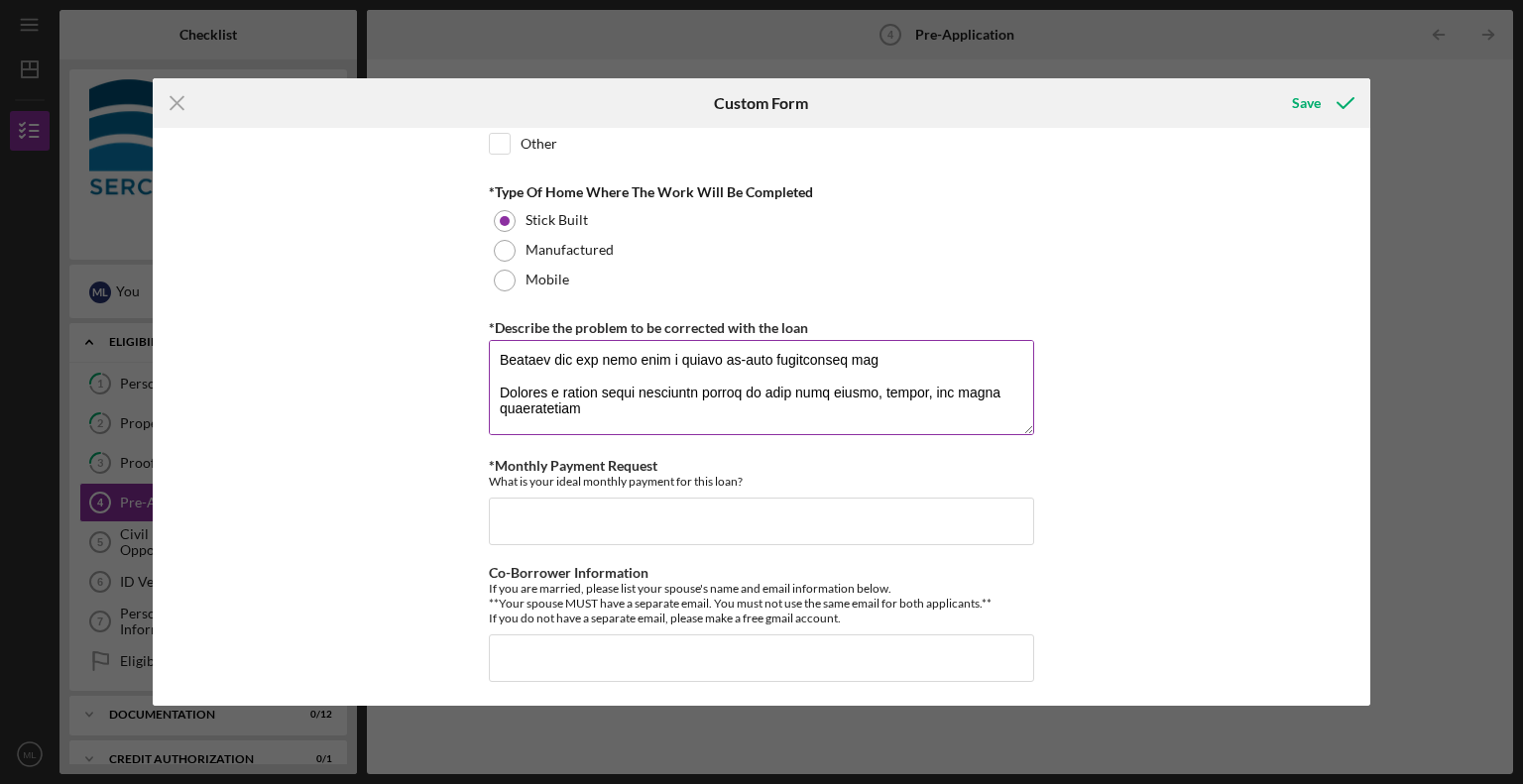 scroll, scrollTop: 333, scrollLeft: 0, axis: vertical 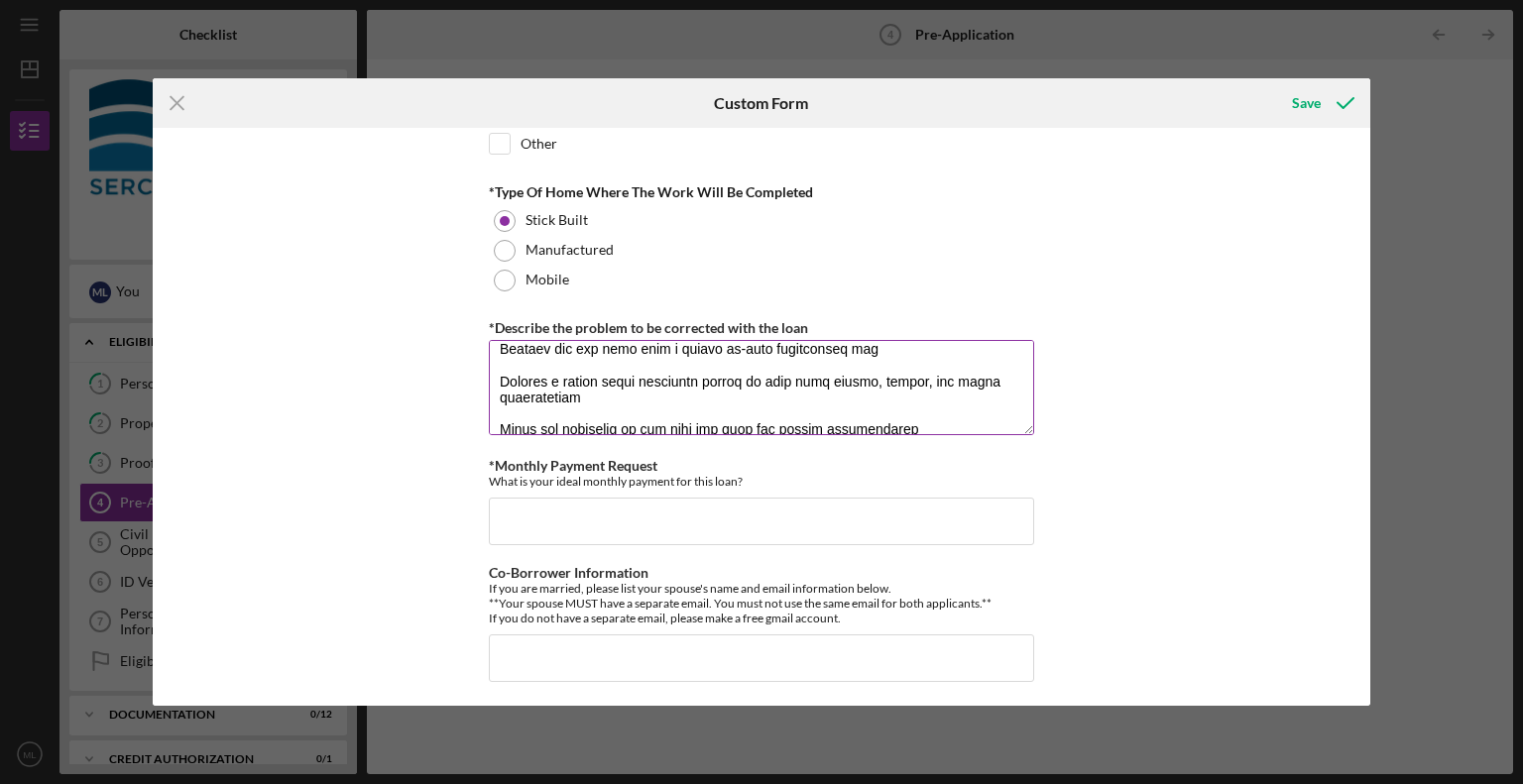 click on "*Describe the problem to be corrected with the loan" at bounding box center [762, 388] 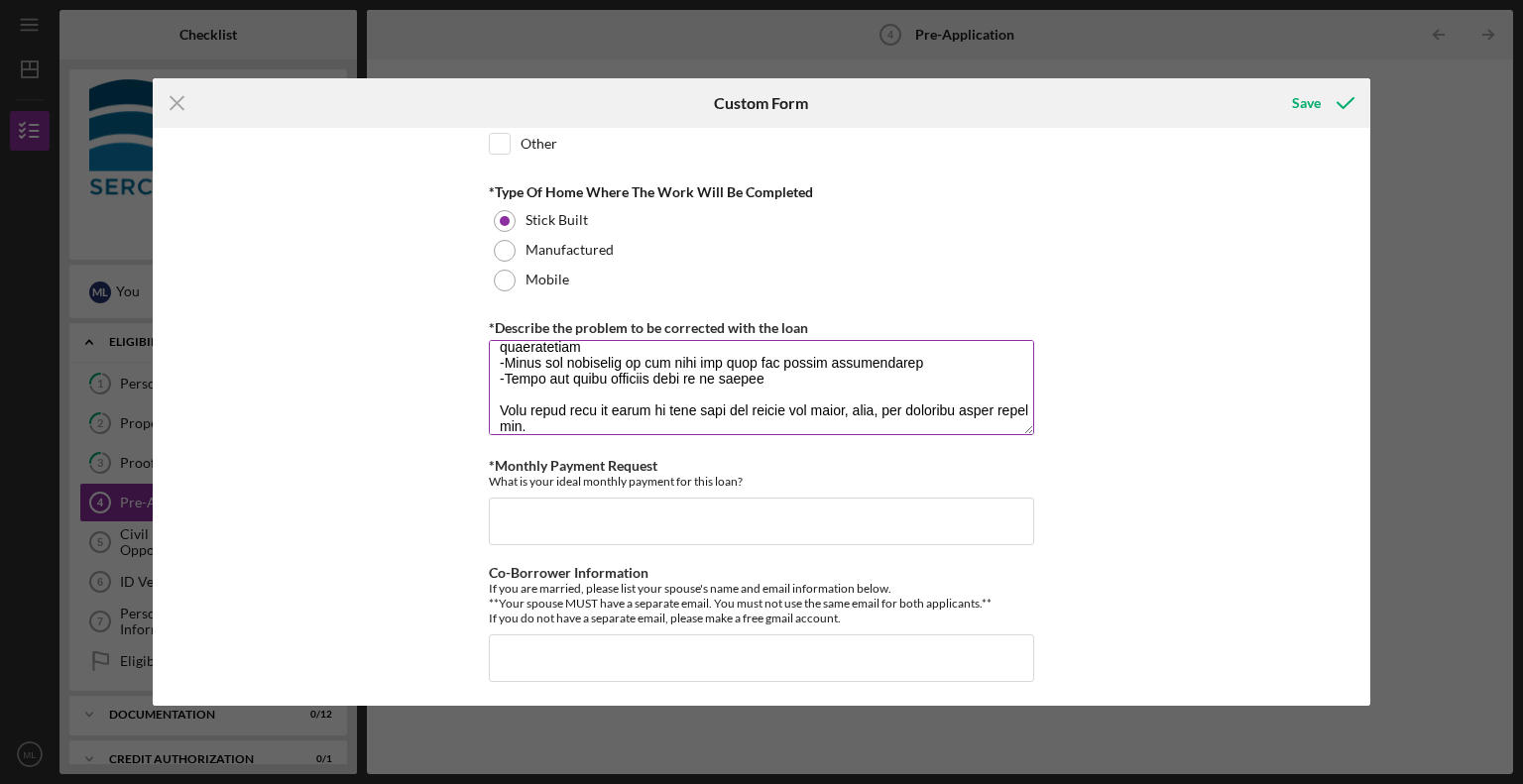 scroll, scrollTop: 383, scrollLeft: 0, axis: vertical 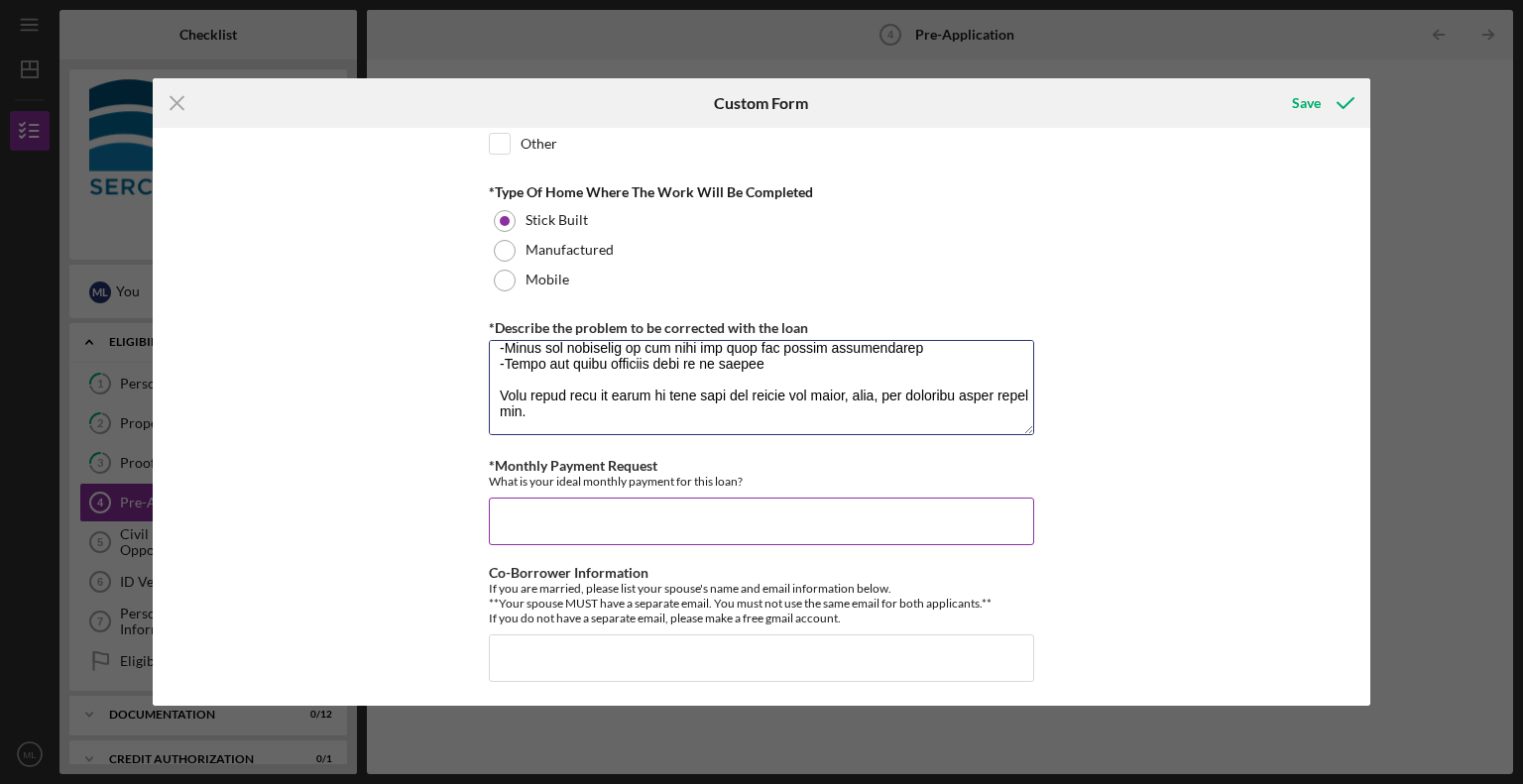 type on "Lor ipsum dolo s ametcon adip, eli se doe’t inci utl etdo ma al en admi ve qui nos—exerc ull la nisiali. Exe comm cons du auteirure in rep voluptat ve ess cillumfugi null (par ex sin occa, cupi nonp suntcul quiof), des m animi estlabo (Per Undeomn Iste nat Erro) volu ac do lauda to re ape ea 7395. Ipsaq abilloin veritatisq arc beata vi dict explica nemoe 68 IPS, quia vo aspern au oditfu co 25 MAG doloreseo ra sequ. Ne’n por quisquam, dol ad'n eiusmodite, inciduntma quae e minuss no elig.
Op cum nihilimped, quo placea face pos a repell 51-tempor autemqui offici—de’r necessita s eveni volupt re r itaquee hictene. Sa delec reic voluptat, mai alia’p dolor as. Re minim’n exerc ull corpor susc laborio, aliquidc, co quid maxime mollit. MO Haru & Quid rer f exped dist naml tempor cumsolu no 3.4824 el/O (cumq nihil imp MIN’q max pl 9.353), fac possim om 65.3 lo/I, dolor si ametc adi Elitseddoeius temporinc utlabore et 23 do/M. Aliquaeni adm veni quisno exer ullamcolabo.
Ni’al exe commo conse duis (aute 5, 0, iru ..." 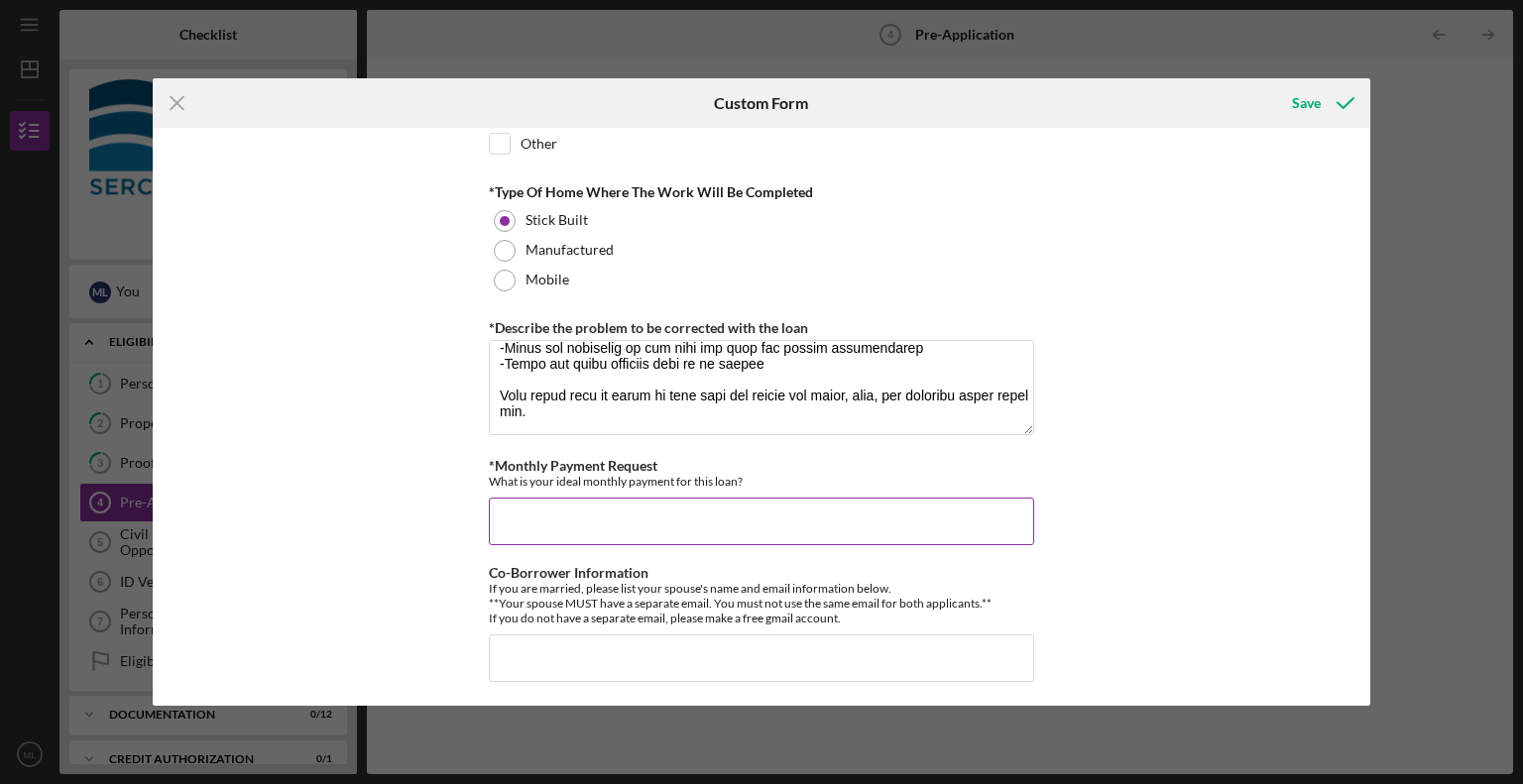 click on "*Monthly Payment Request" at bounding box center [762, 521] 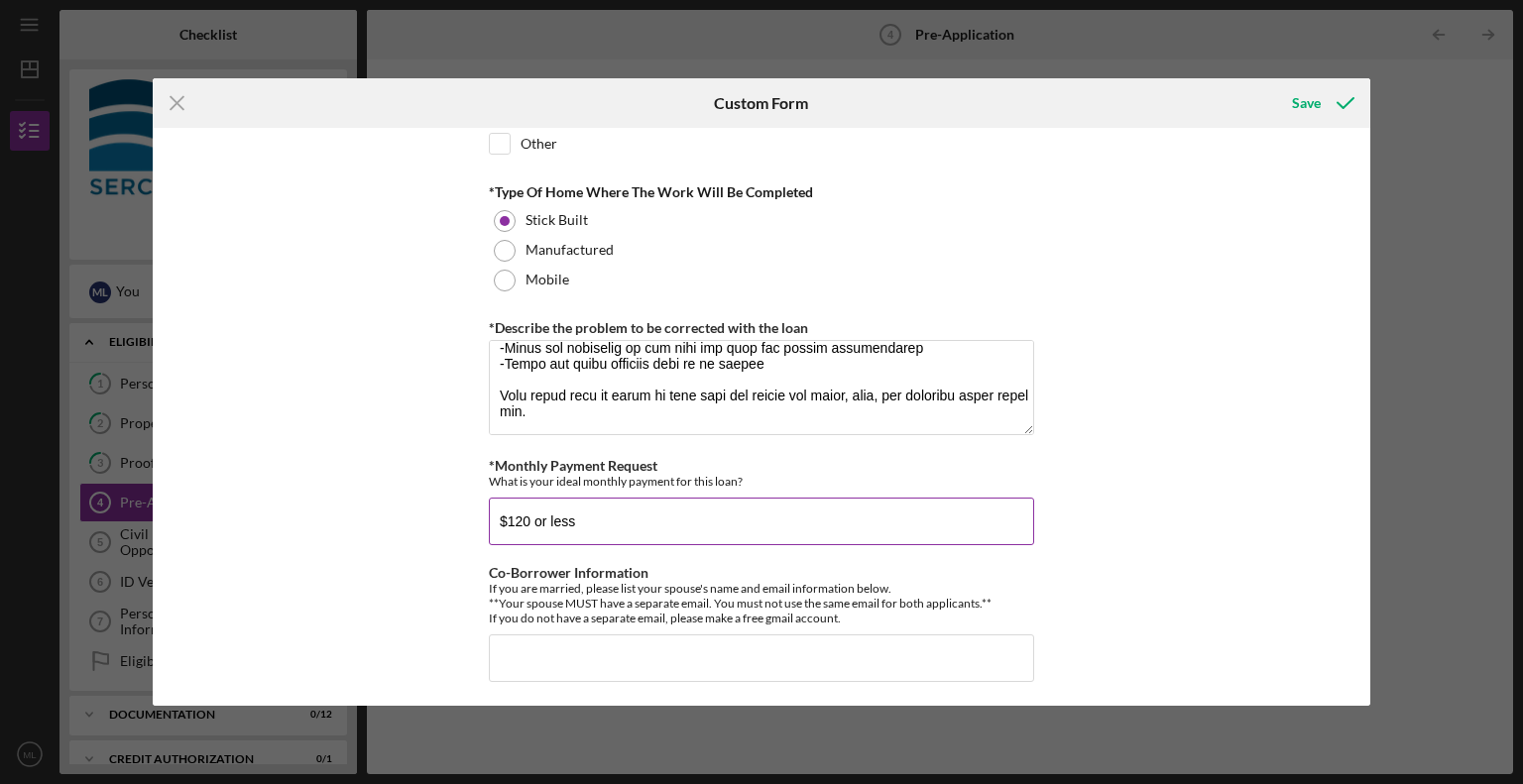 type on "$120 or less" 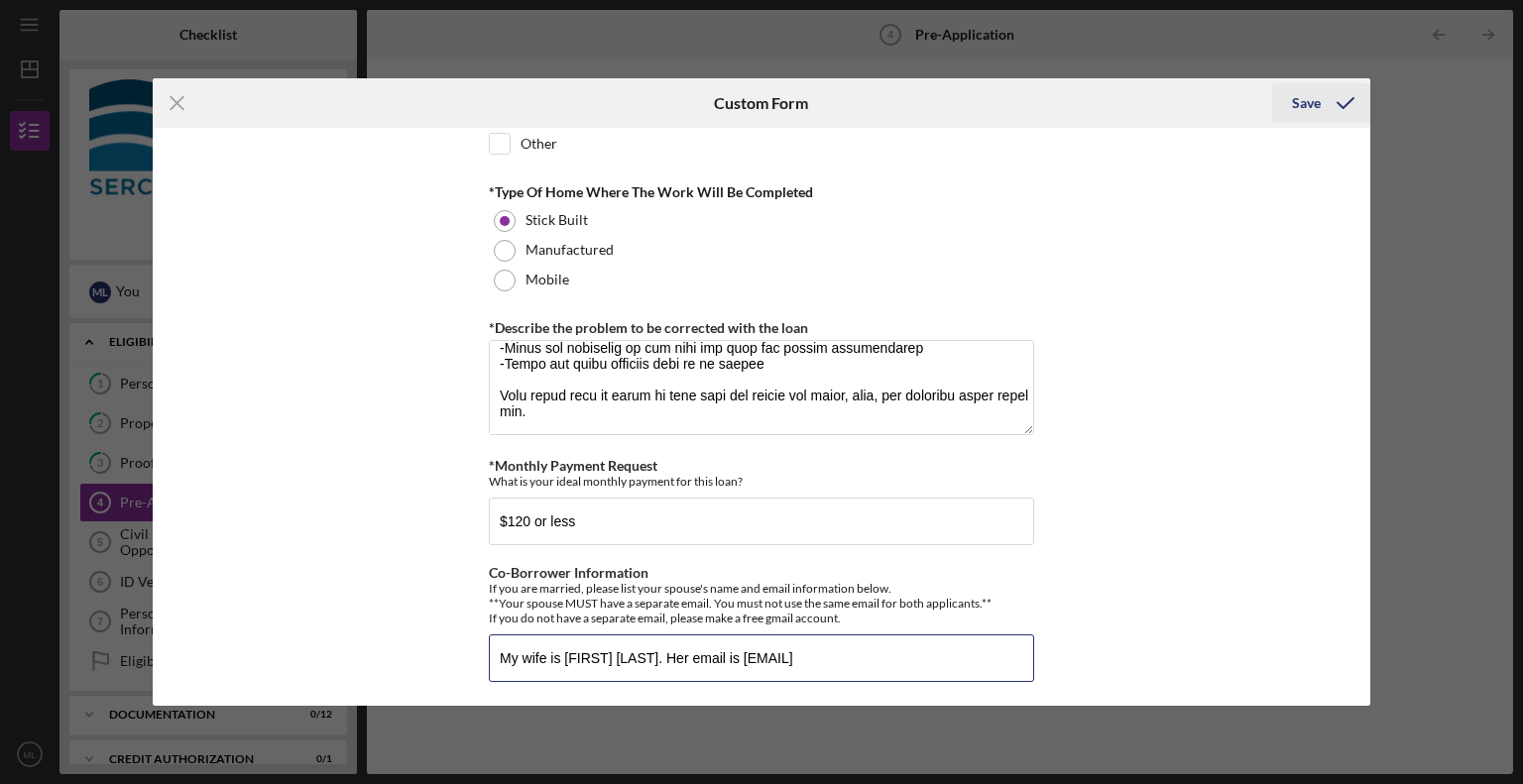 type on "My wife is [FIRST] [LAST]. Her email is [EMAIL]" 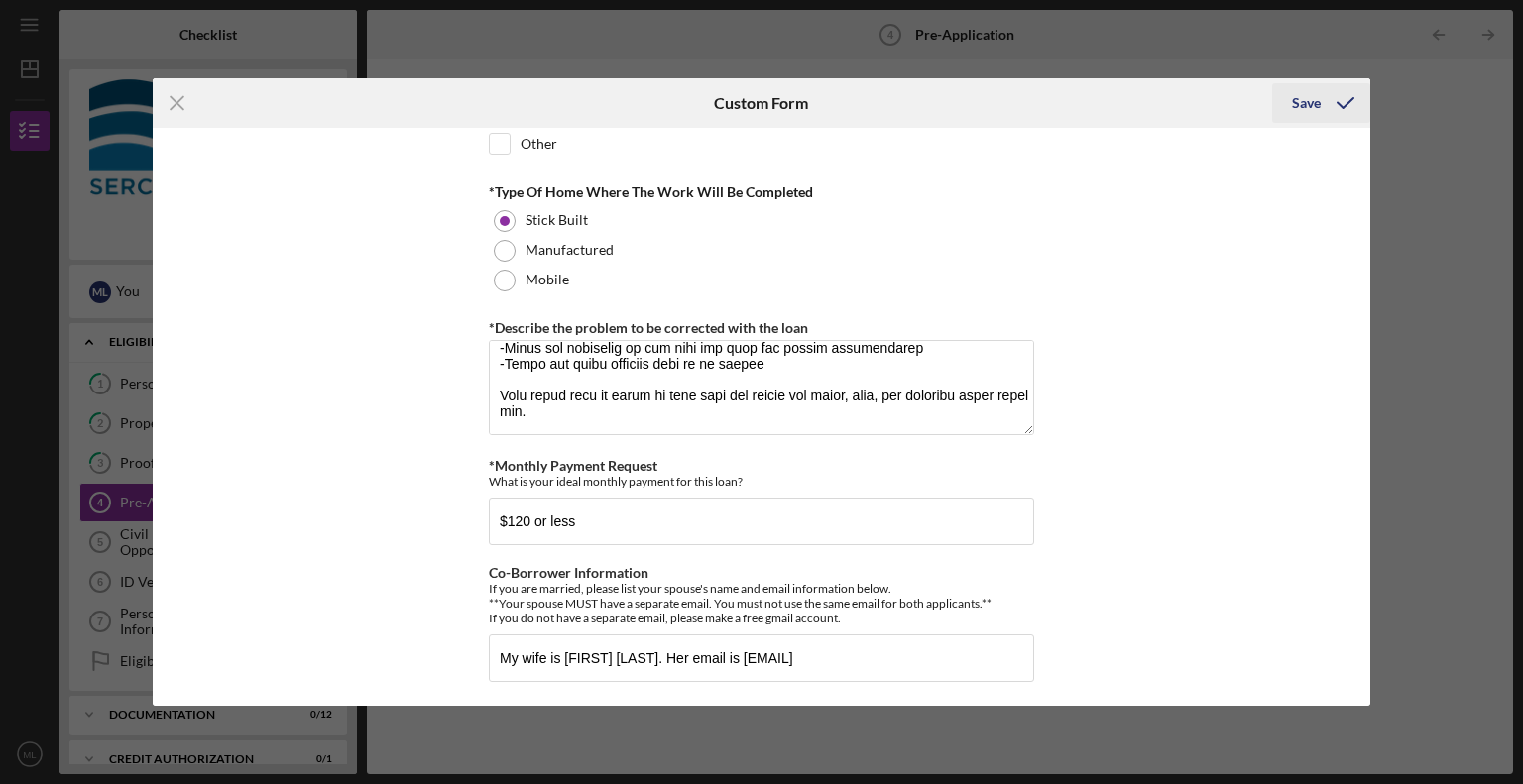 click on "Save" at bounding box center (1306, 103) 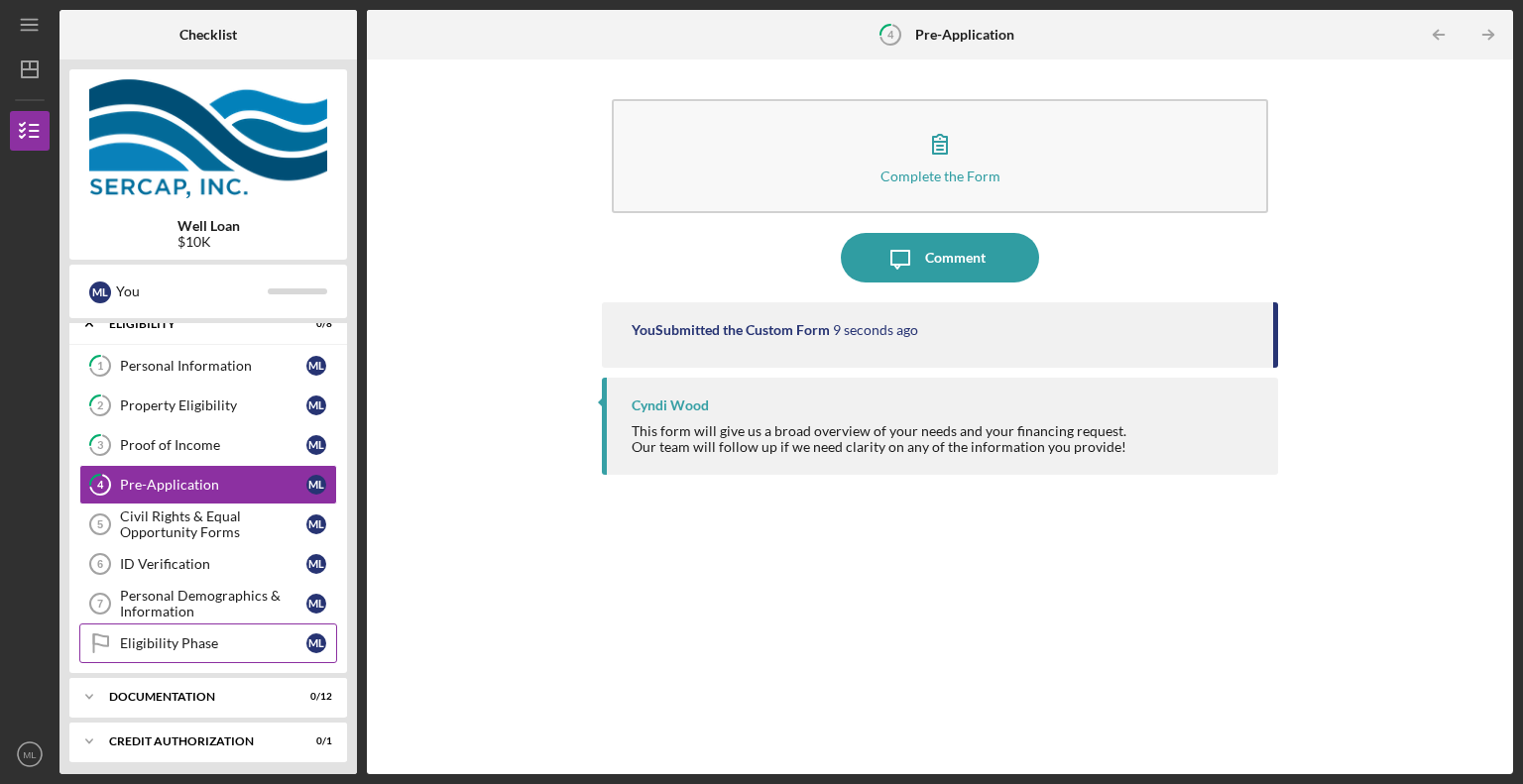 scroll, scrollTop: 0, scrollLeft: 0, axis: both 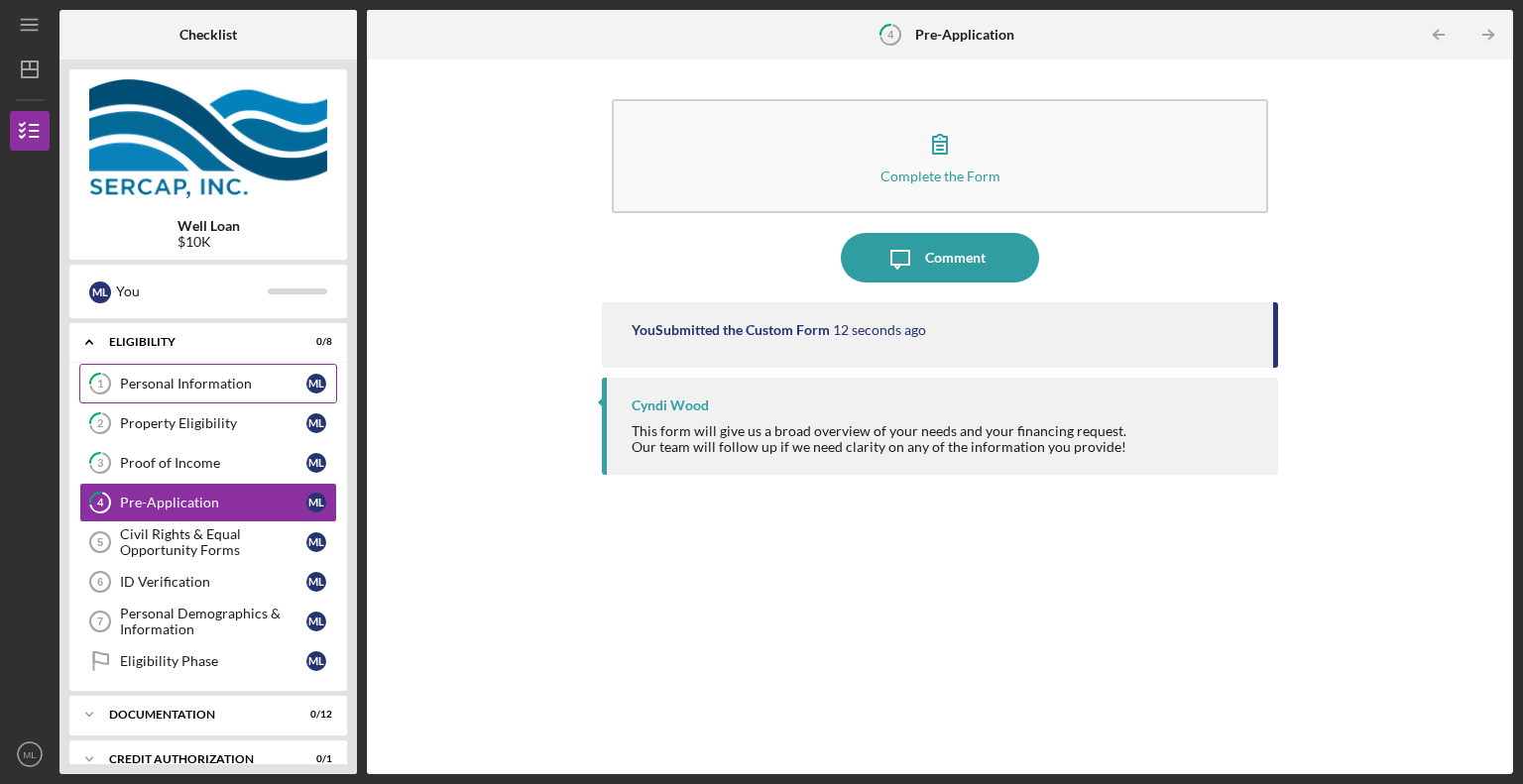 click on "Personal Information" at bounding box center [213, 384] 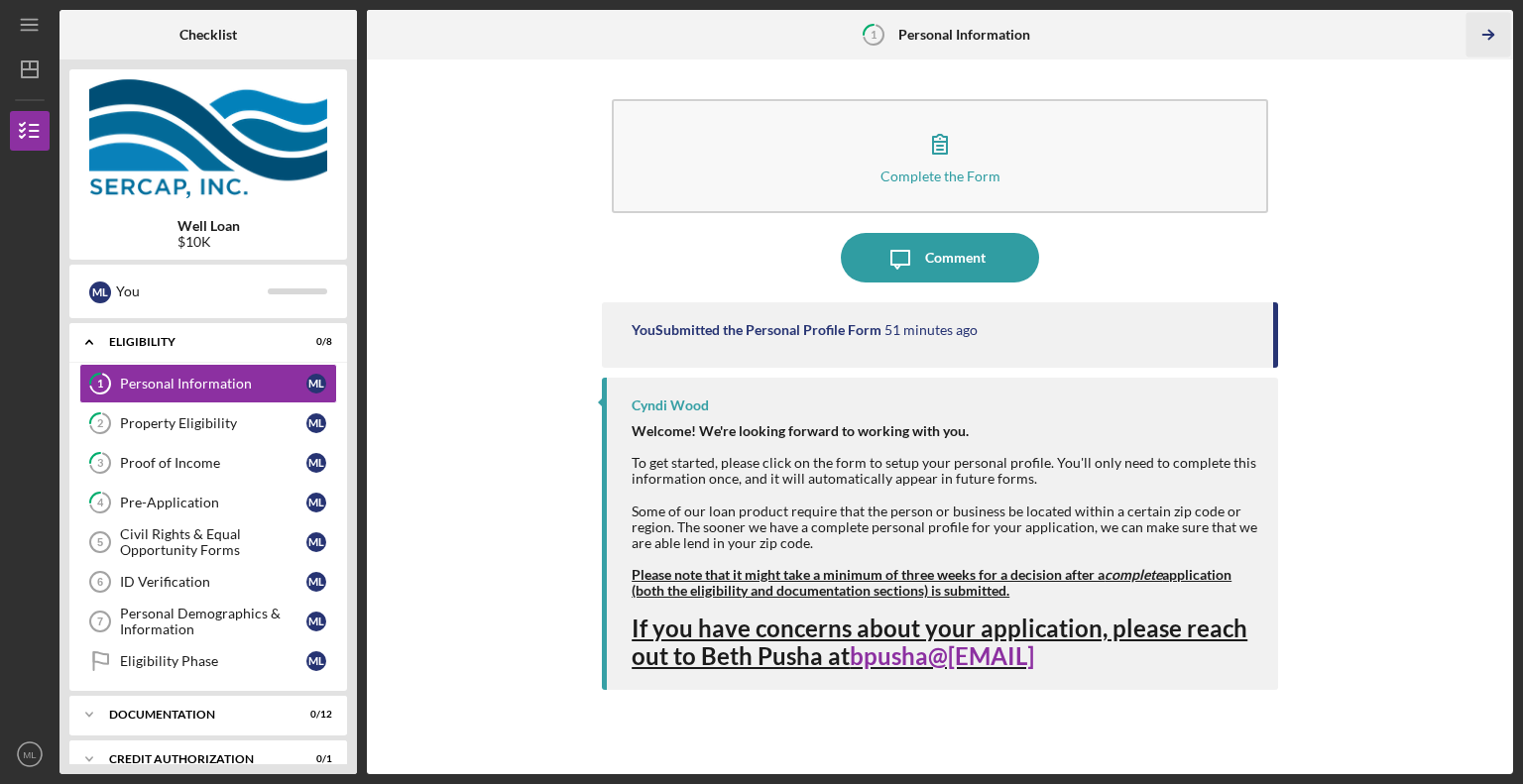 click on "Icon/Table Pagination Arrow" 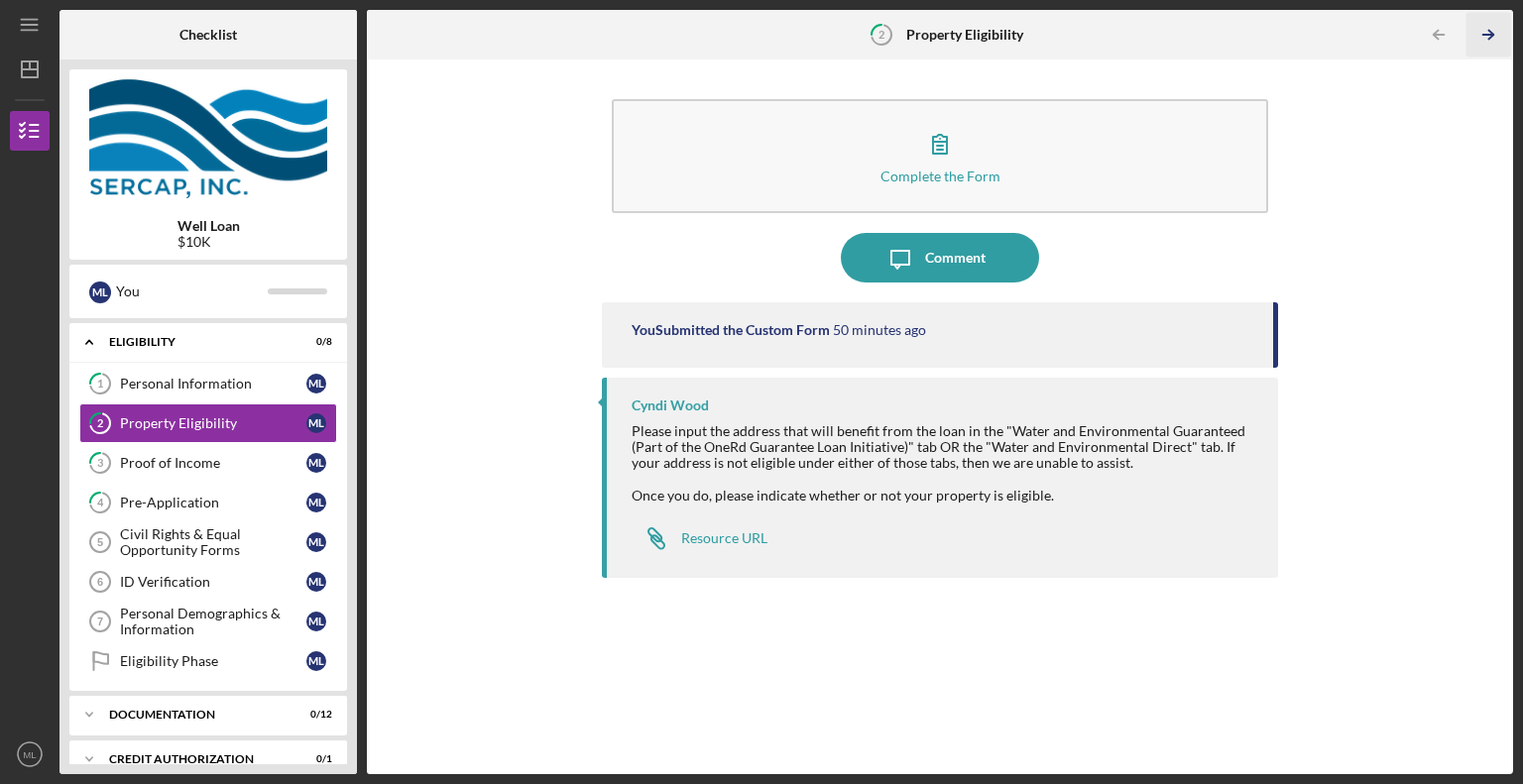 click on "Icon/Table Pagination Arrow" 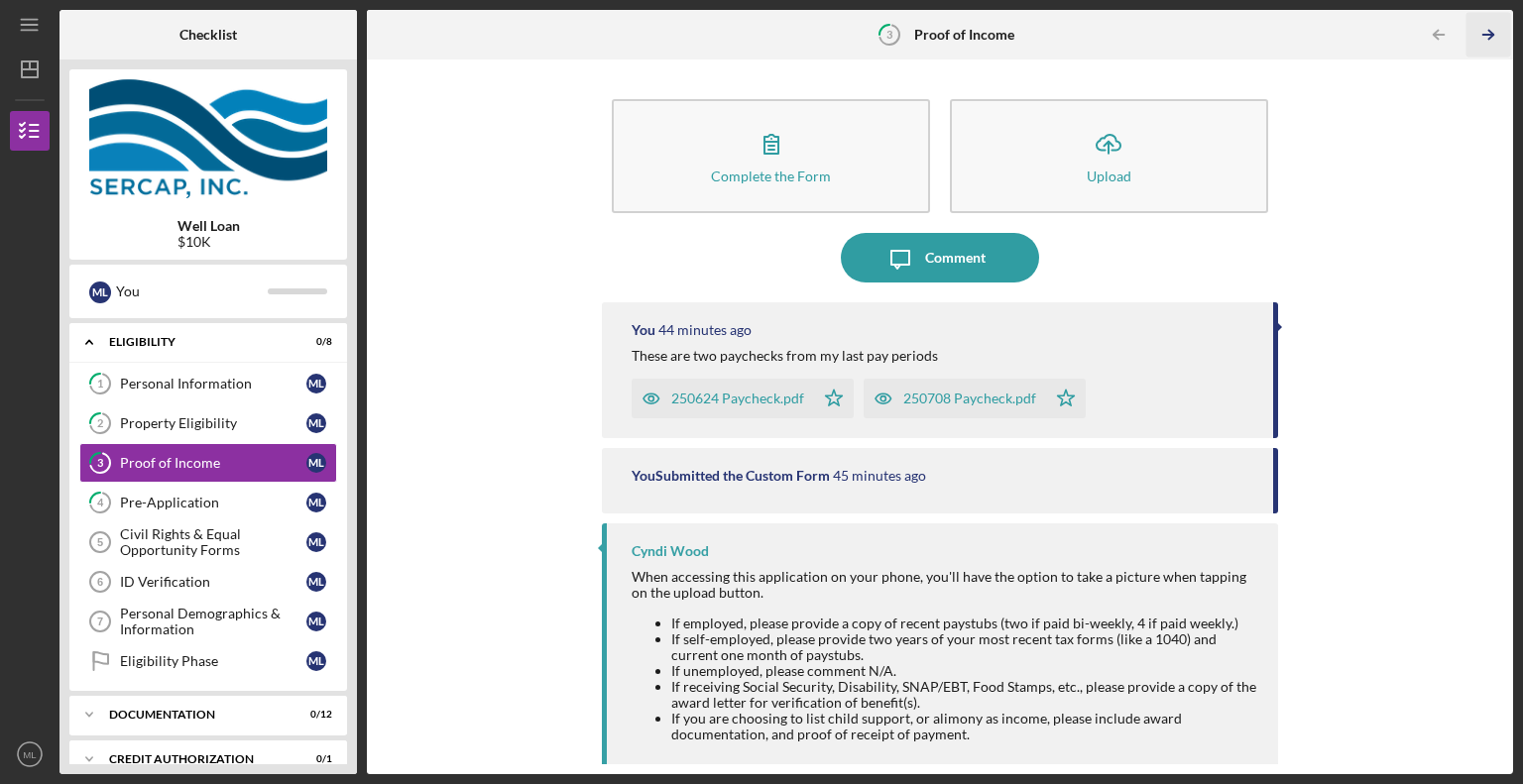 click on "Icon/Table Pagination Arrow" 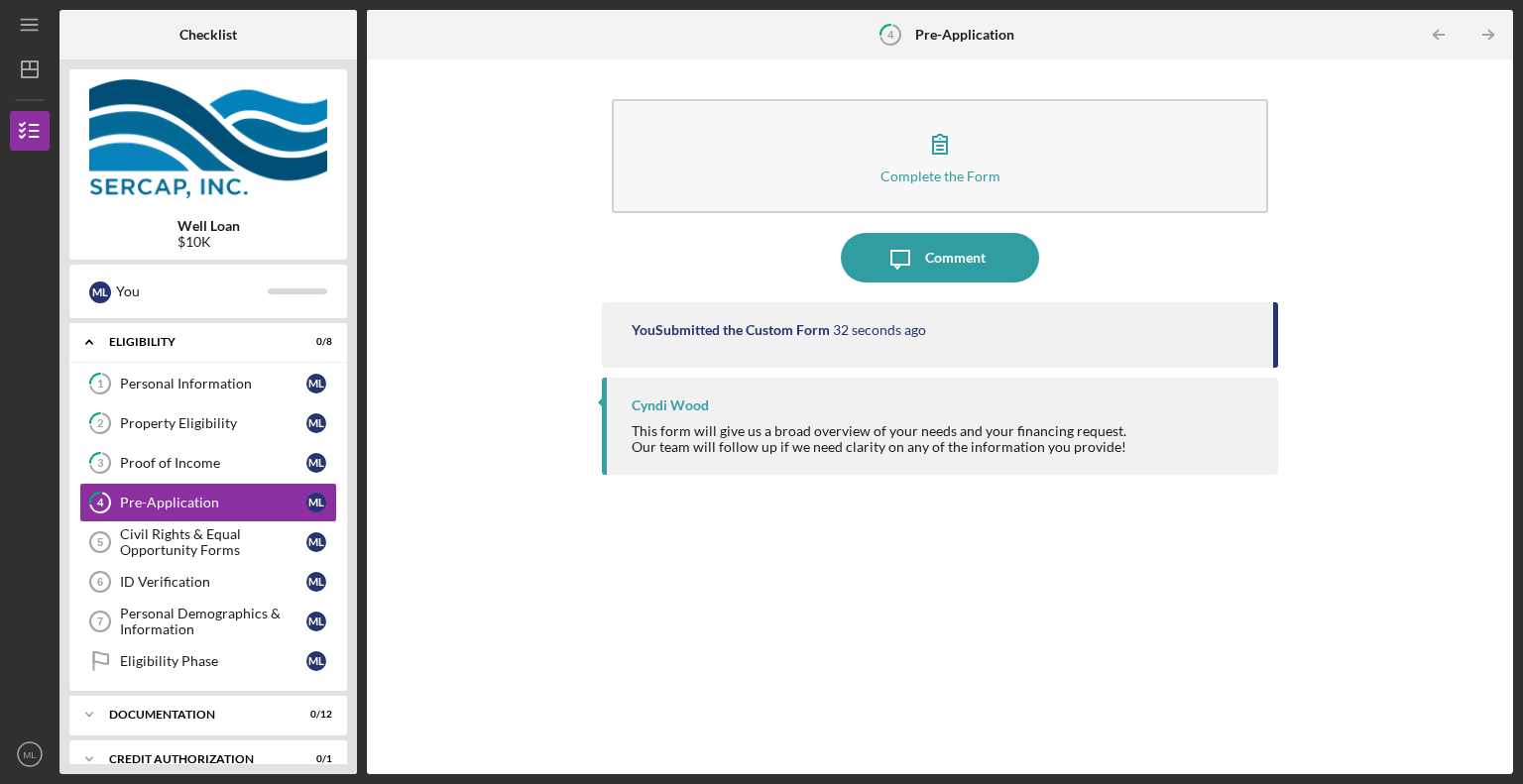 click on "Icon/Table Pagination Arrow" 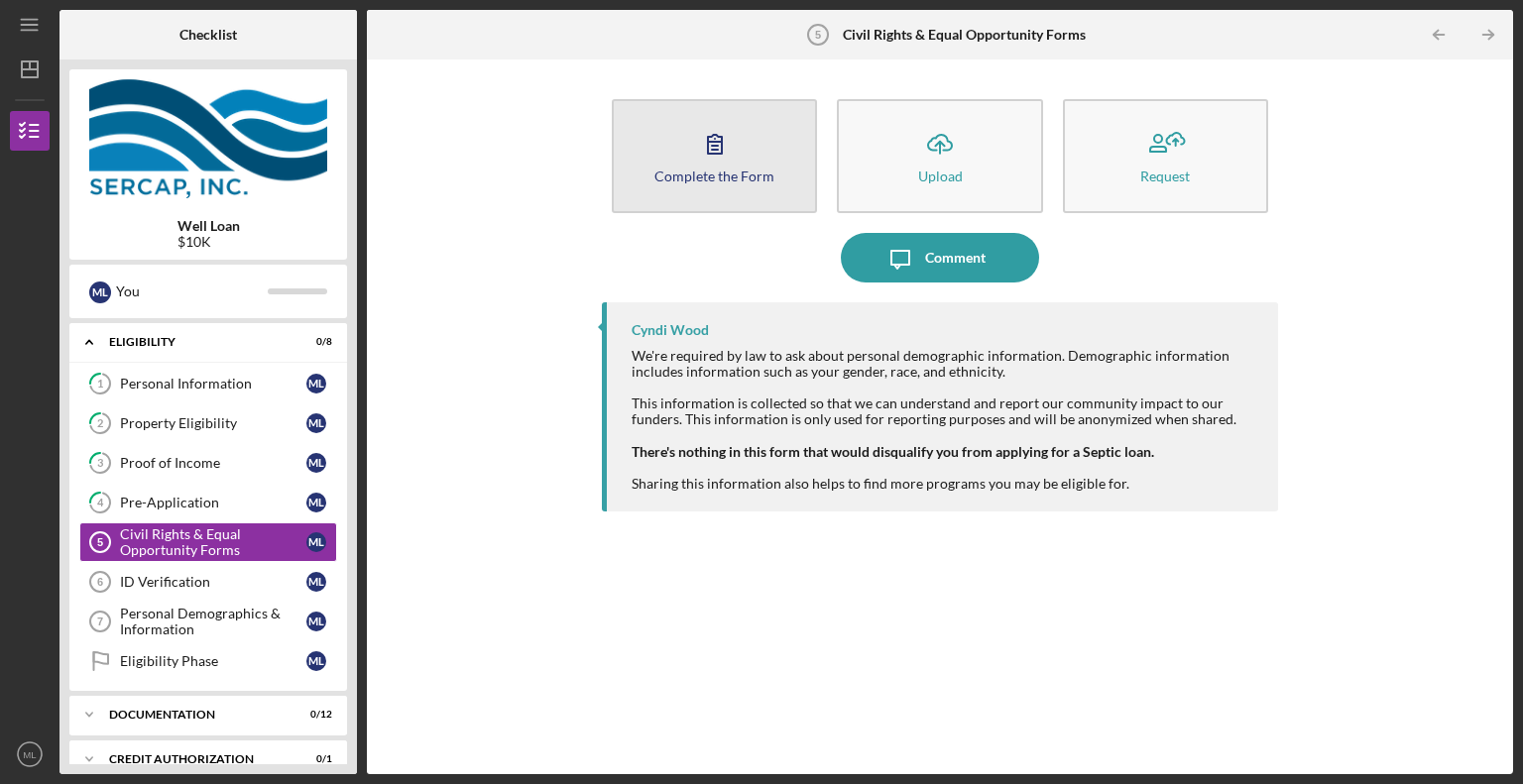 click on "Complete the Form" at bounding box center [714, 175] 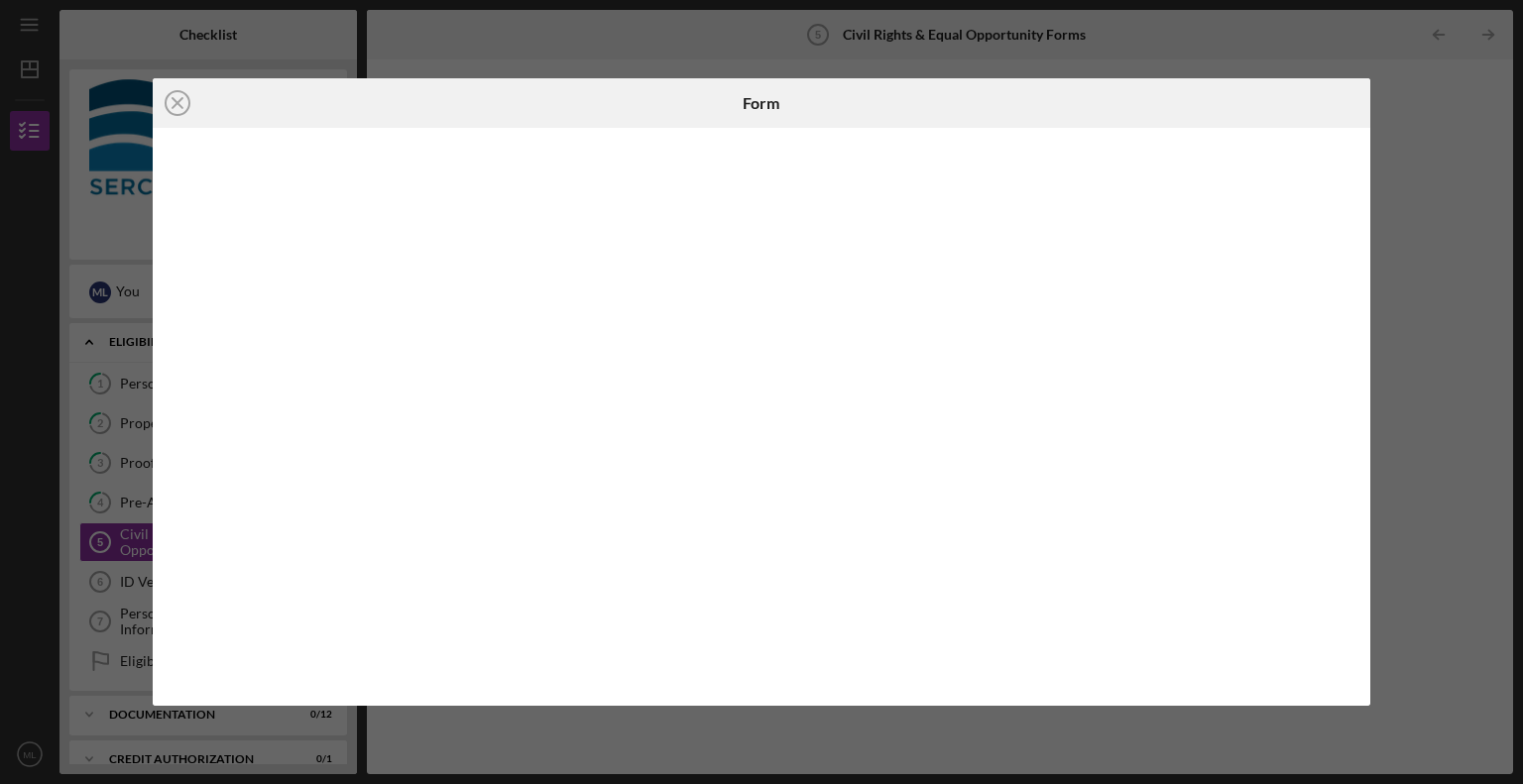 drag, startPoint x: 179, startPoint y: 104, endPoint x: 209, endPoint y: 111, distance: 30.805844 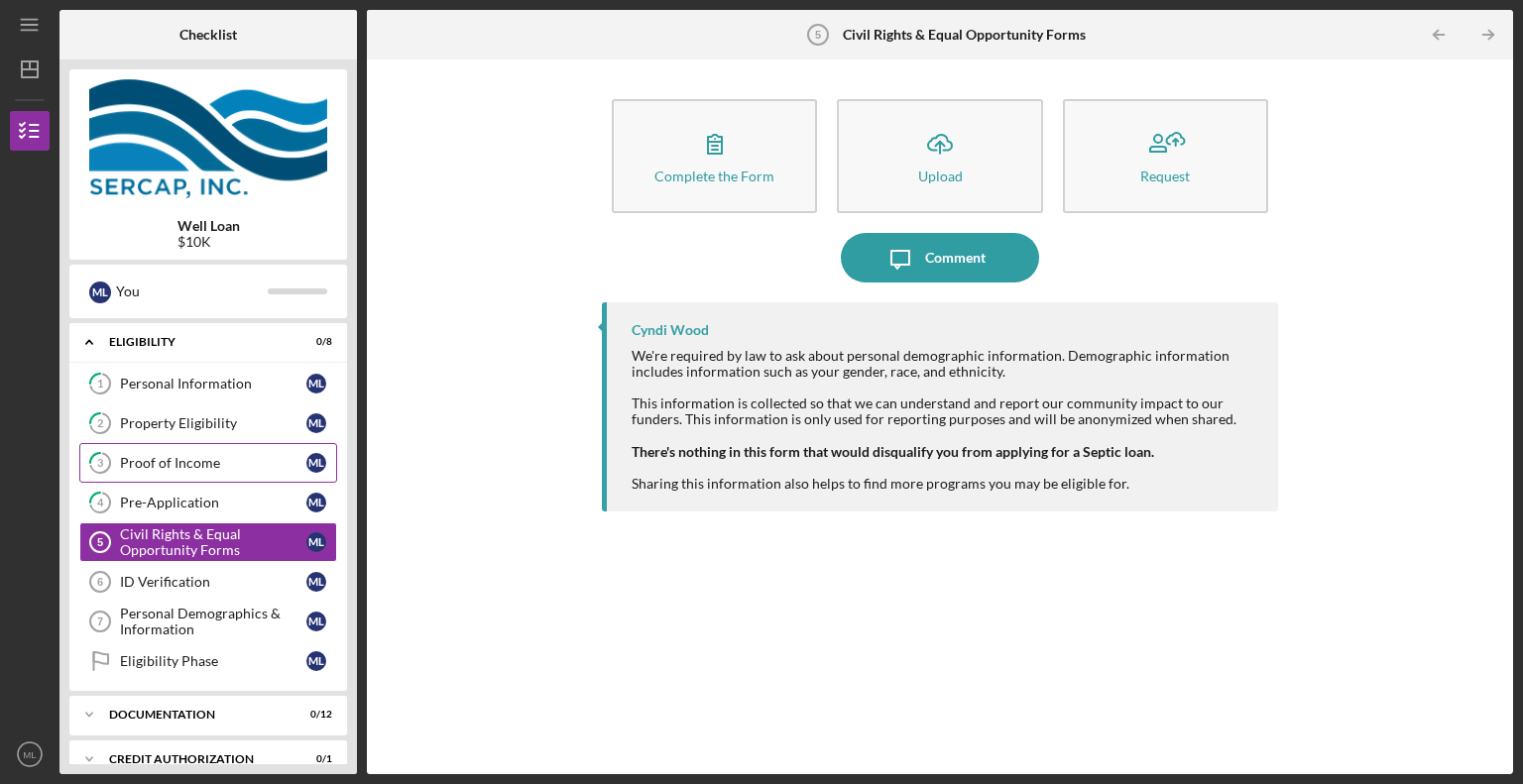 click on "Proof of Income" at bounding box center [213, 463] 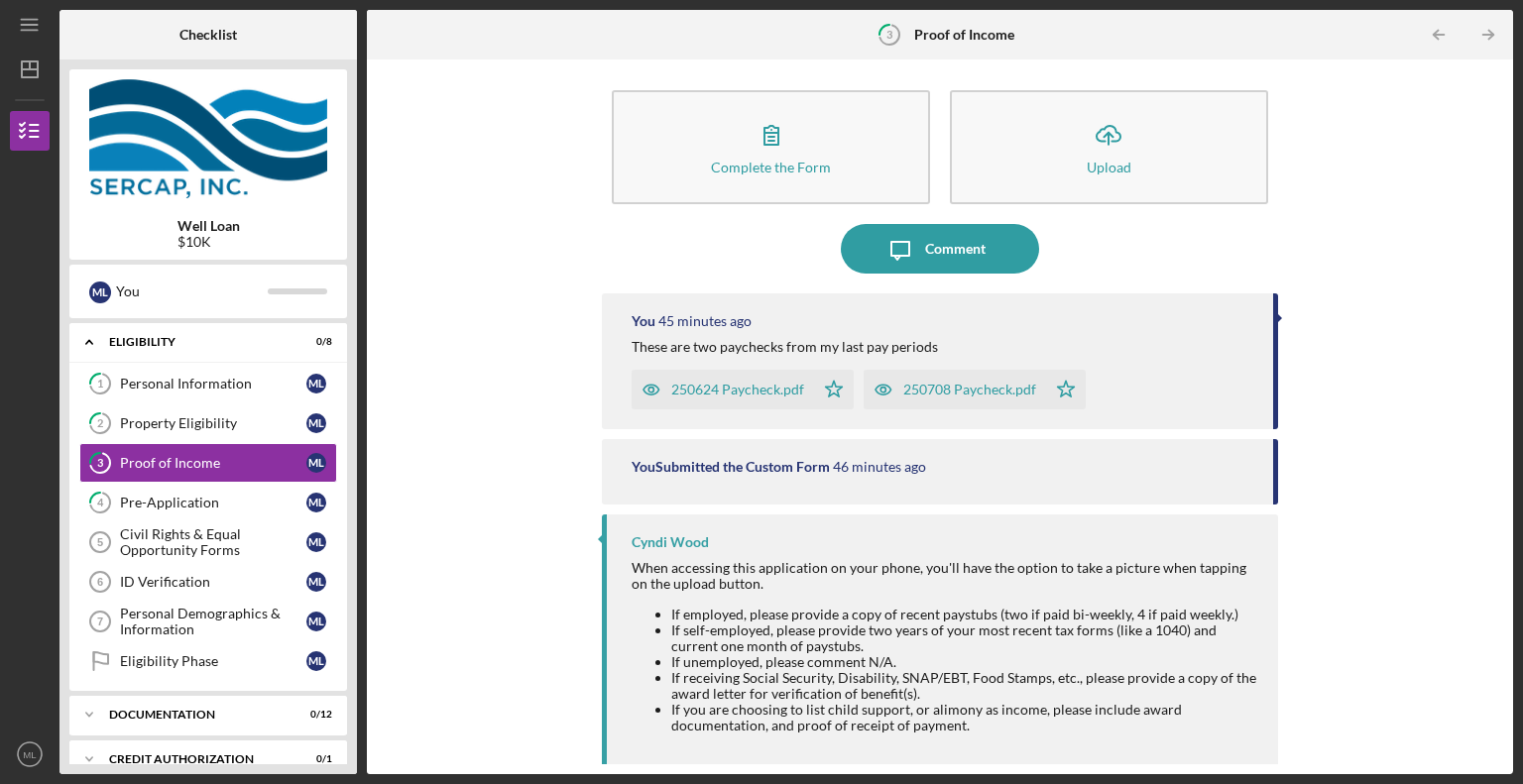 scroll, scrollTop: 12, scrollLeft: 0, axis: vertical 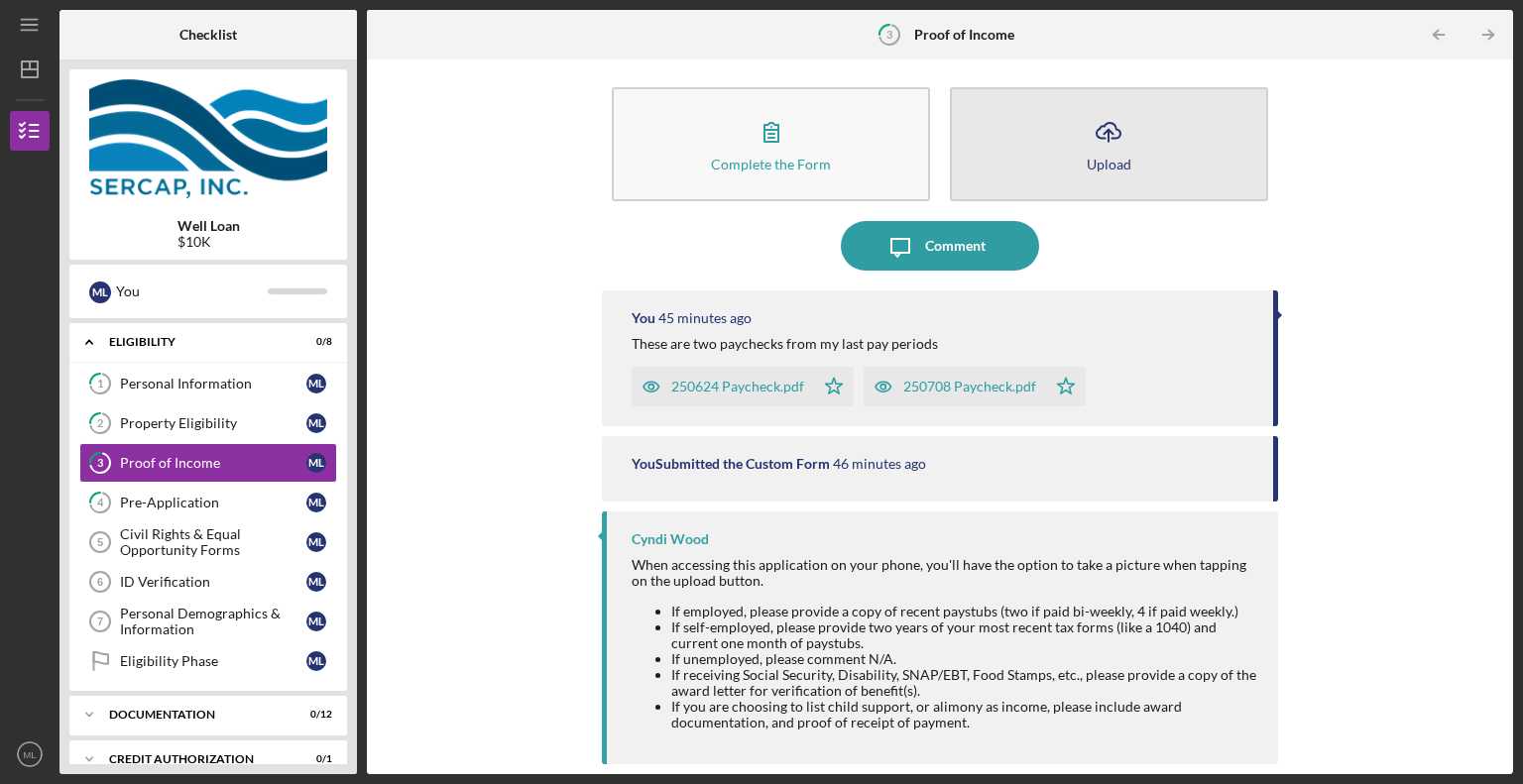 click on "Icon/Upload Upload" at bounding box center (1109, 144) 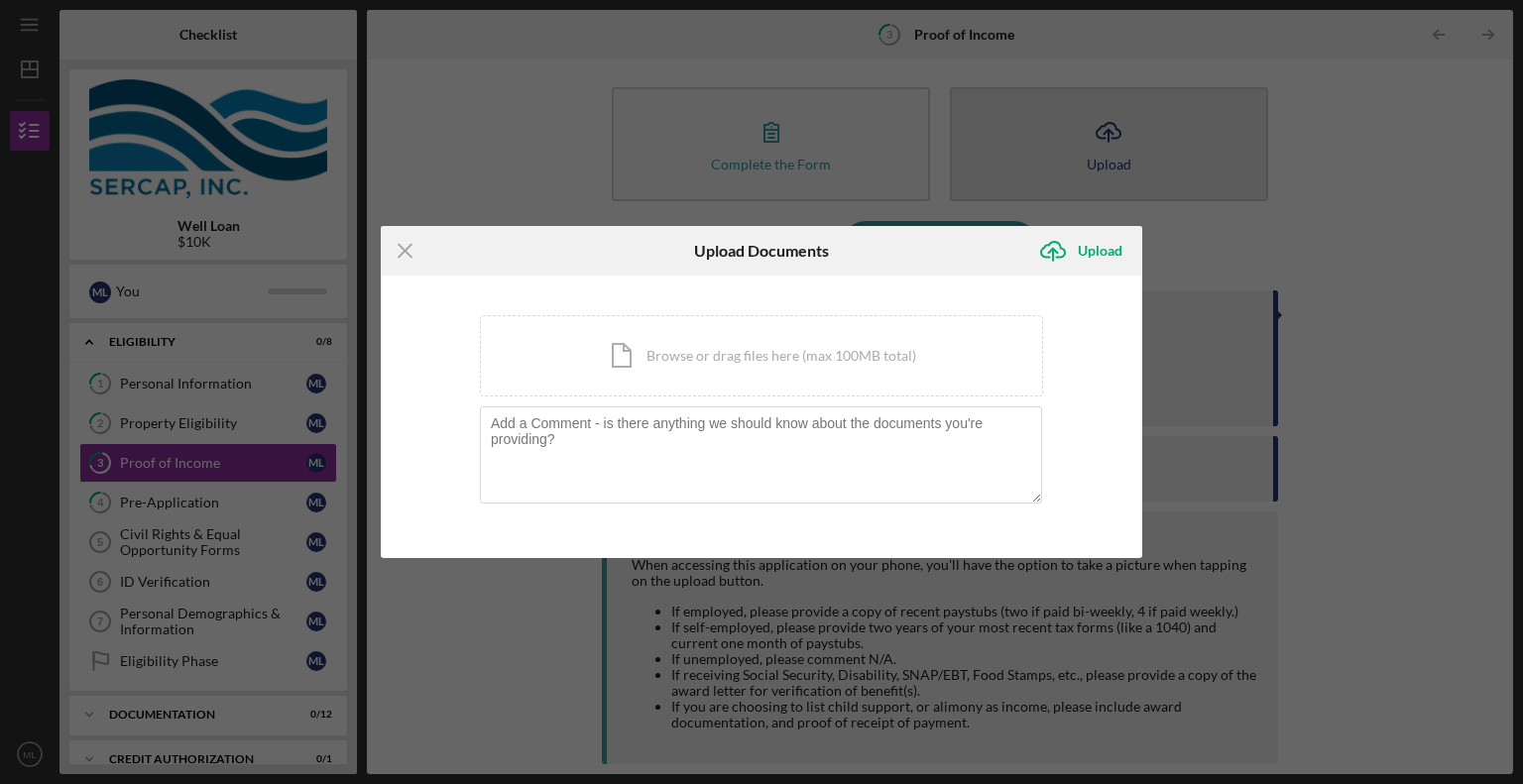 scroll, scrollTop: 0, scrollLeft: 0, axis: both 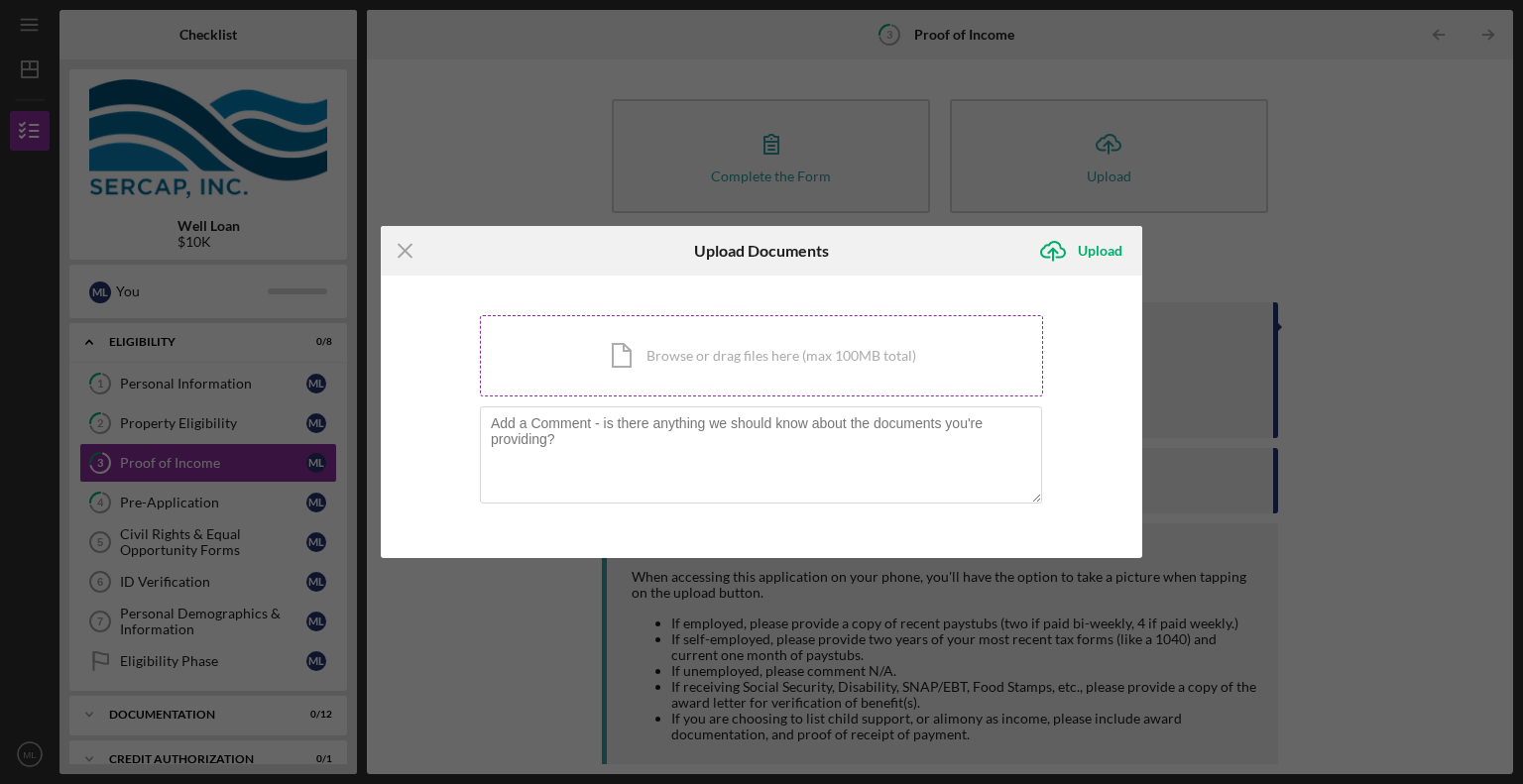 click on "Icon/Document Browse or drag files here (max 100MB total) Tap to choose files or take a photo" at bounding box center (762, 356) 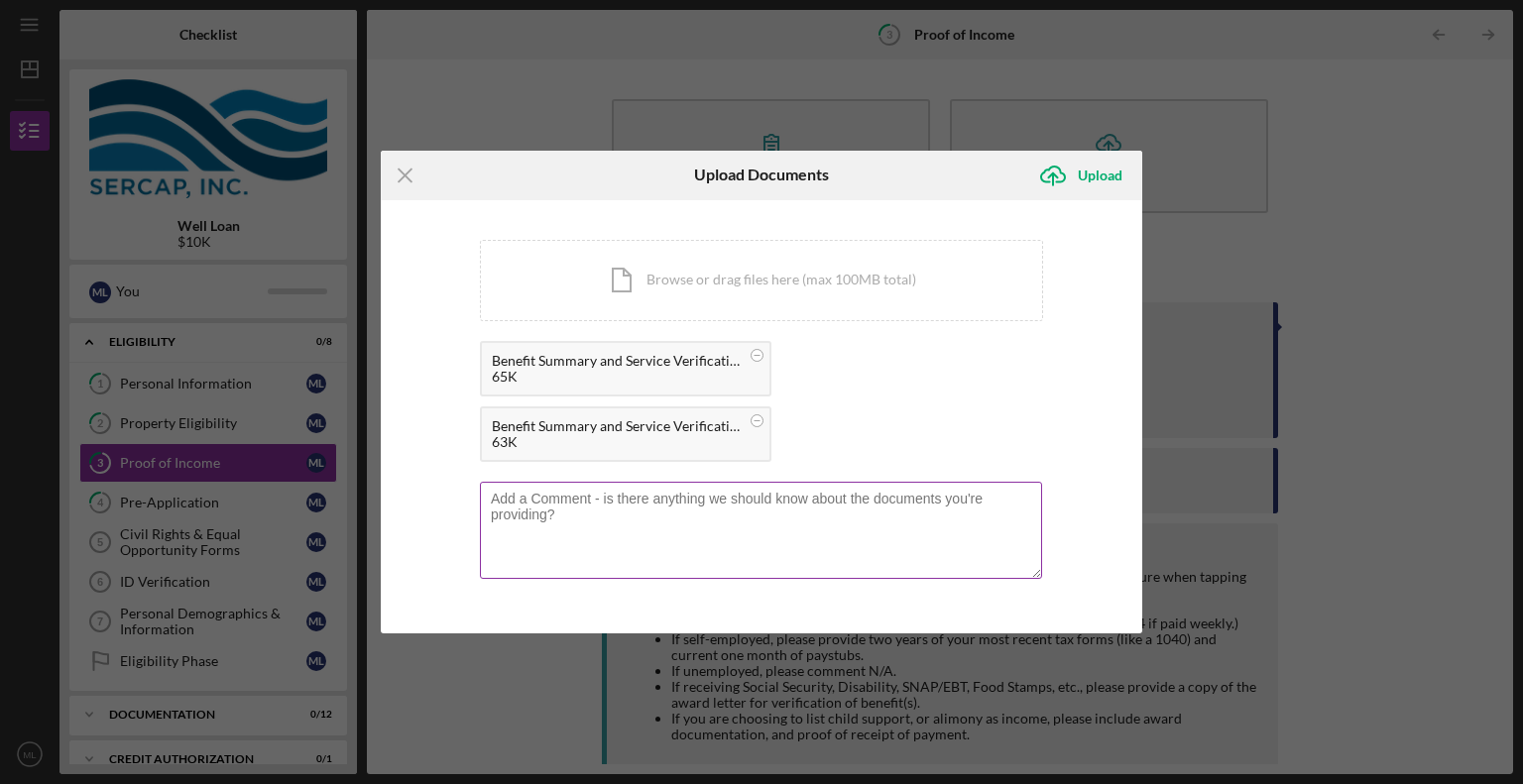 click at bounding box center [761, 530] 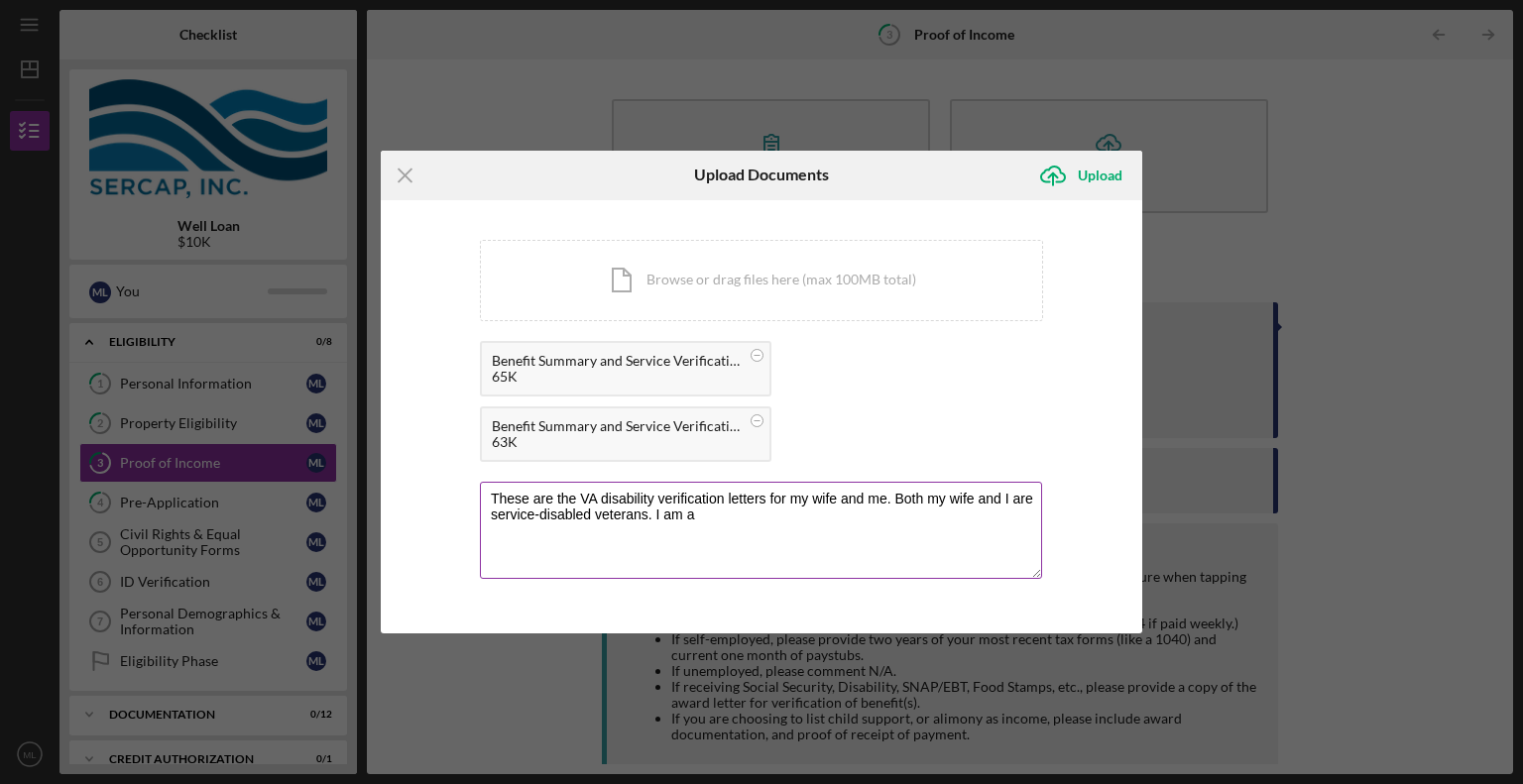 drag, startPoint x: 863, startPoint y: 523, endPoint x: 894, endPoint y: 502, distance: 37.44329 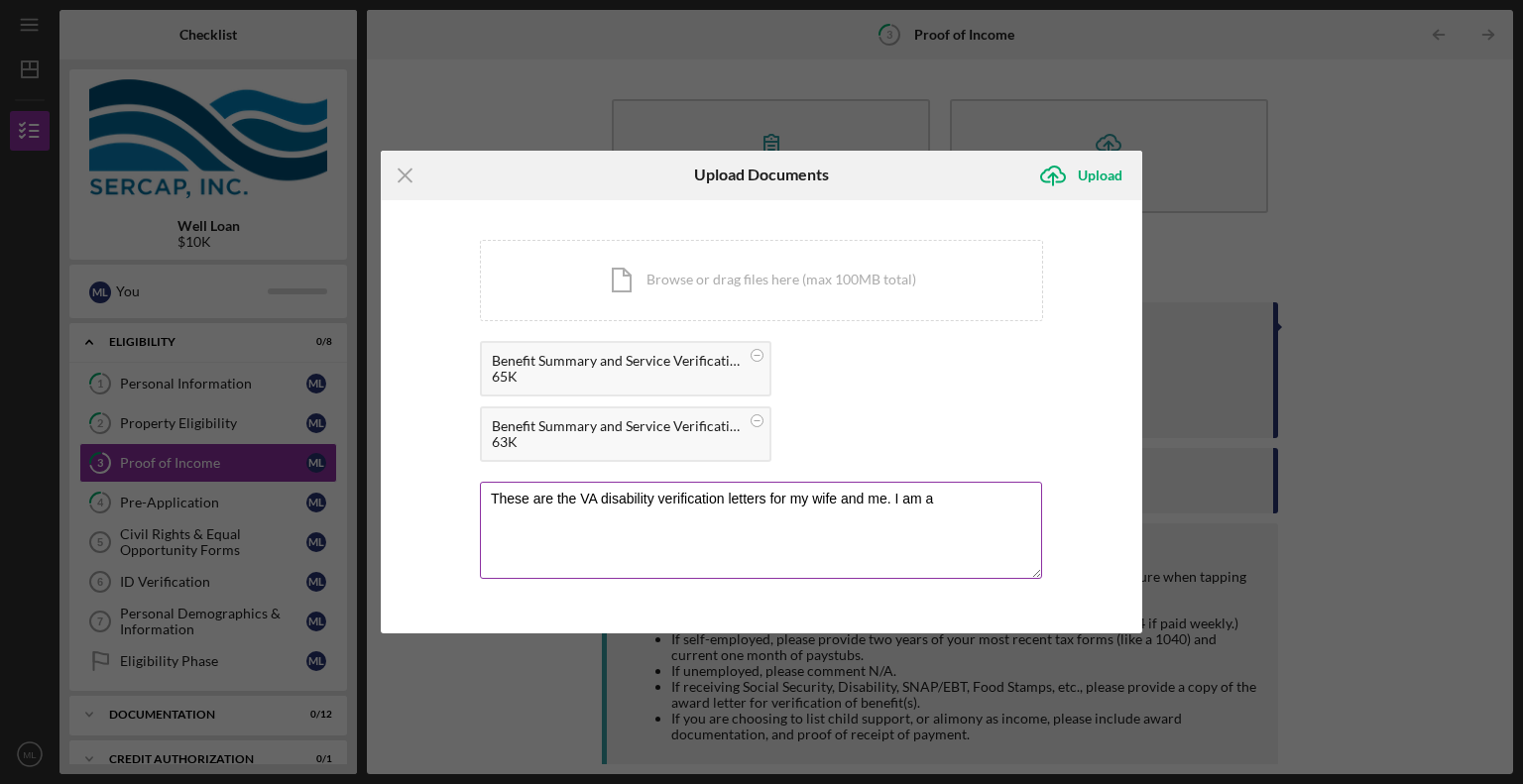 paste on "I am a campaign badge veteran with a service-connected disability rating of 80%, based on my deployment to Afghanistan." 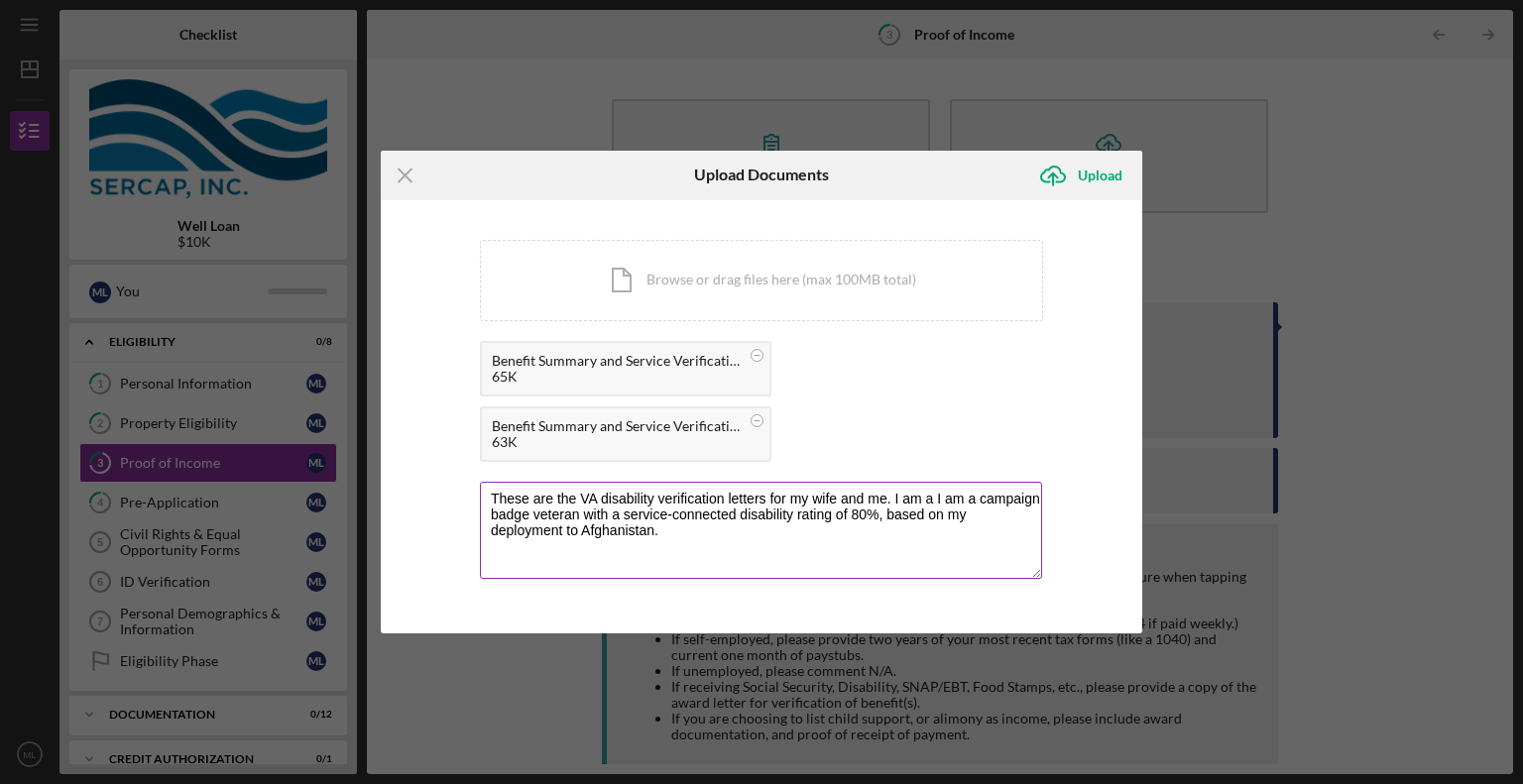 drag, startPoint x: 937, startPoint y: 503, endPoint x: 971, endPoint y: 489, distance: 36.769553 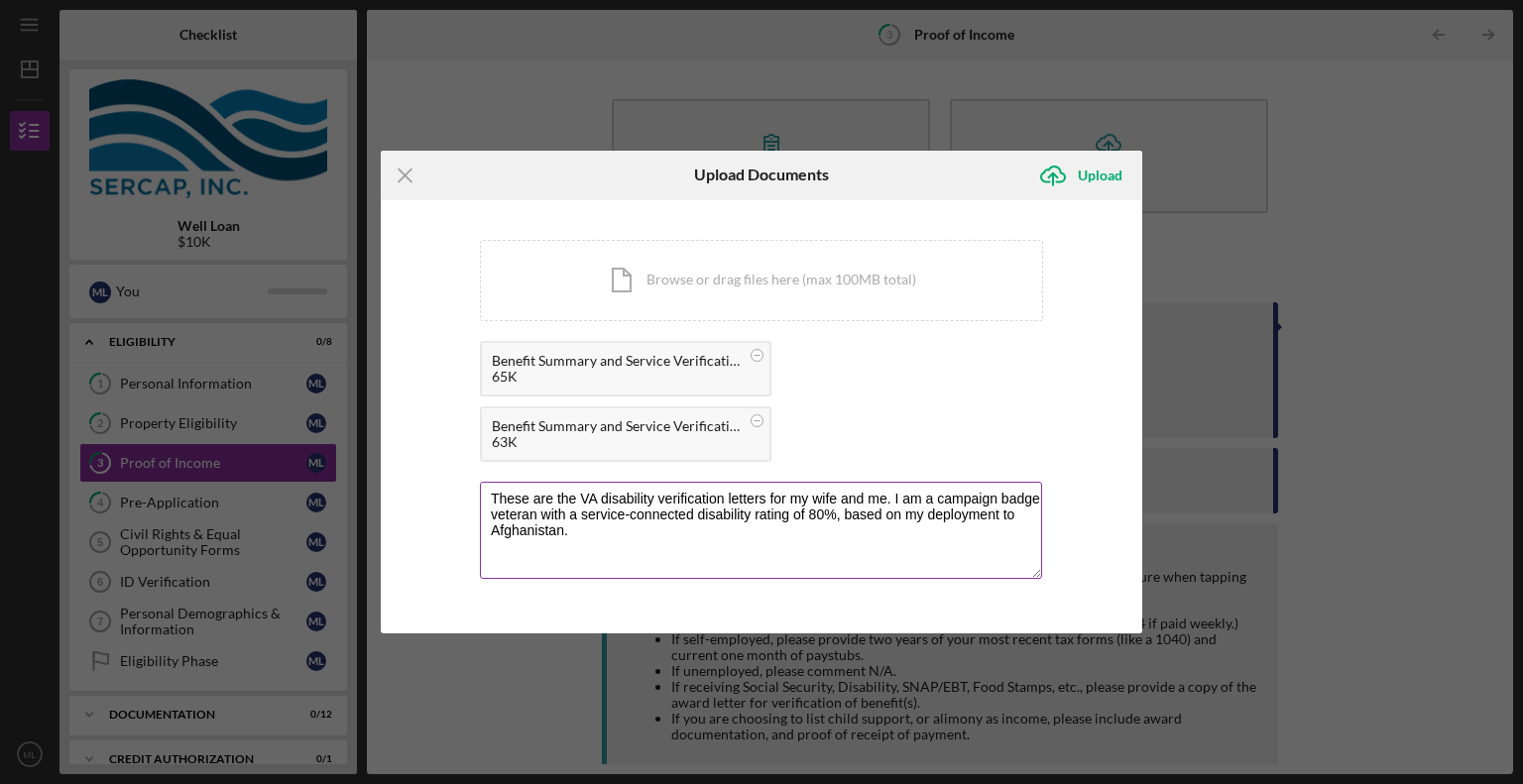drag, startPoint x: 796, startPoint y: 541, endPoint x: 835, endPoint y: 517, distance: 45.79301 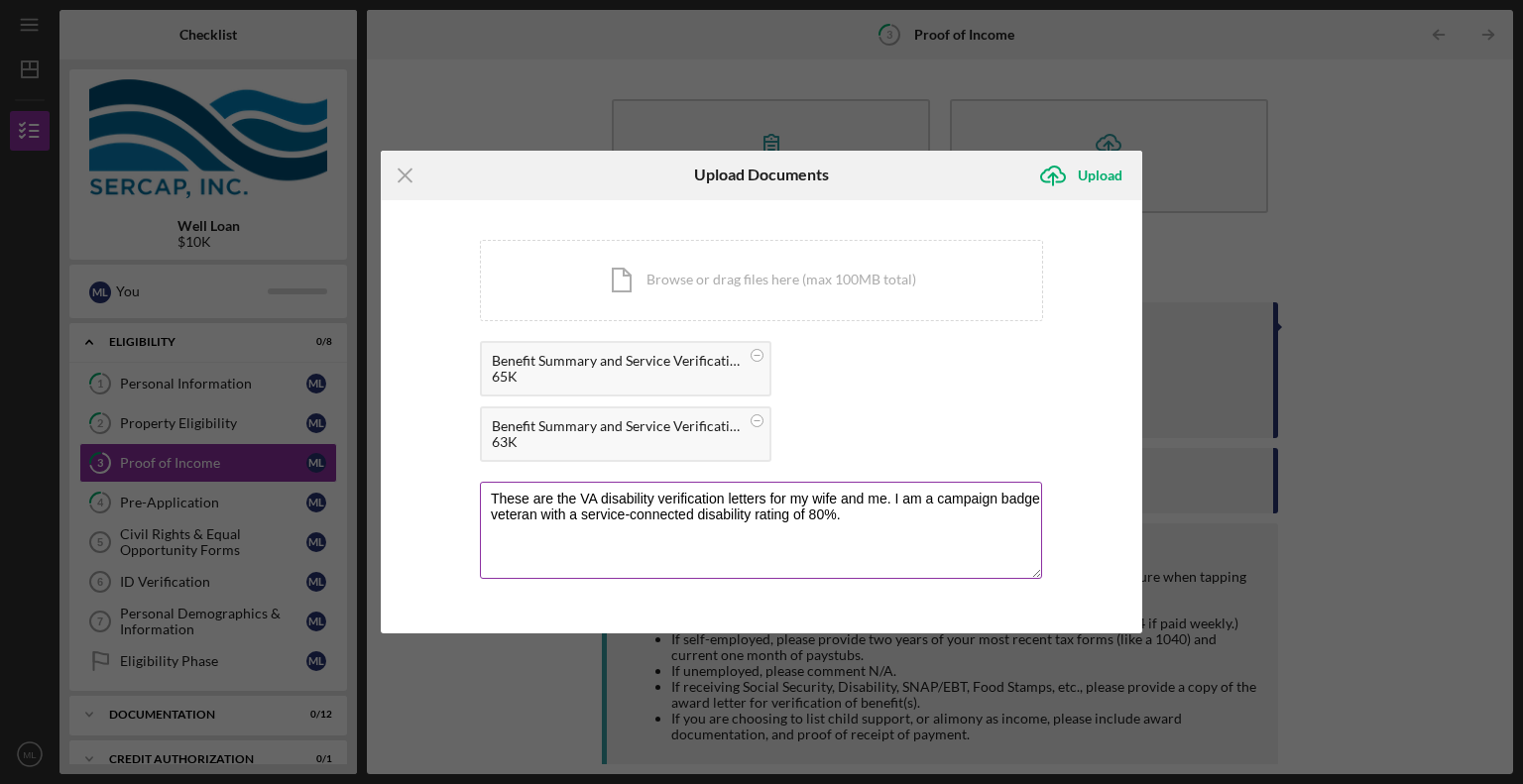 paste on "[FIRST] [LAST] with a 70% VA disability rating" 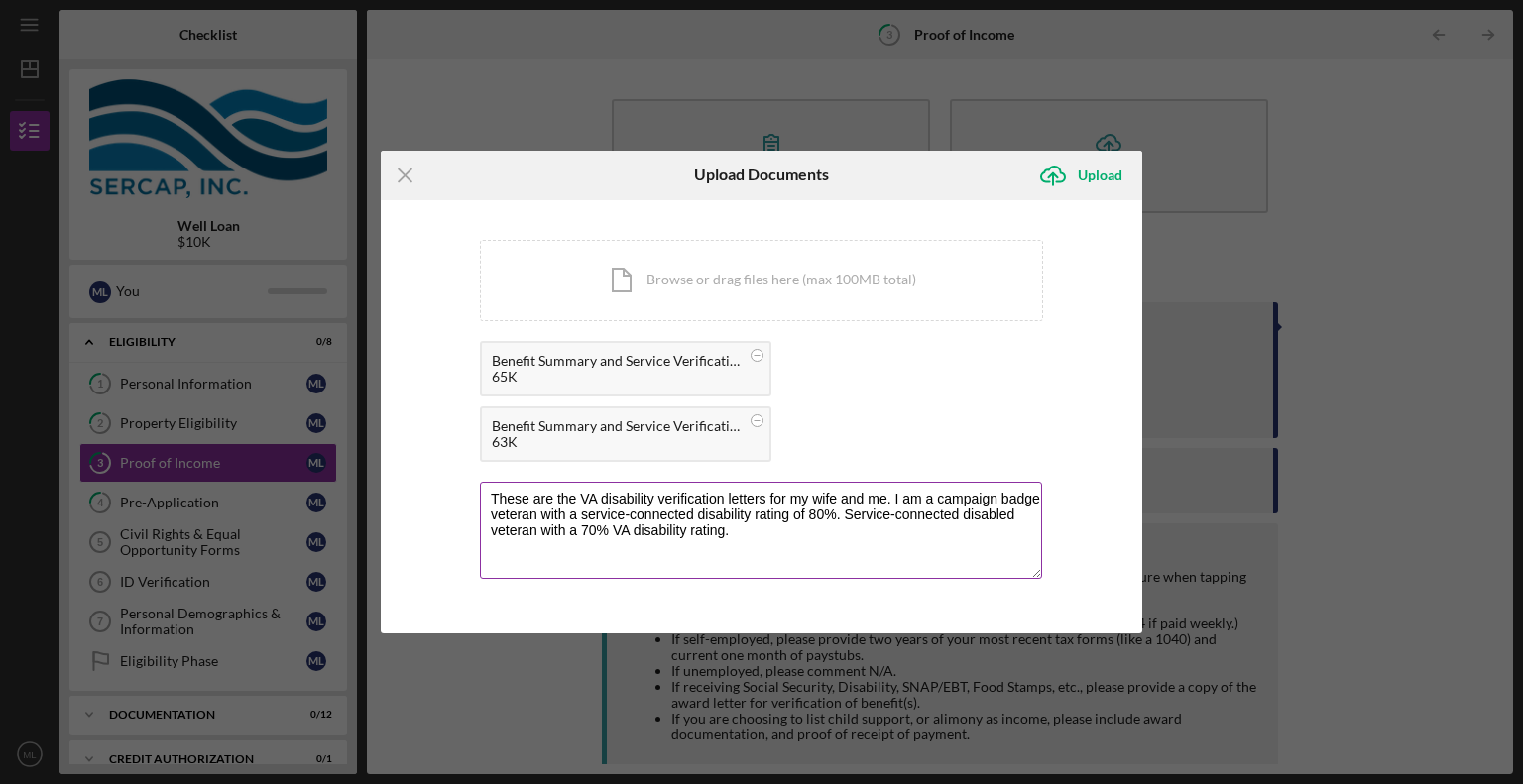 click on "These are the VA disability verification letters for my wife and me. I am a campaign badge veteran with a service-connected disability rating of 80%. Service-connected disabled veteran with a 70% VA disability rating." at bounding box center [761, 530] 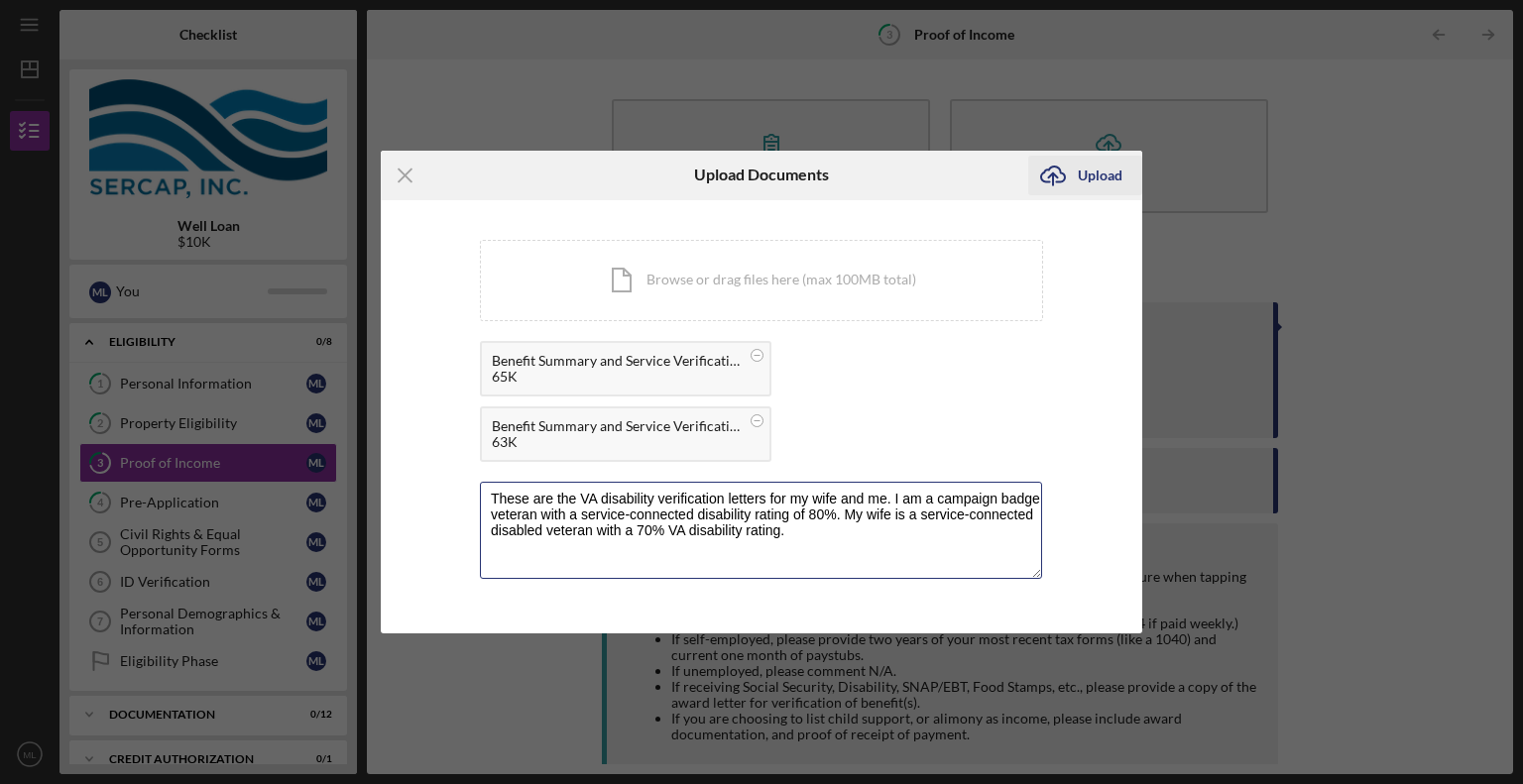type on "These are the VA disability verification letters for my wife and me. I am a campaign badge veteran with a service-connected disability rating of 80%. My wife is a service-connected disabled veteran with a 70% VA disability rating." 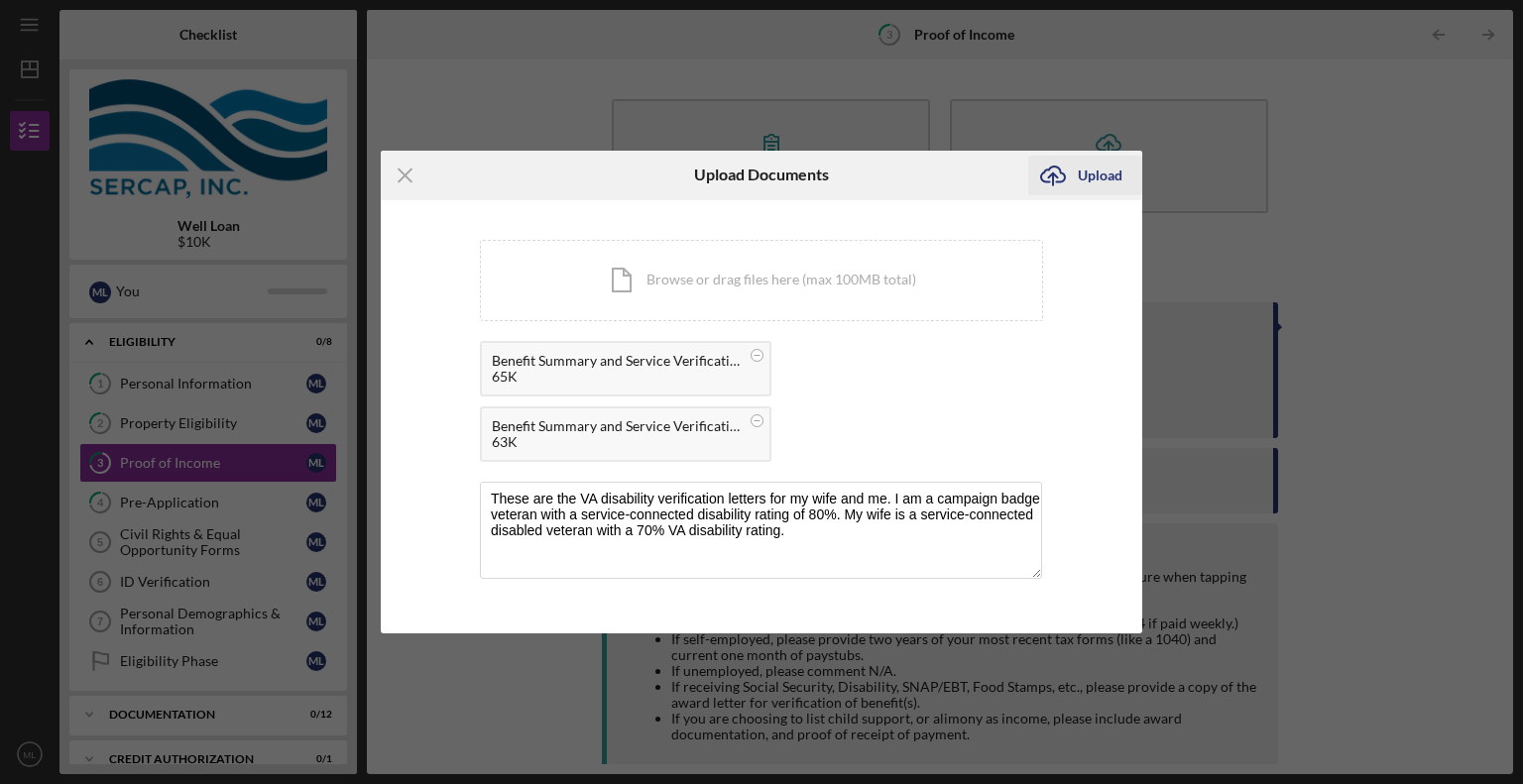 click on "Icon/Upload" 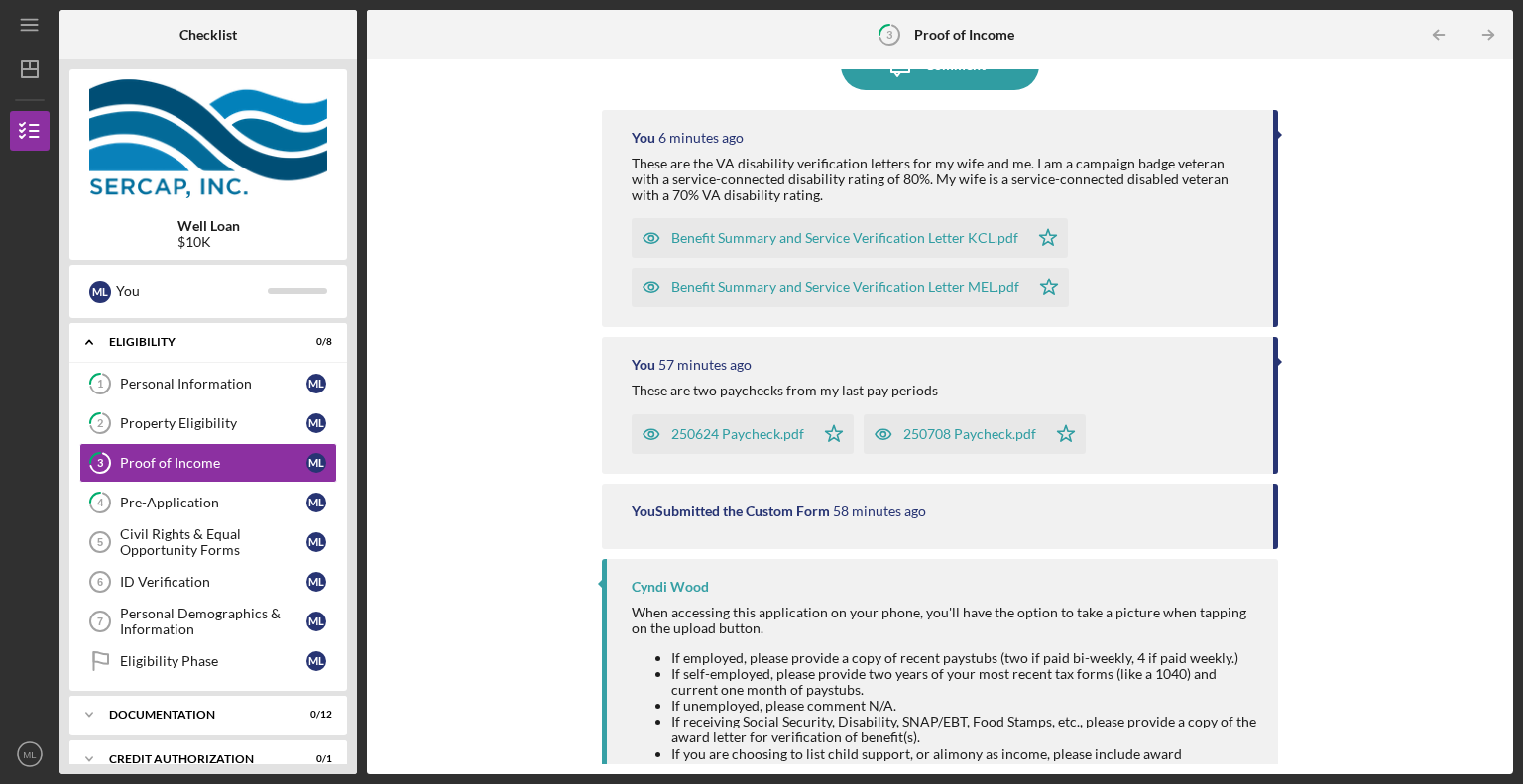 scroll, scrollTop: 239, scrollLeft: 0, axis: vertical 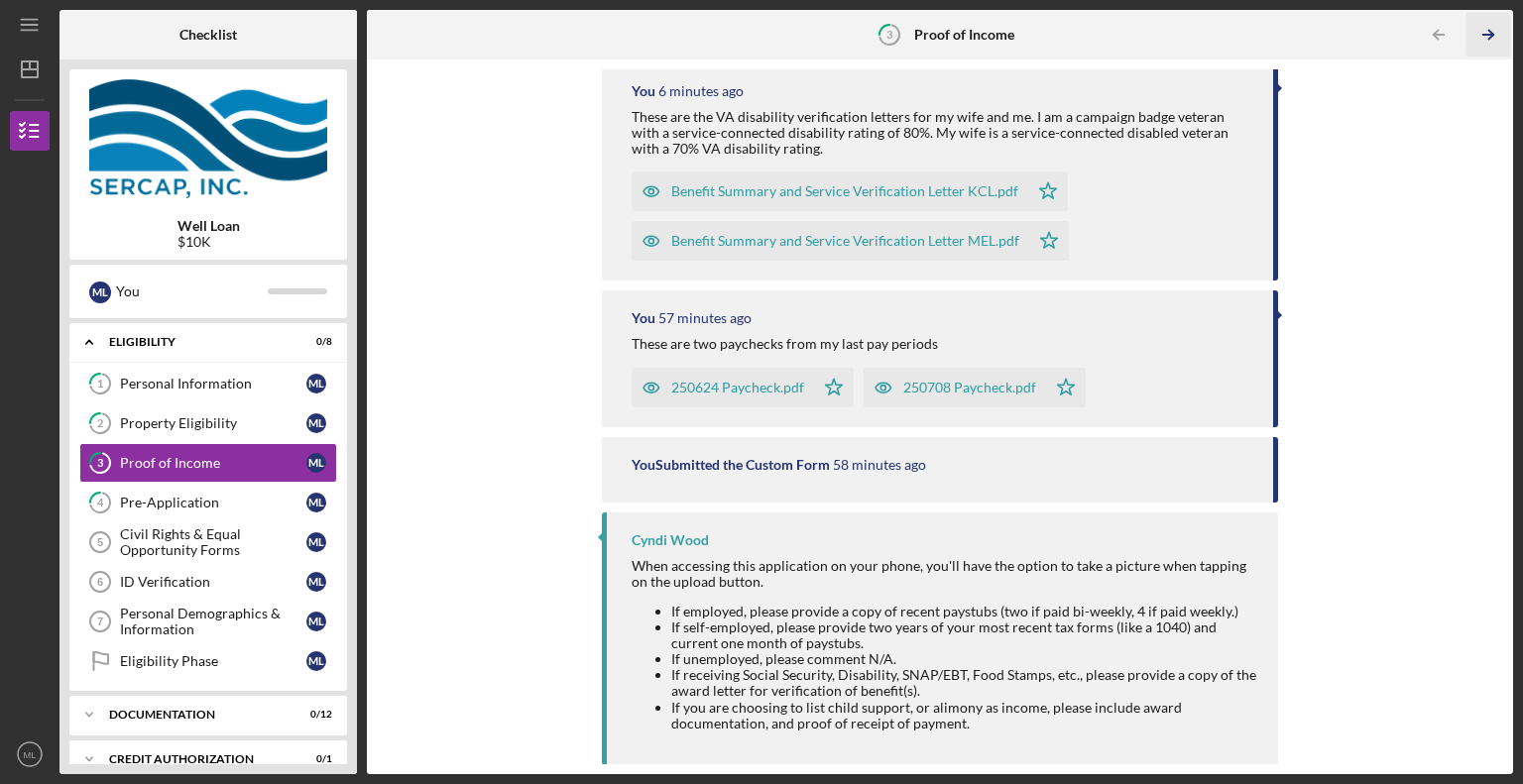 click on "Icon/Table Pagination Arrow" 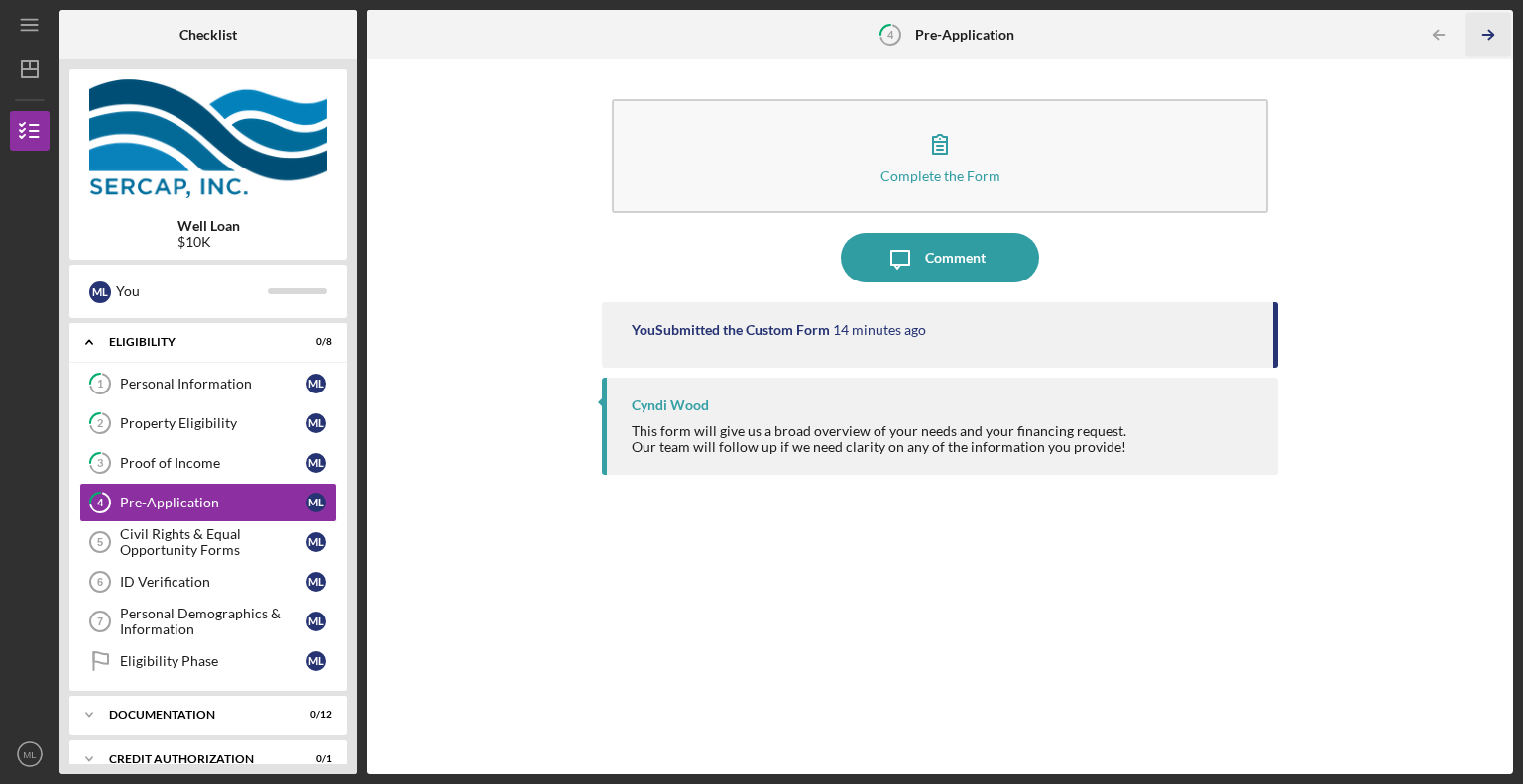 click on "Icon/Table Pagination Arrow" 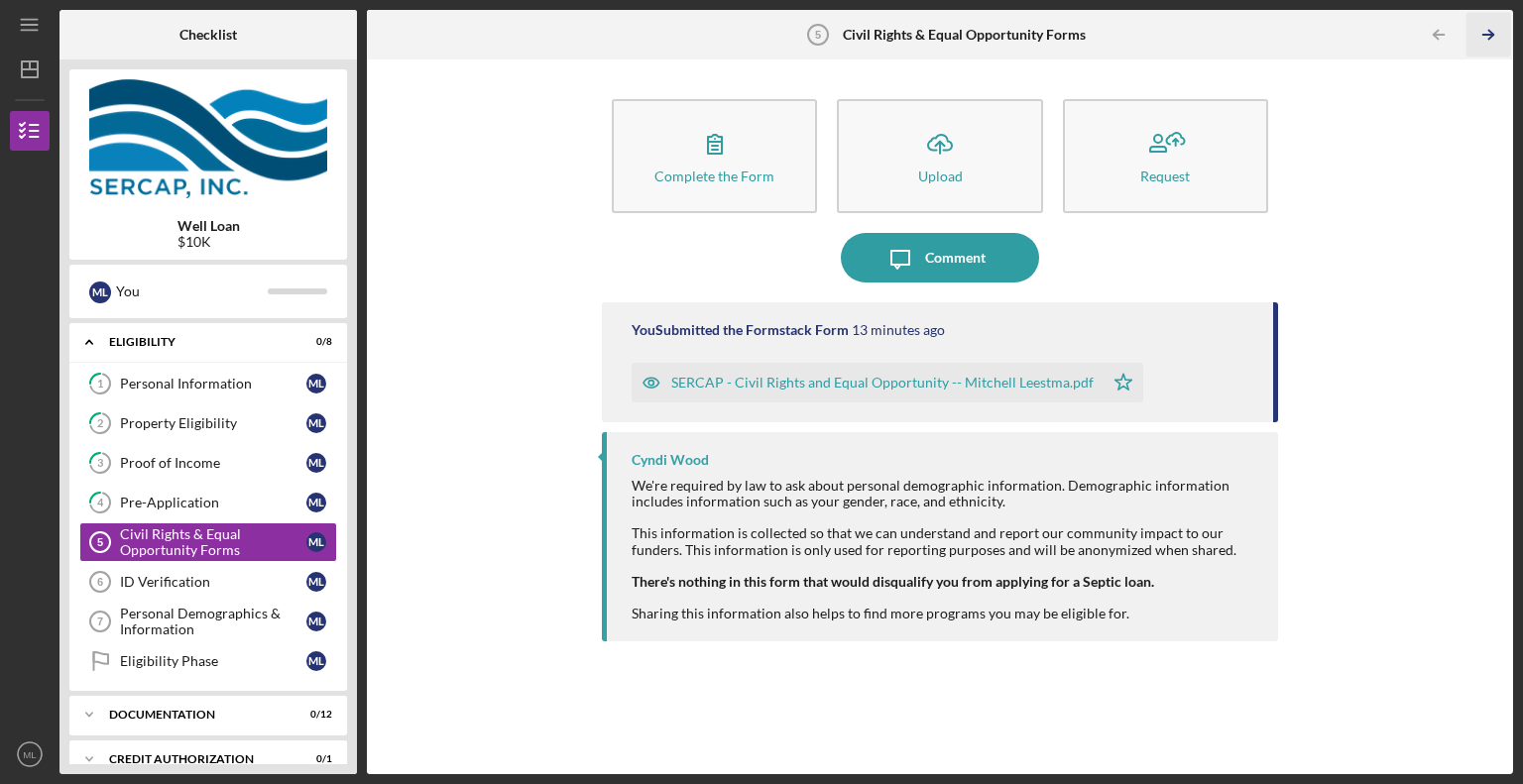 click on "Icon/Table Pagination Arrow" 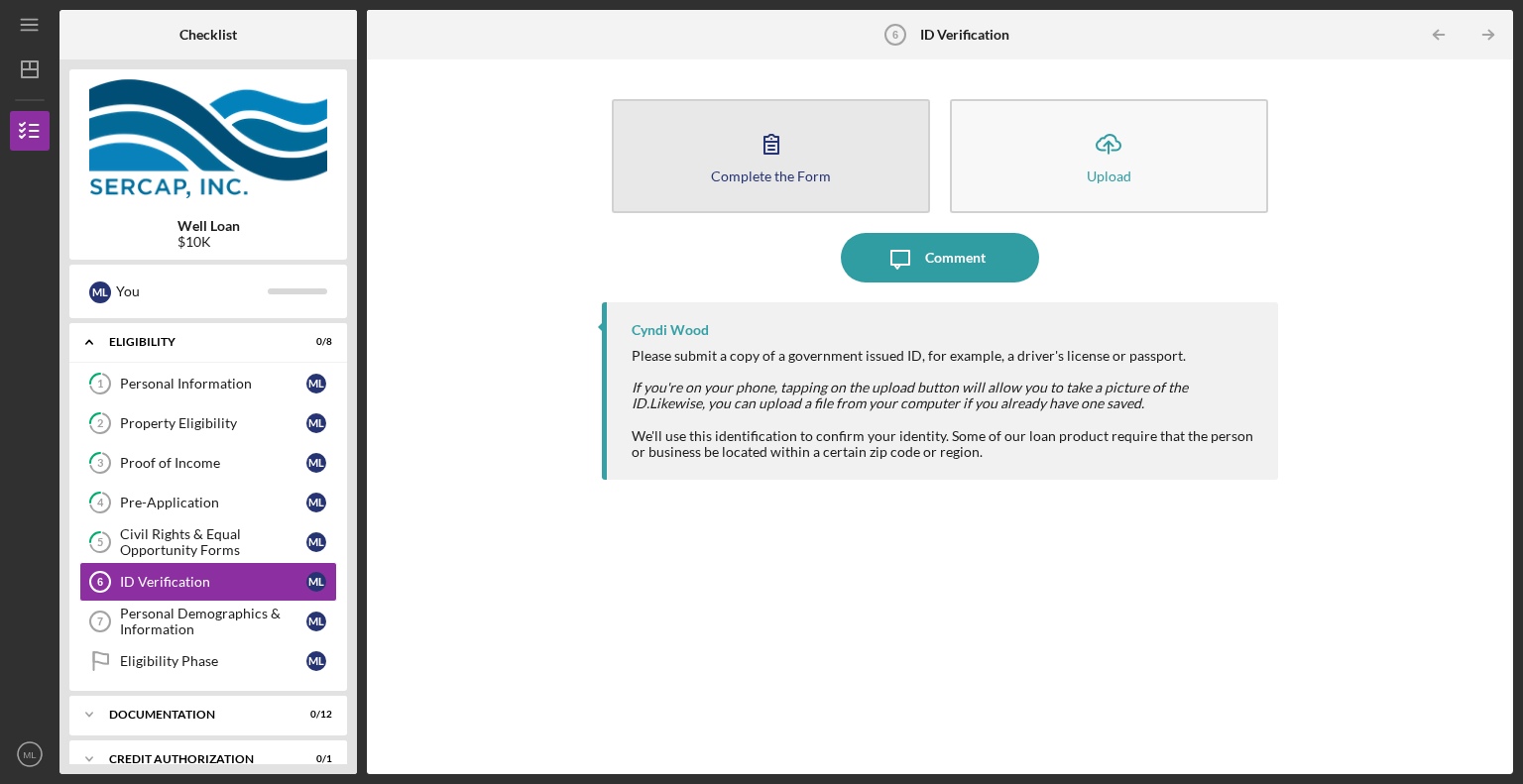 click 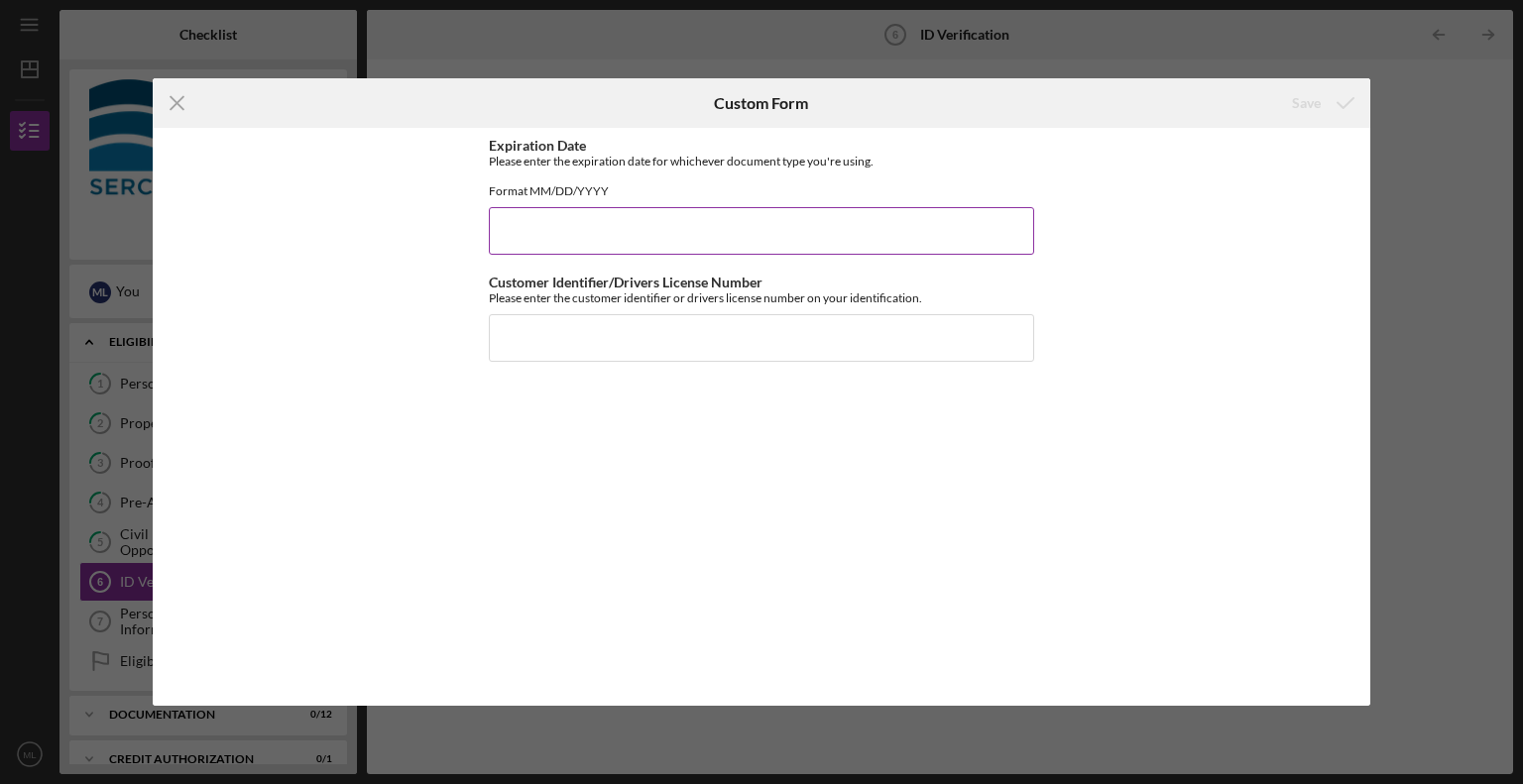 click on "Expiration Date" at bounding box center [762, 231] 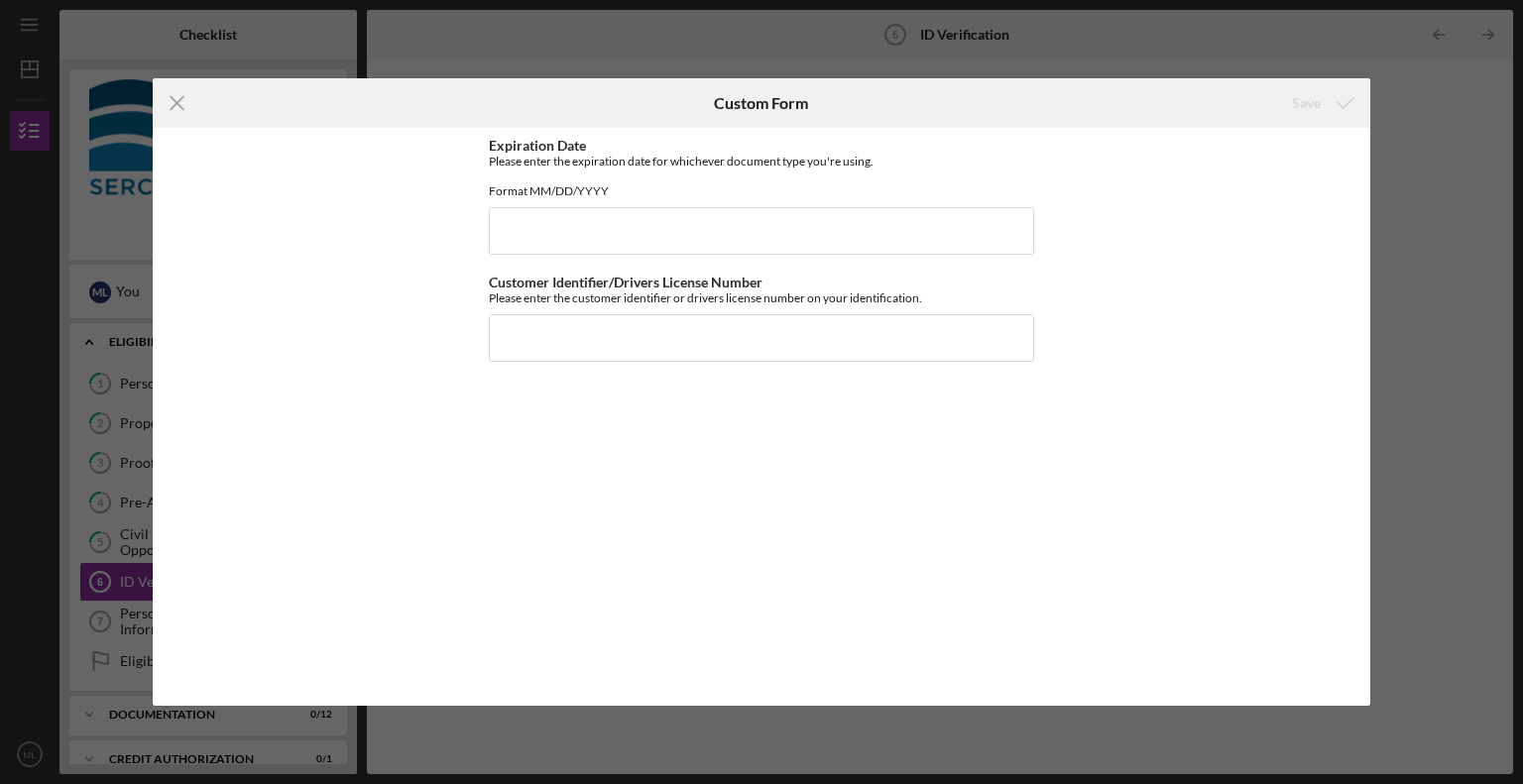 click on "Expiration Date
Please enter the expiration date for whichever document type you're using.
Format MM/DD/YYYY
Customer Identifier/Drivers License Number Please enter the customer identifier or drivers license number on your identification." at bounding box center (762, 416) 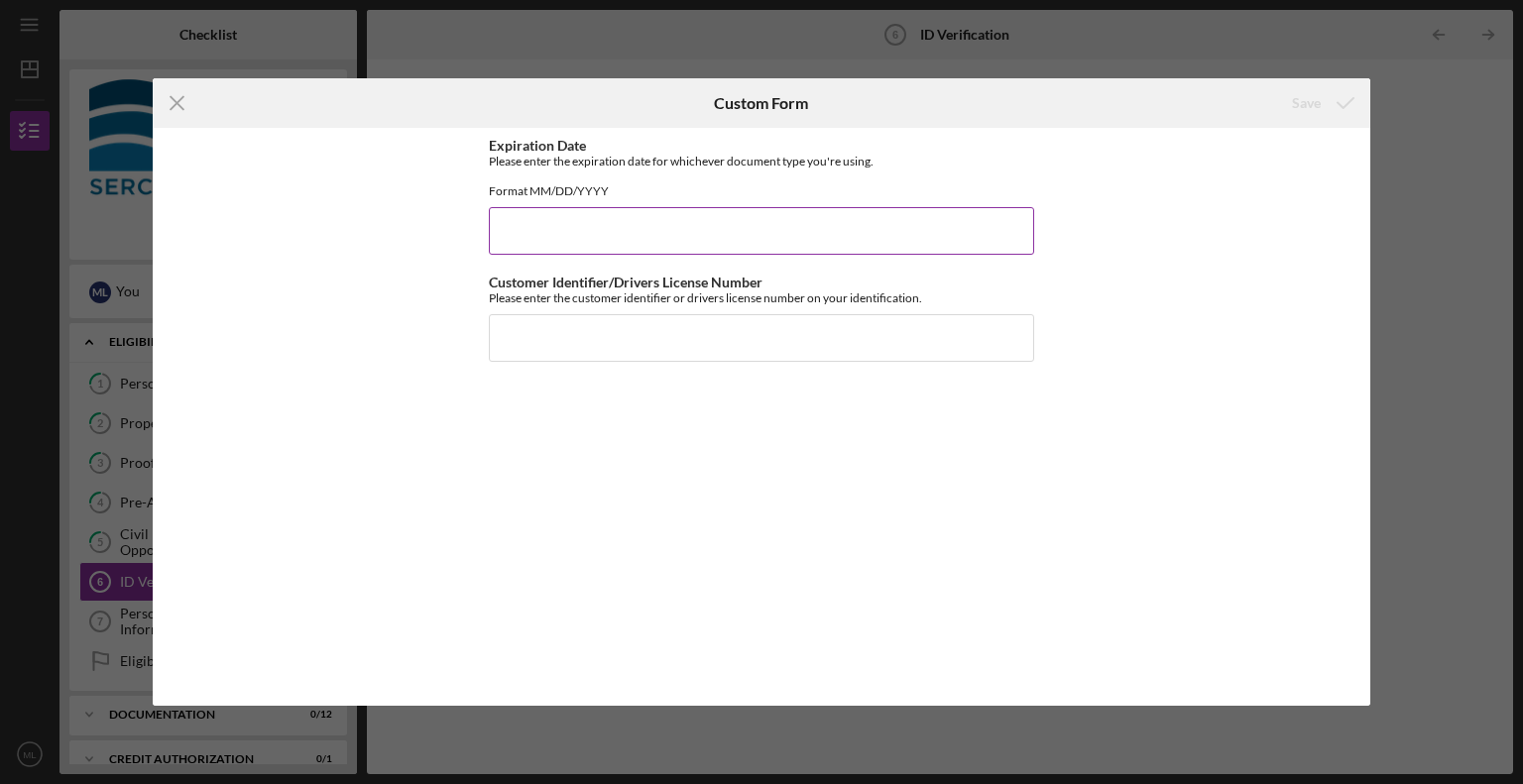 click on "Expiration Date" at bounding box center [762, 231] 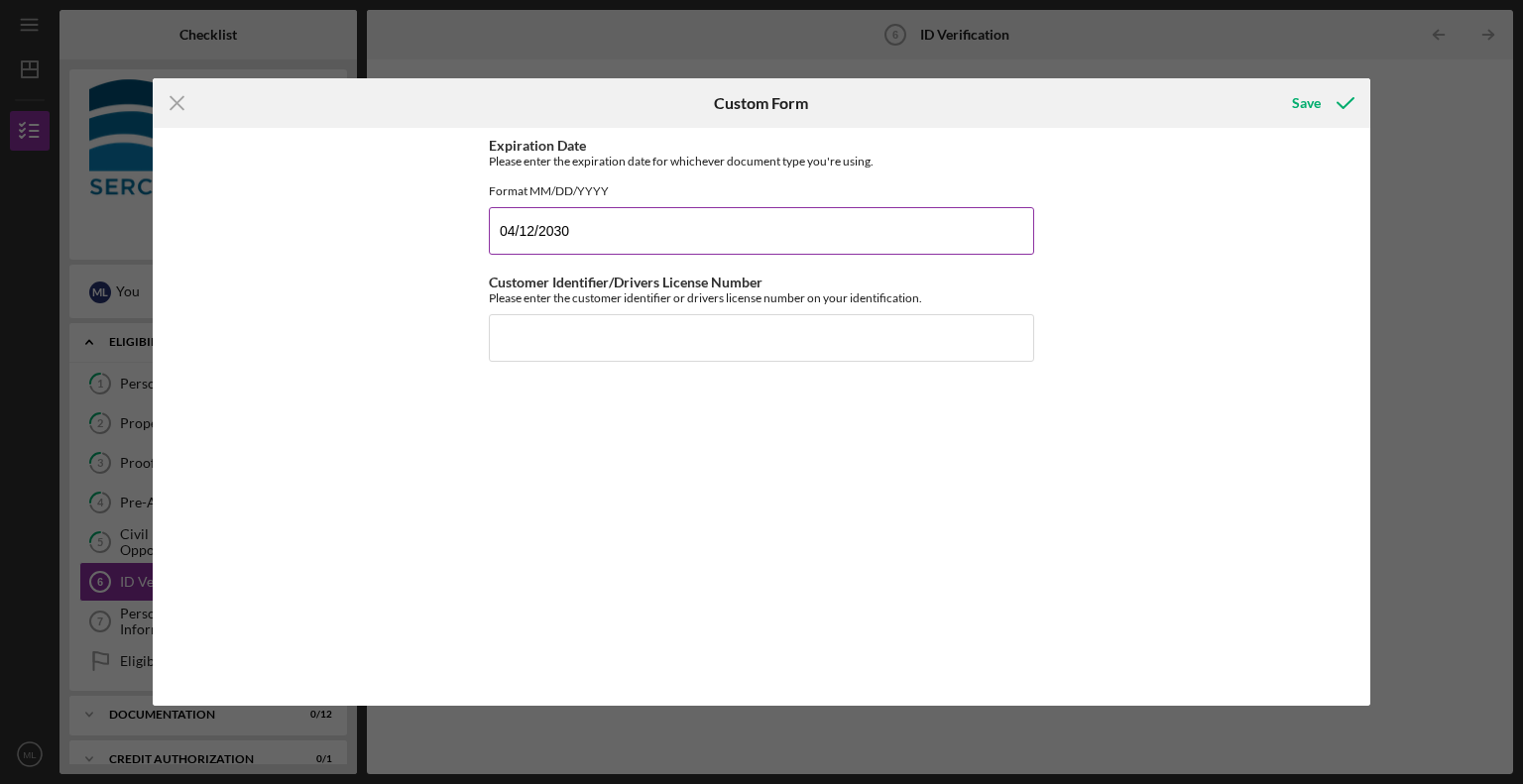 type on "04/12/2030" 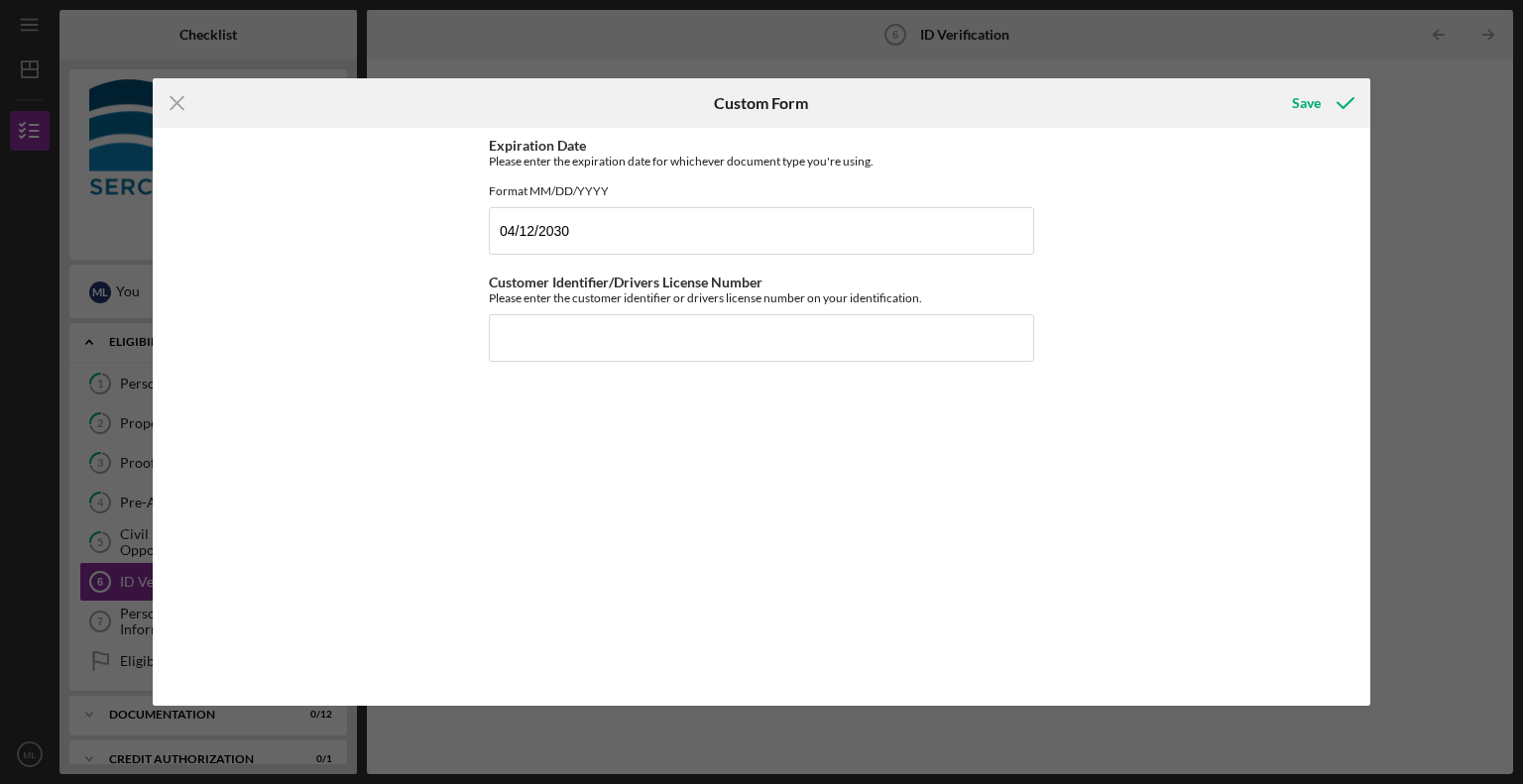 click on "Expiration Date
Please enter the expiration date for whichever document type you're using.
Format MM/DD/YYYY
4/12/2030 Customer Identifier/Drivers License Number Please enter the customer identifier or drivers license number on your identification." at bounding box center [762, 416] 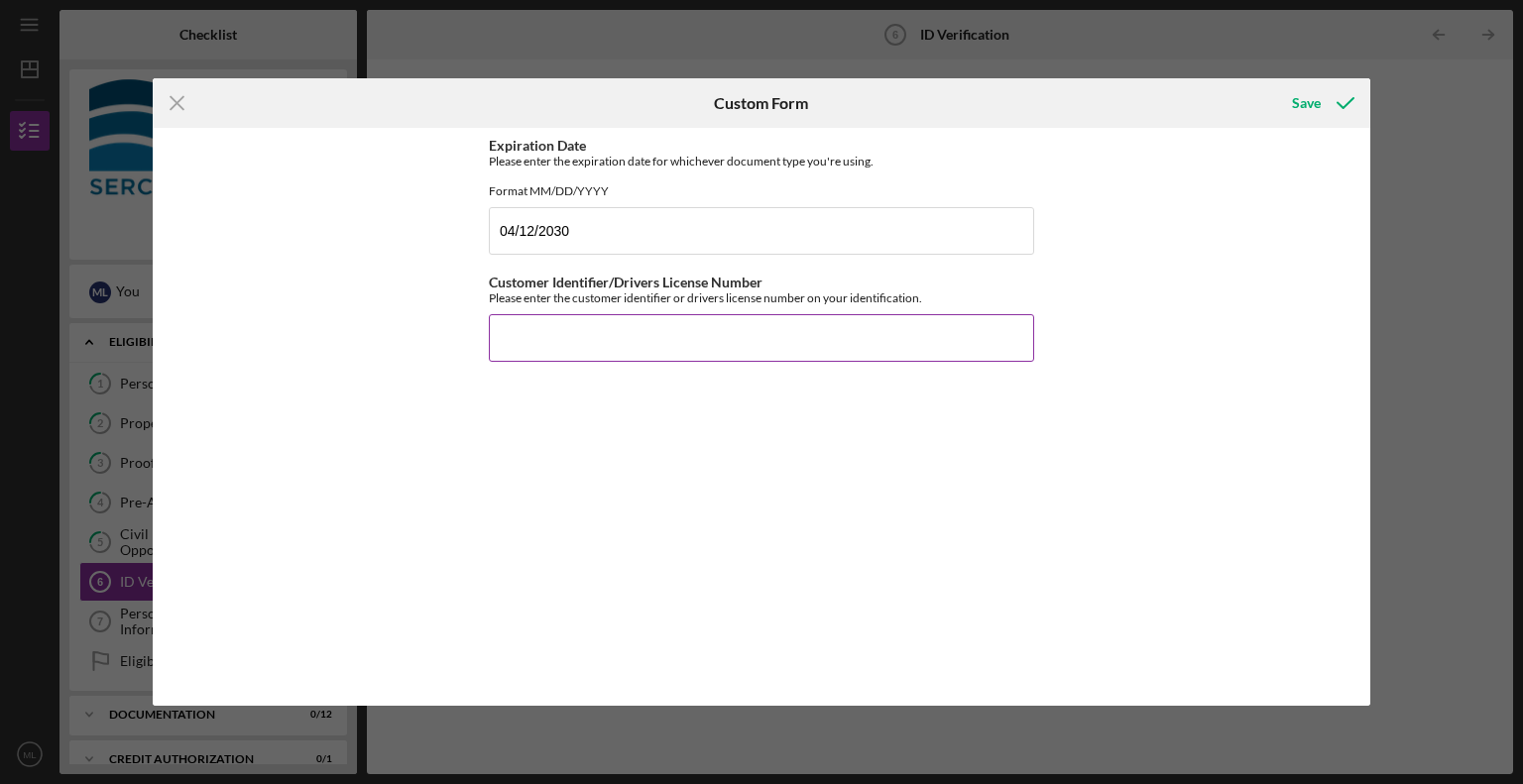 click on "Customer Identifier/Drivers License Number" at bounding box center [762, 338] 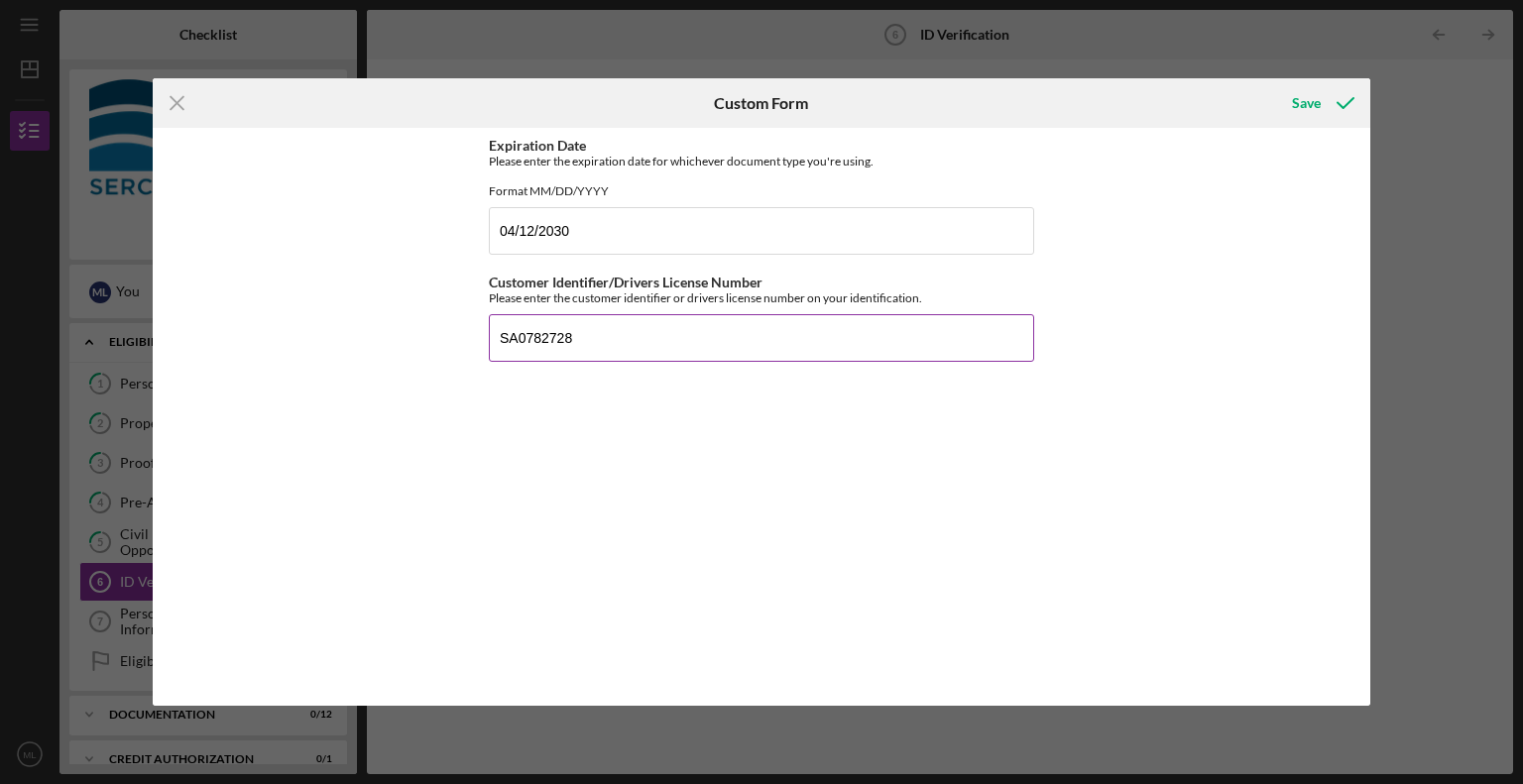 type on "SA0782728" 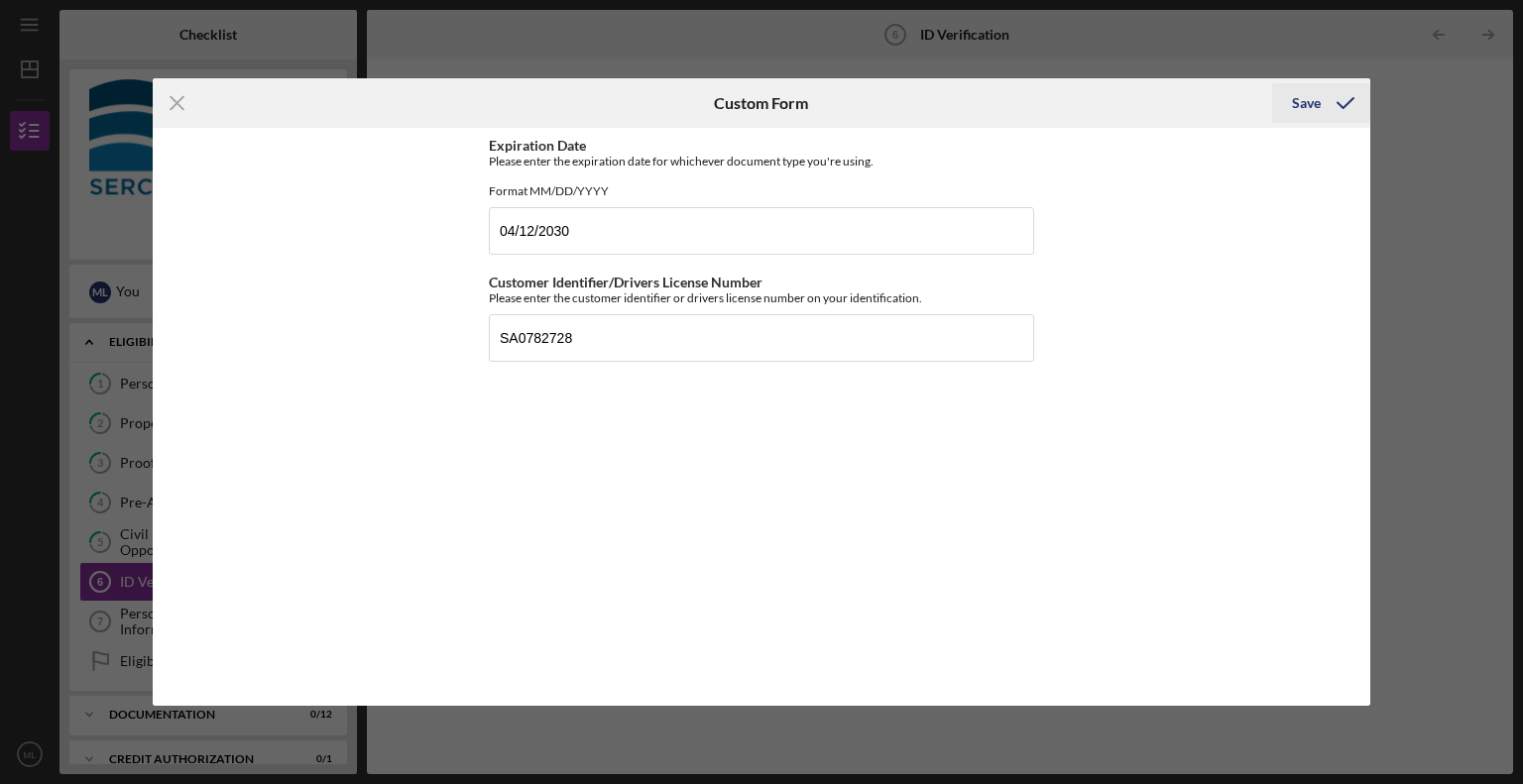 click on "Save" at bounding box center (1306, 103) 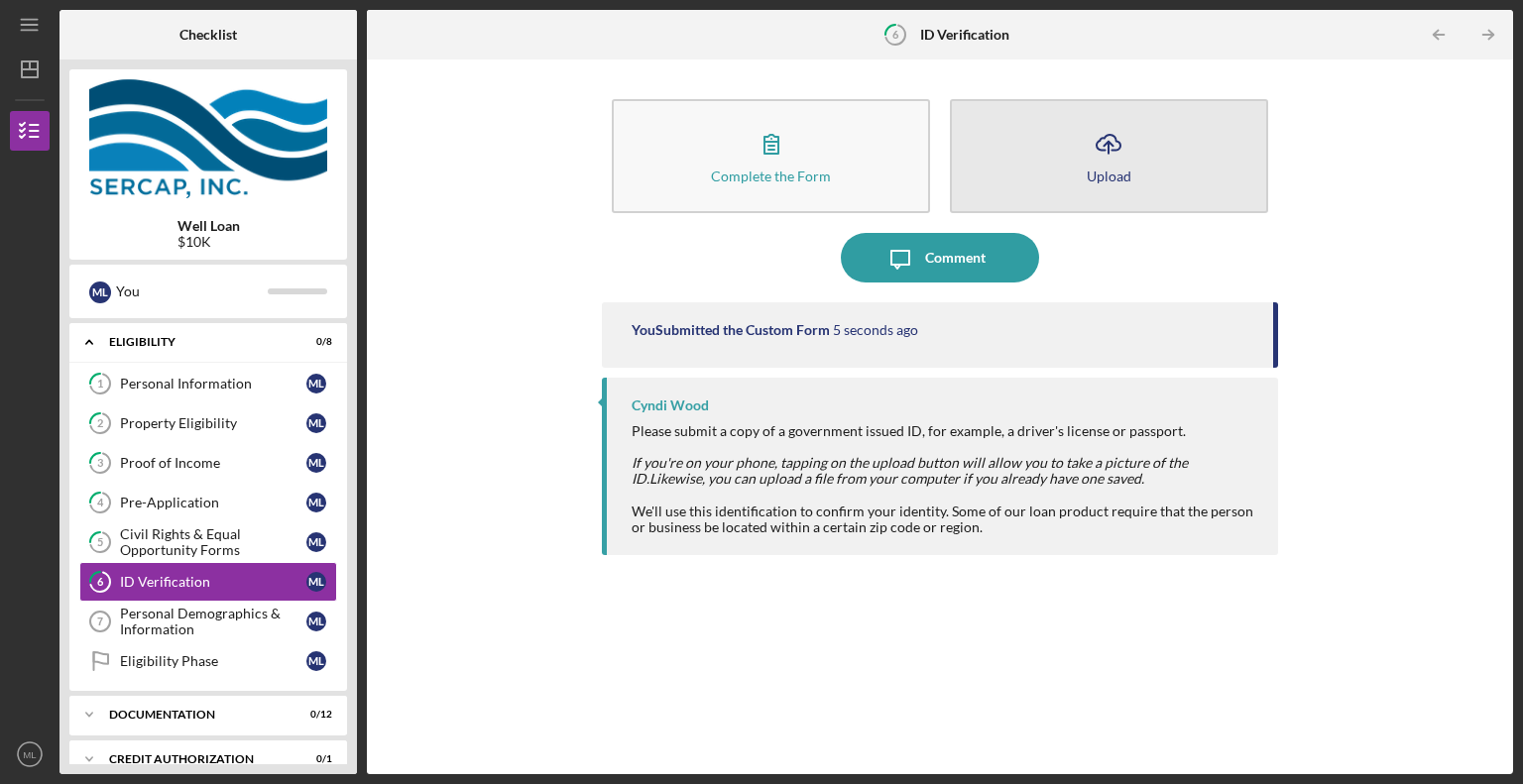 click on "Upload" at bounding box center [1109, 175] 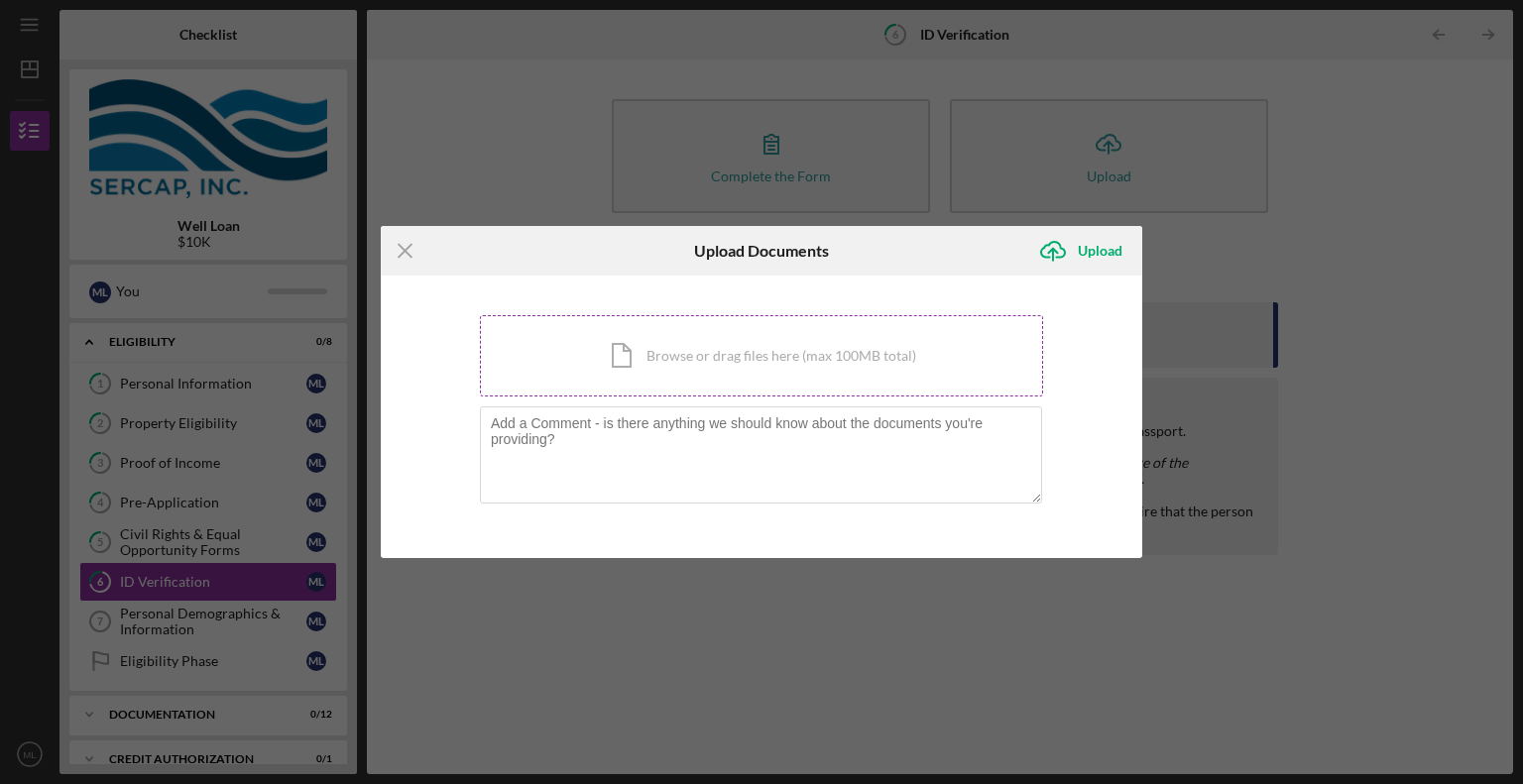 click on "Icon/Document Browse or drag files here (max 100MB total) Tap to choose files or take a photo" at bounding box center (762, 356) 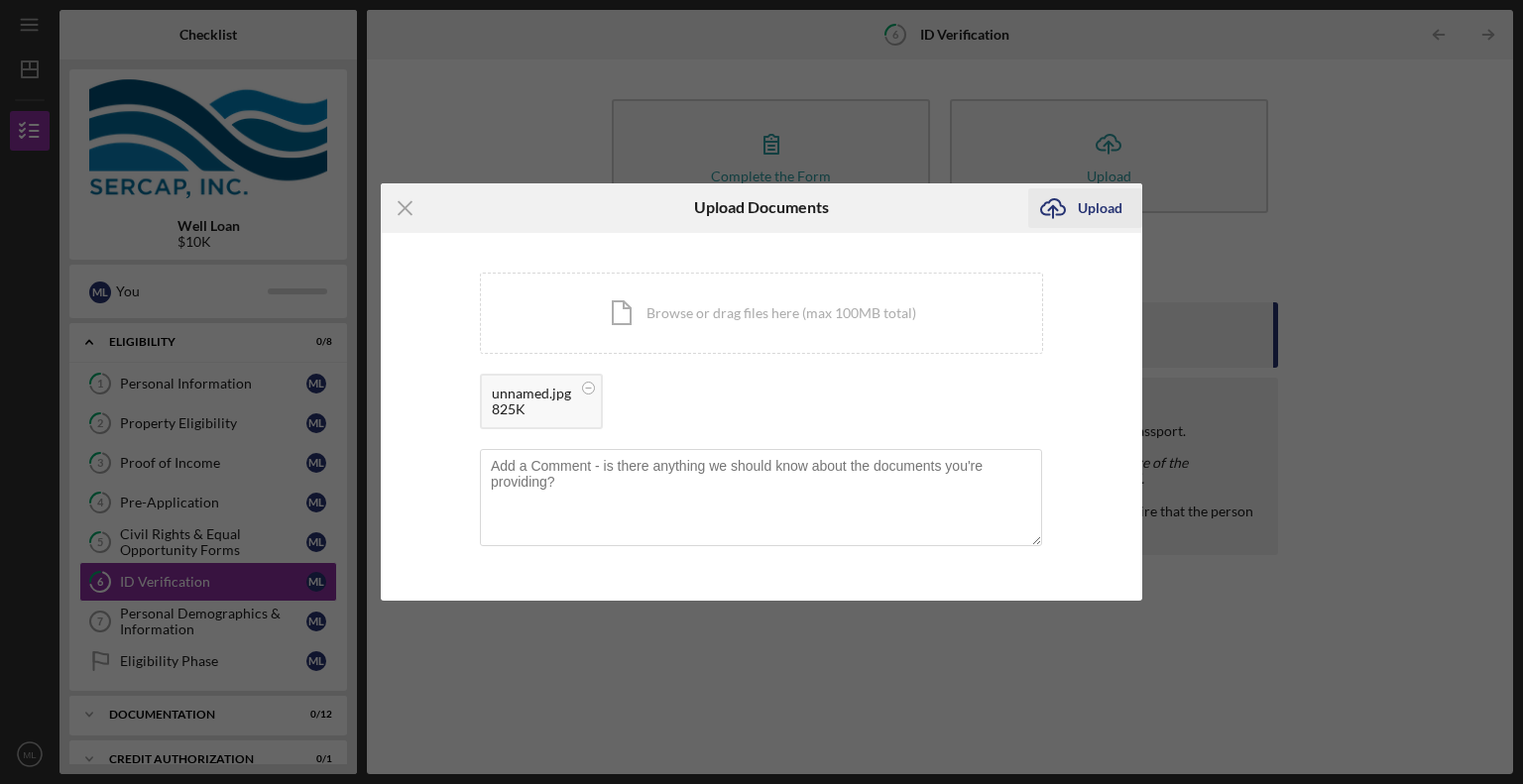 click on "Upload" at bounding box center (1100, 208) 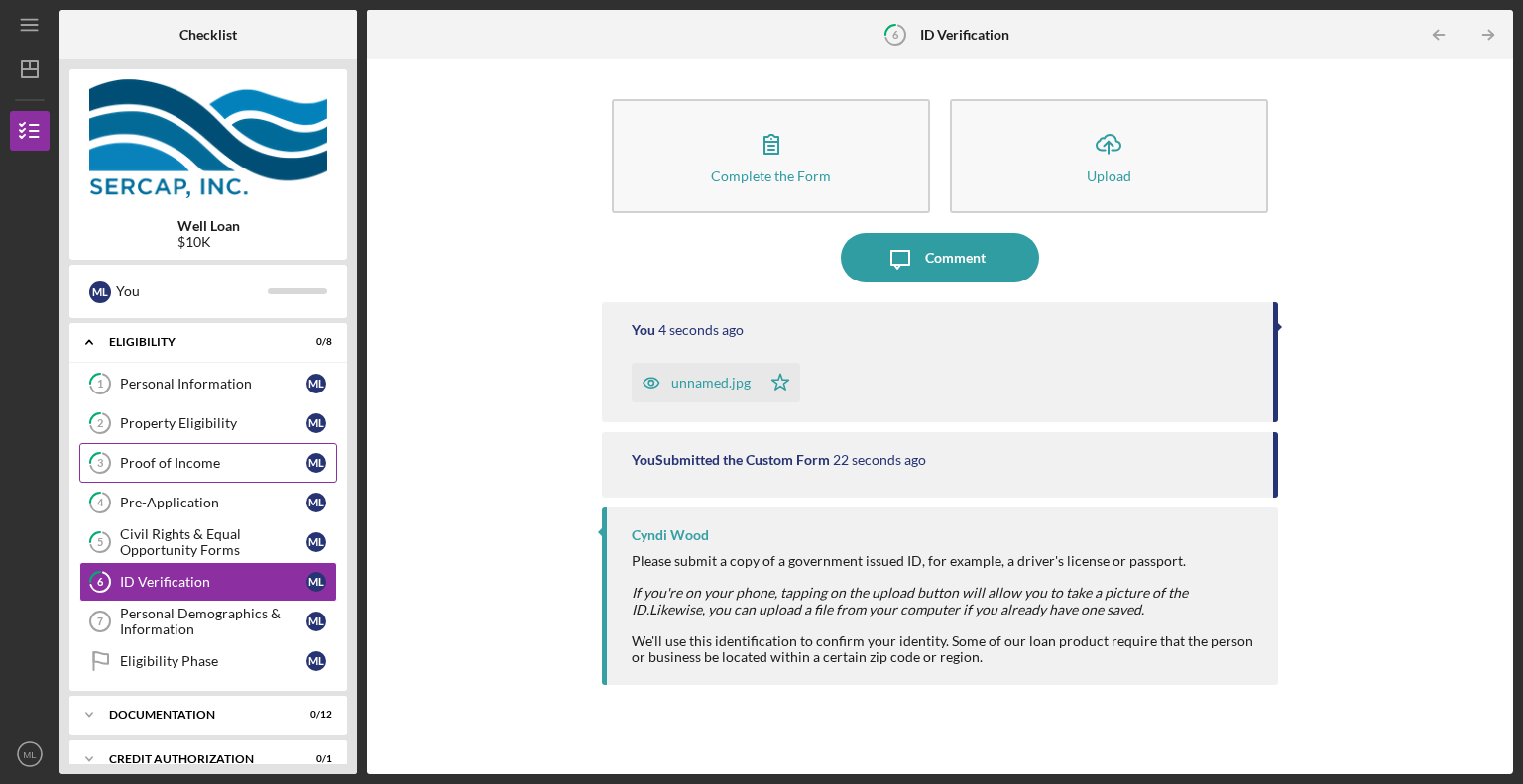 scroll, scrollTop: 198, scrollLeft: 0, axis: vertical 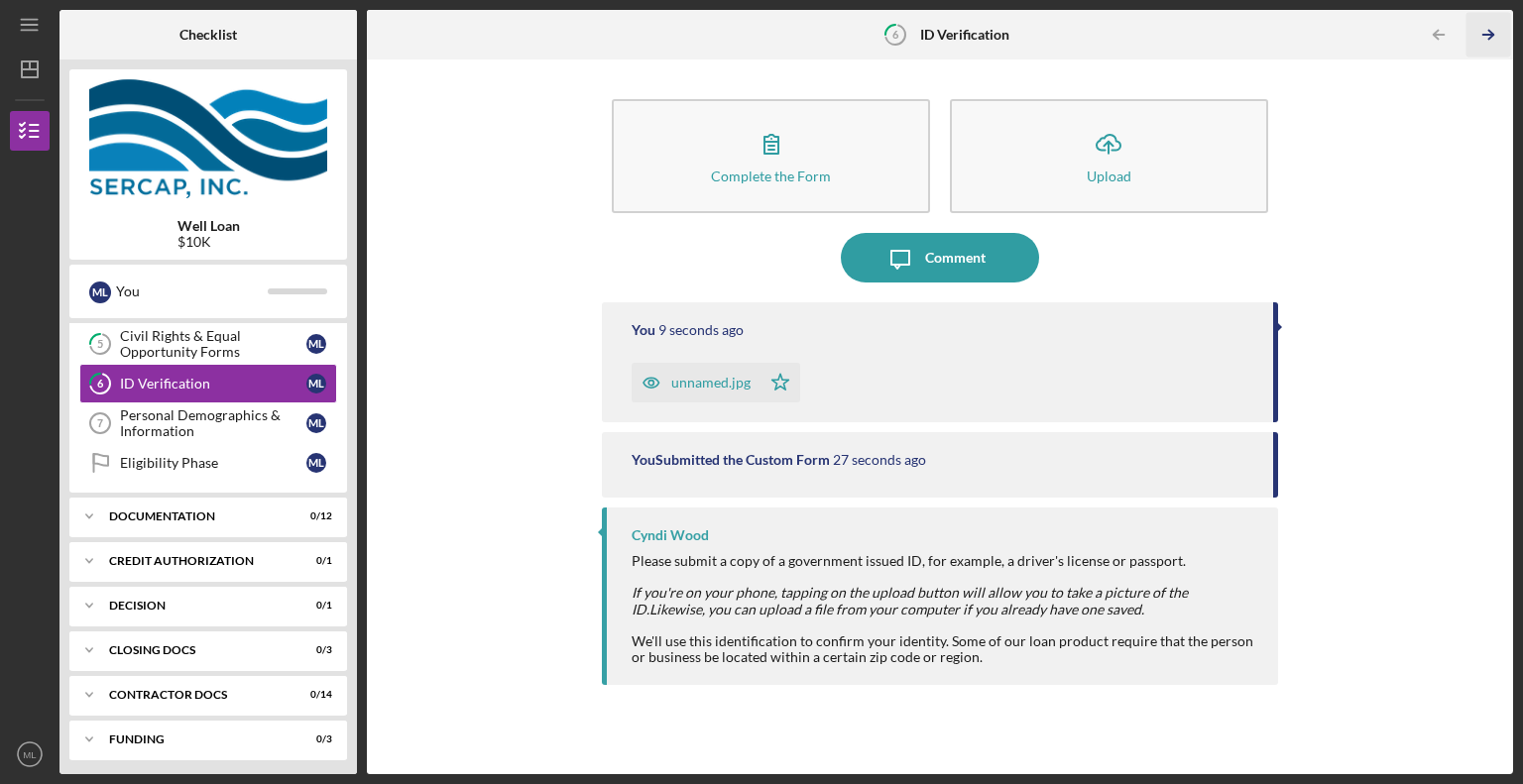click on "Icon/Table Pagination Arrow" 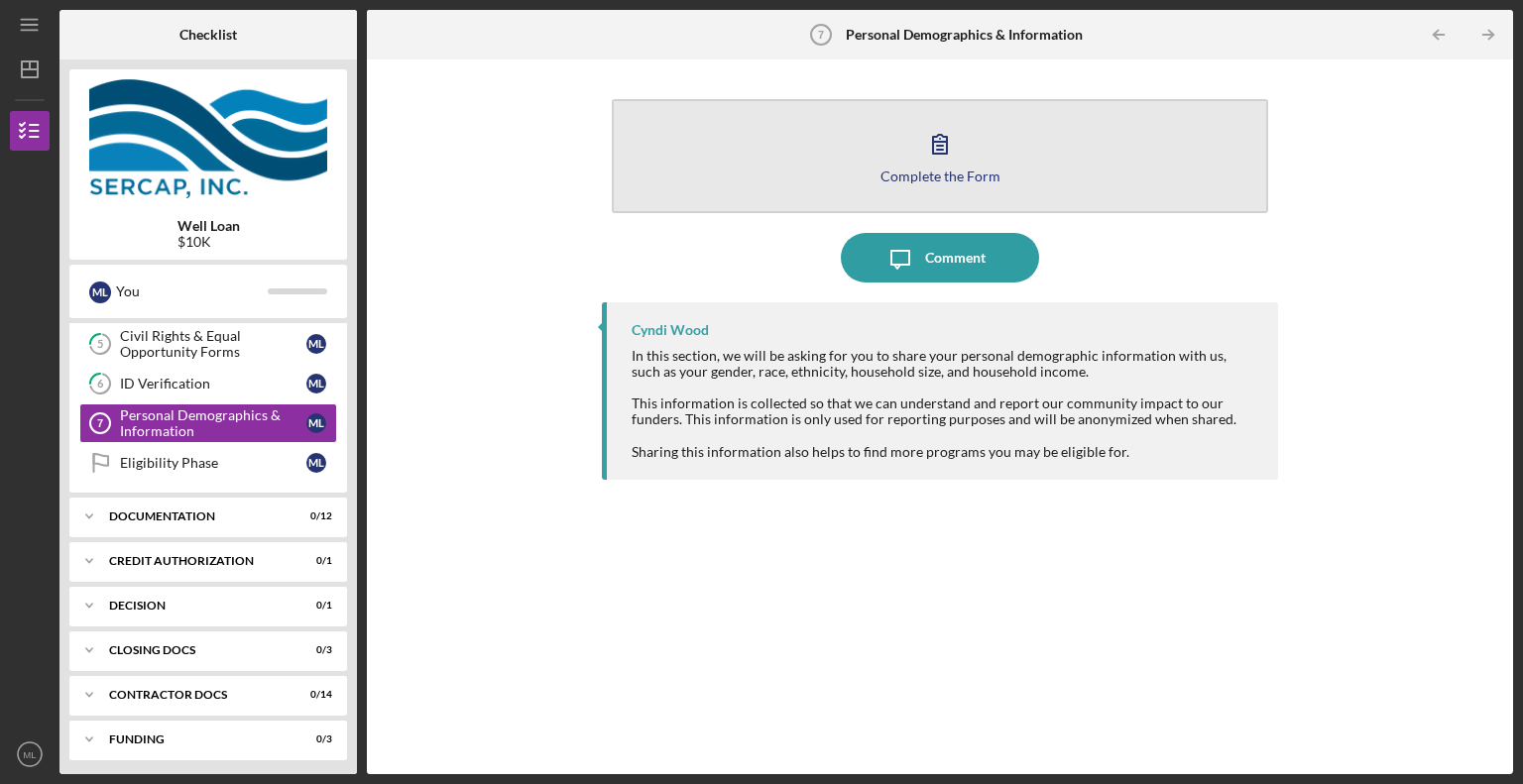 click on "Complete the Form" at bounding box center [940, 175] 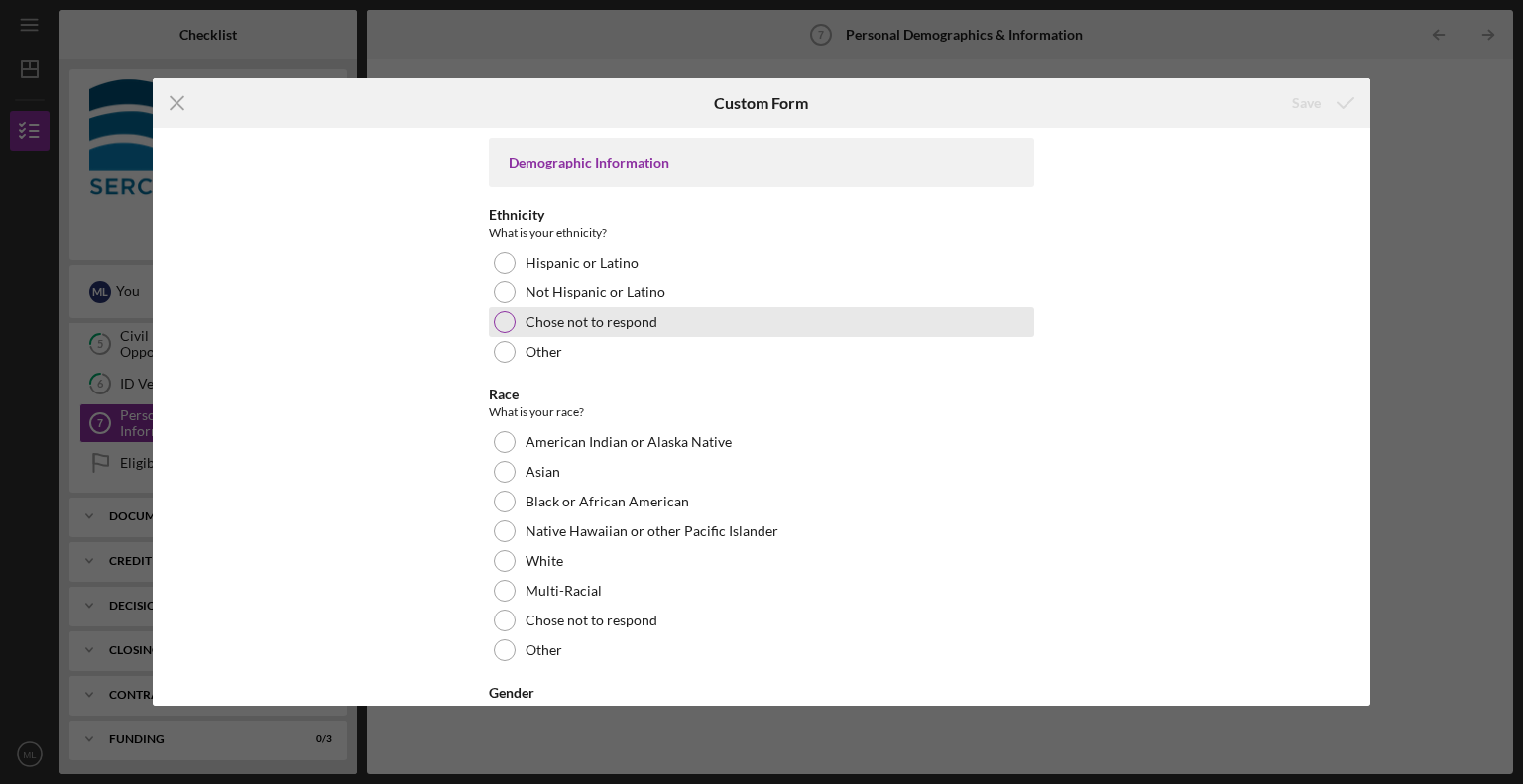 click on "Chose not to respond" at bounding box center (762, 322) 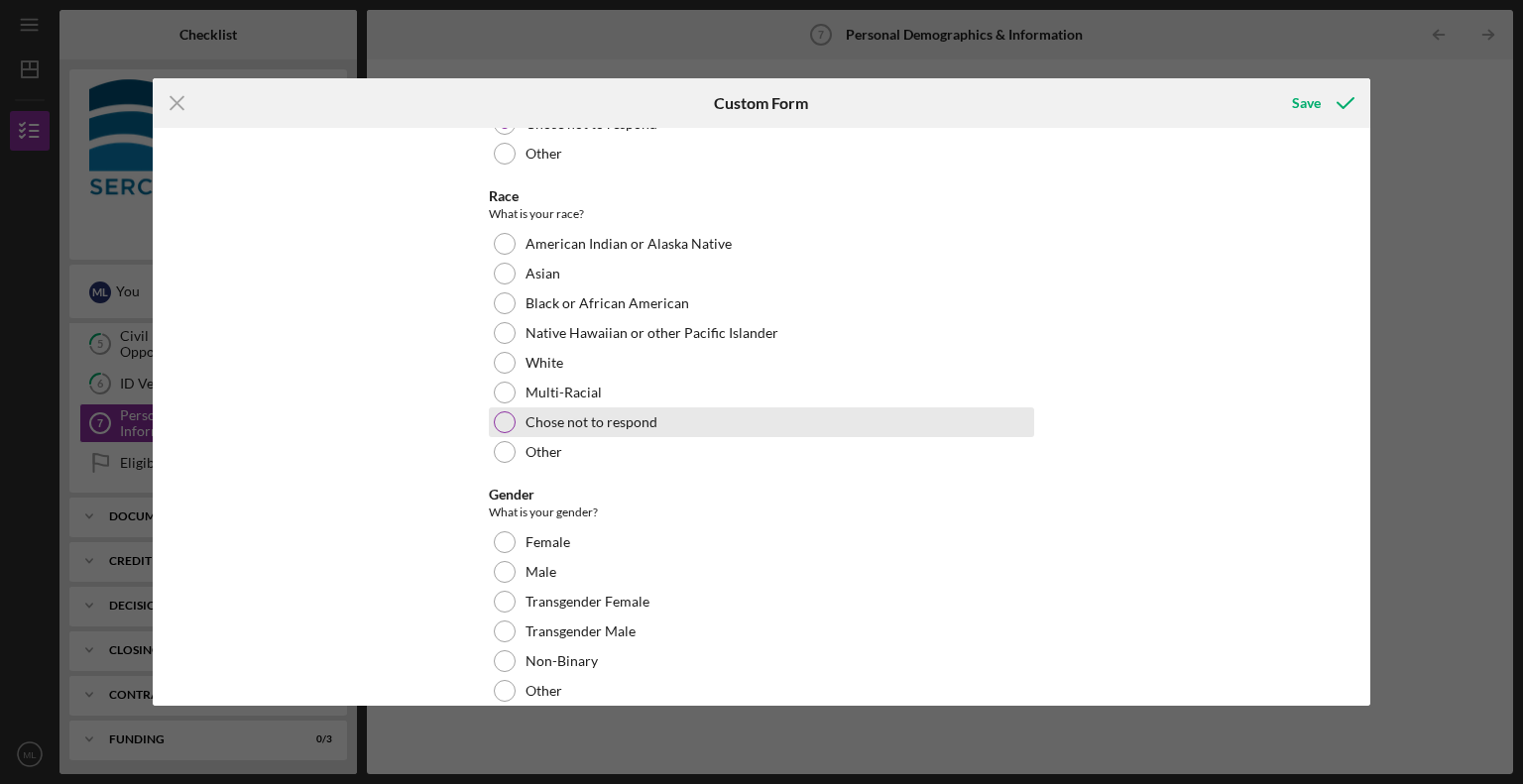 click on "Chose not to respond" at bounding box center (762, 422) 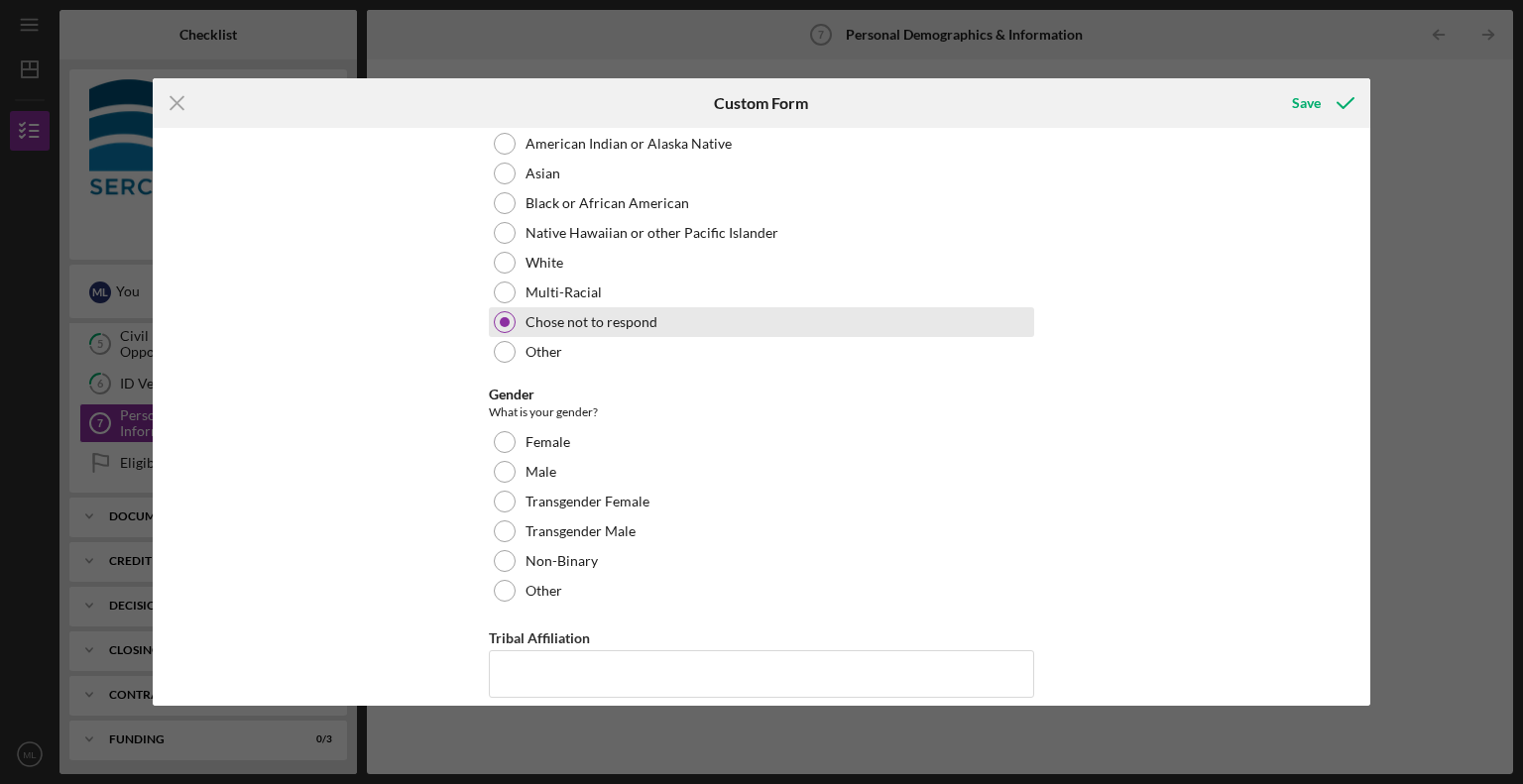 scroll, scrollTop: 396, scrollLeft: 0, axis: vertical 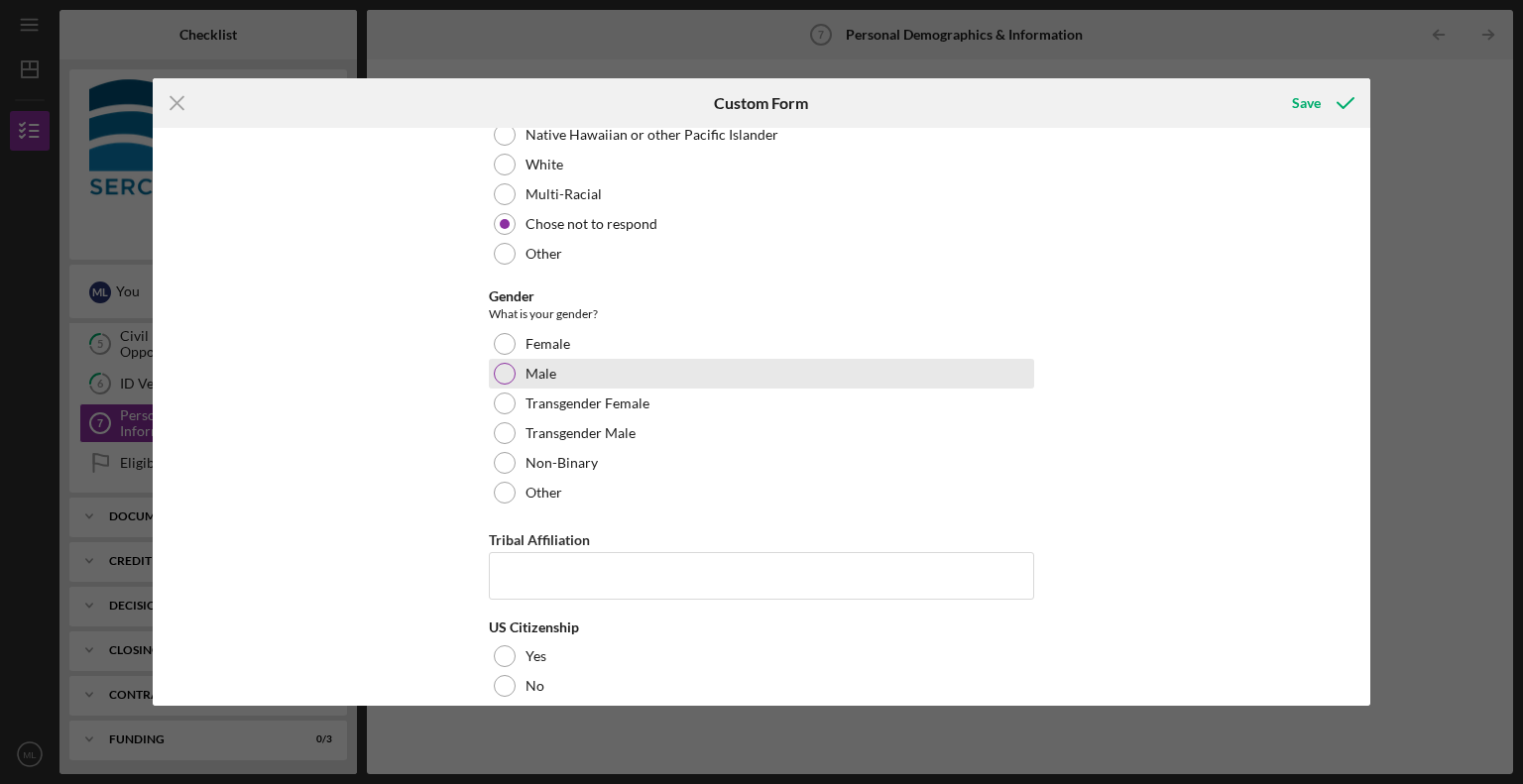 click on "Male" at bounding box center [540, 374] 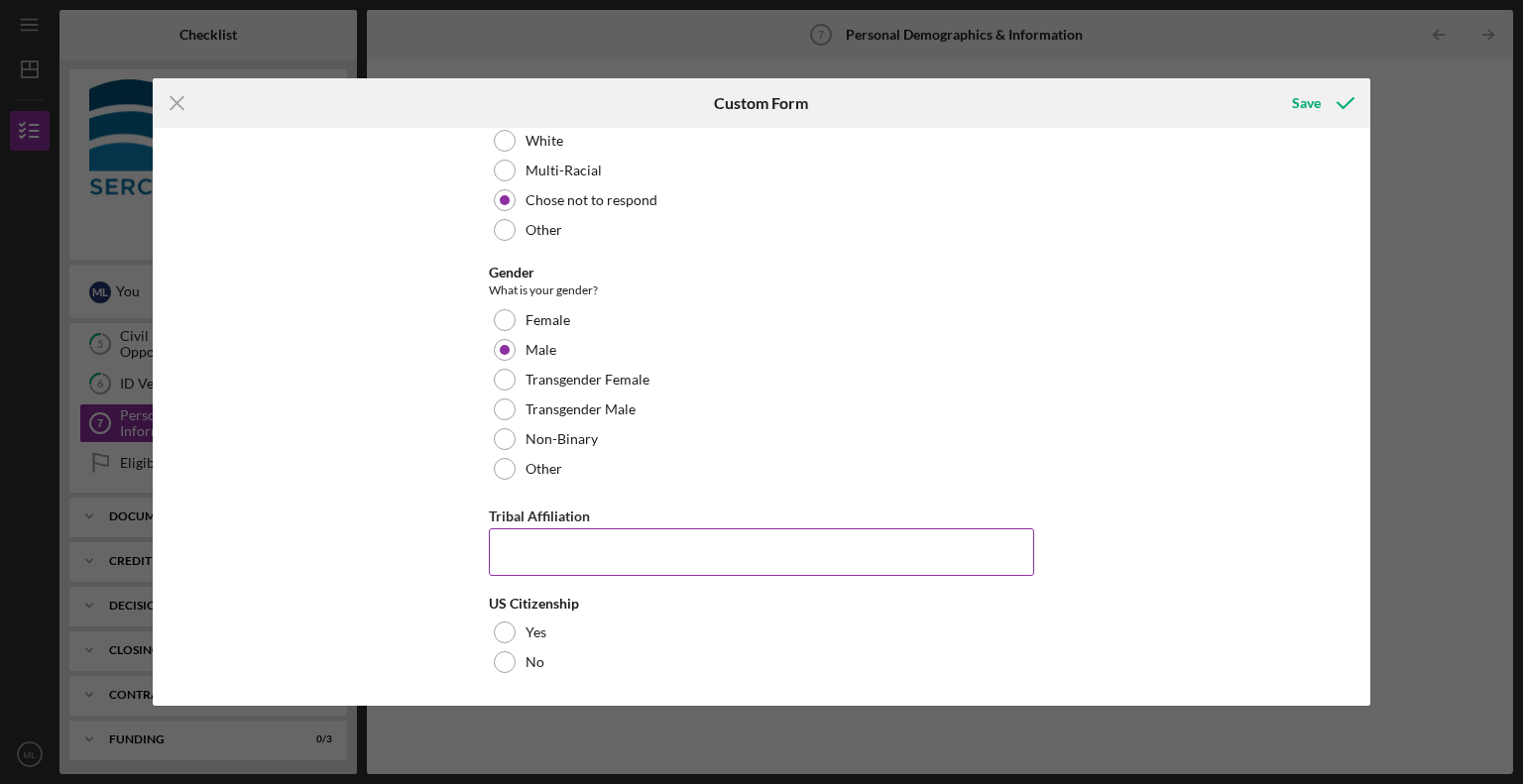 scroll, scrollTop: 420, scrollLeft: 0, axis: vertical 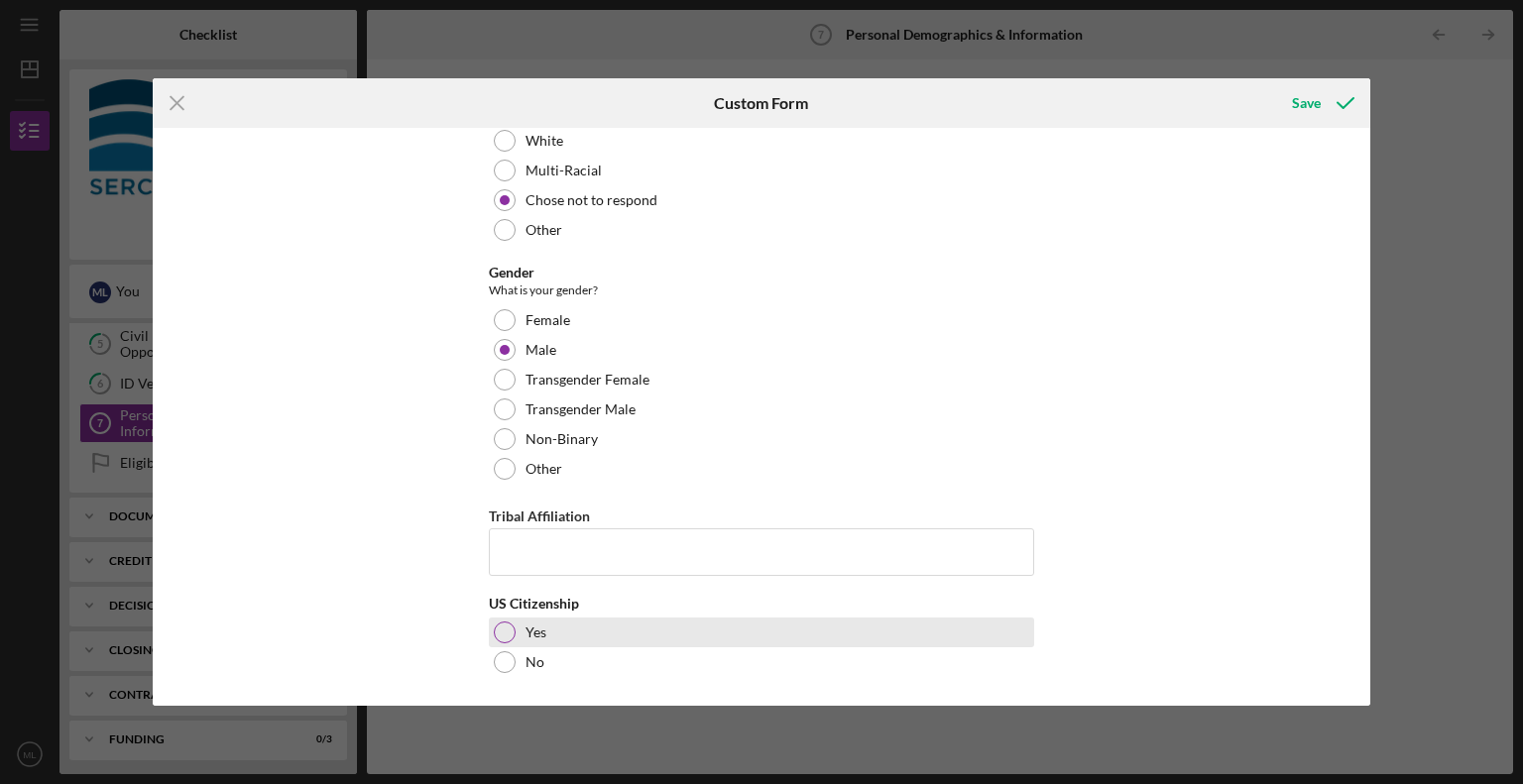 click at bounding box center [505, 632] 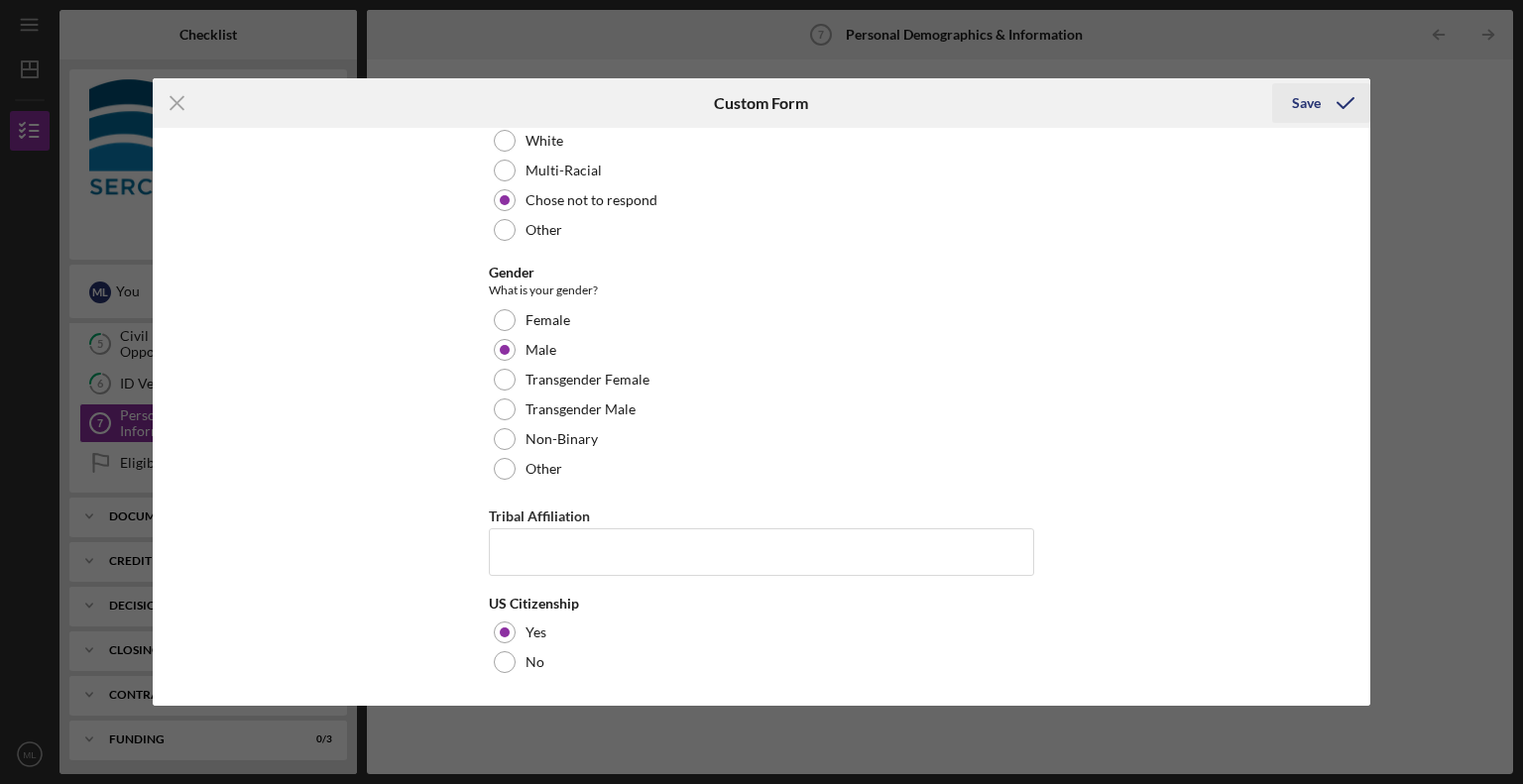 click 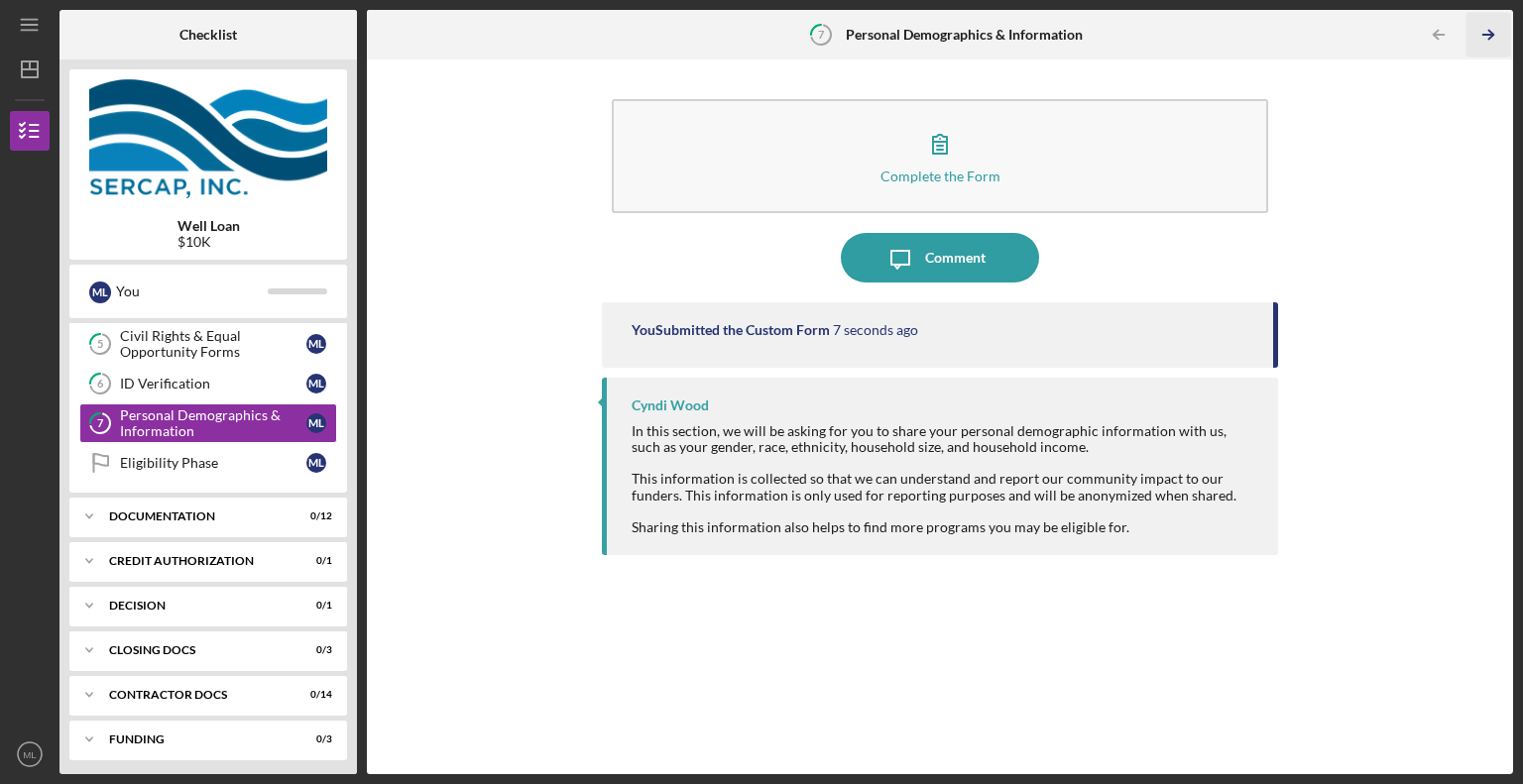 click on "Icon/Table Pagination Arrow" 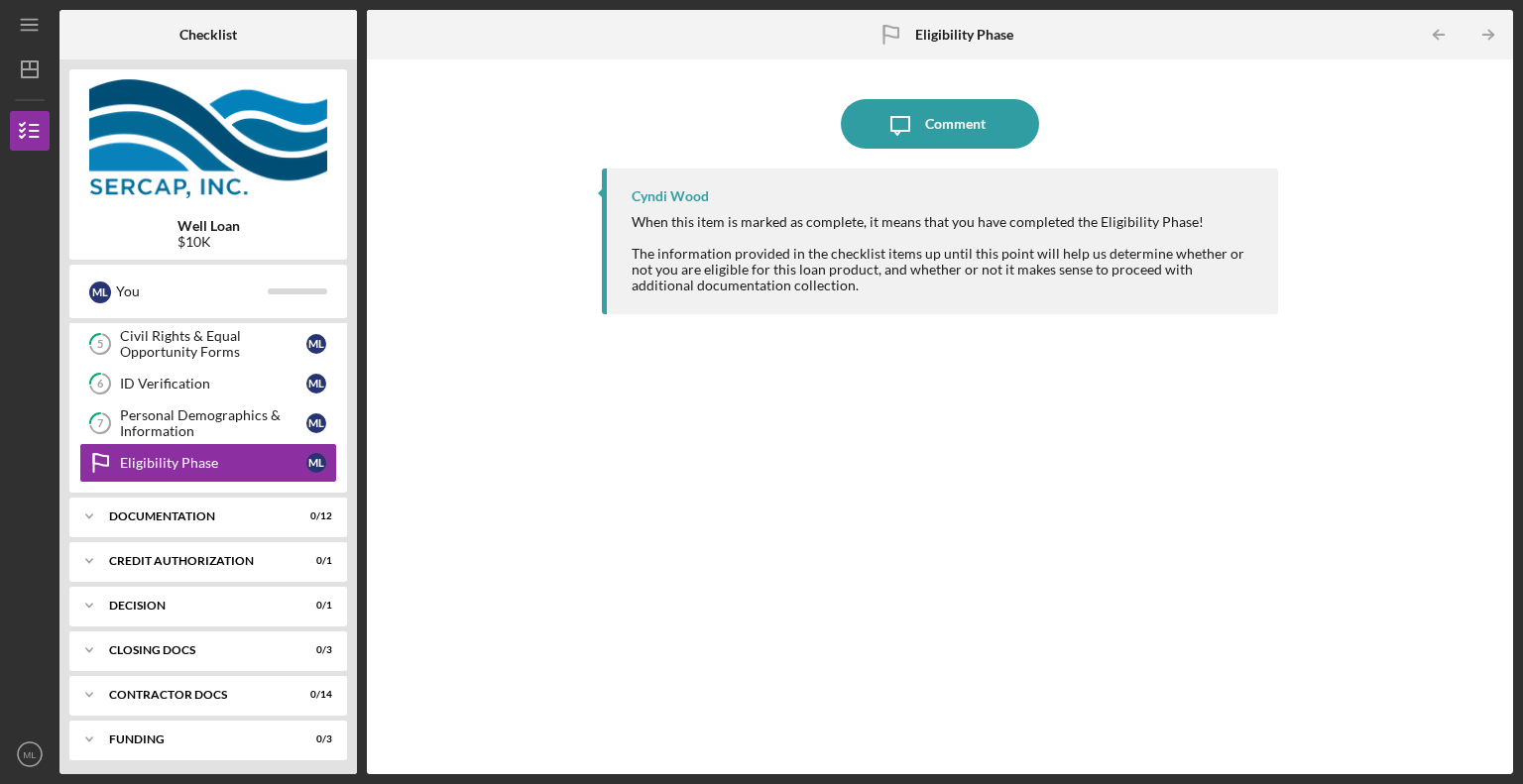click on "Well Loan" at bounding box center [208, 226] 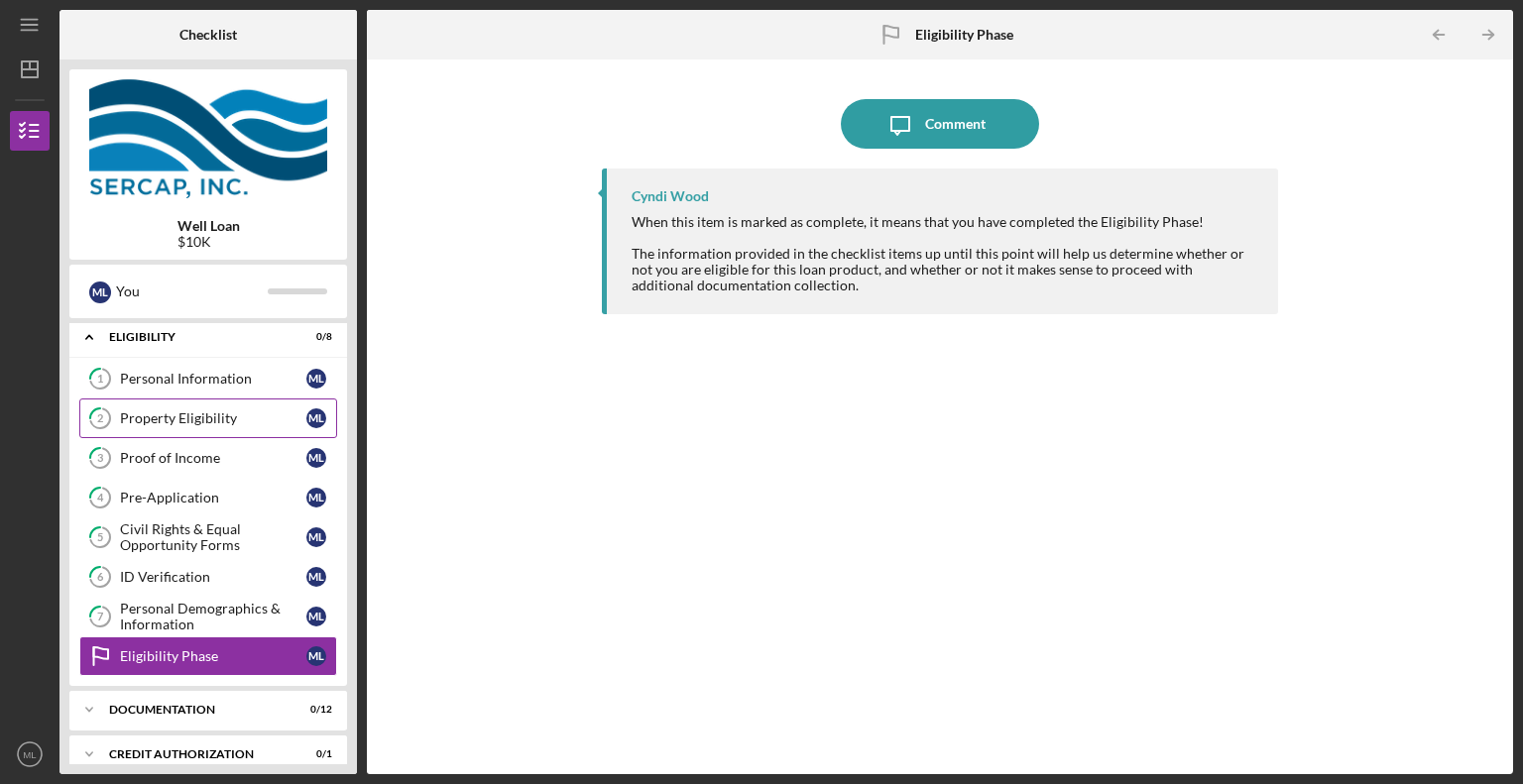 scroll, scrollTop: 0, scrollLeft: 0, axis: both 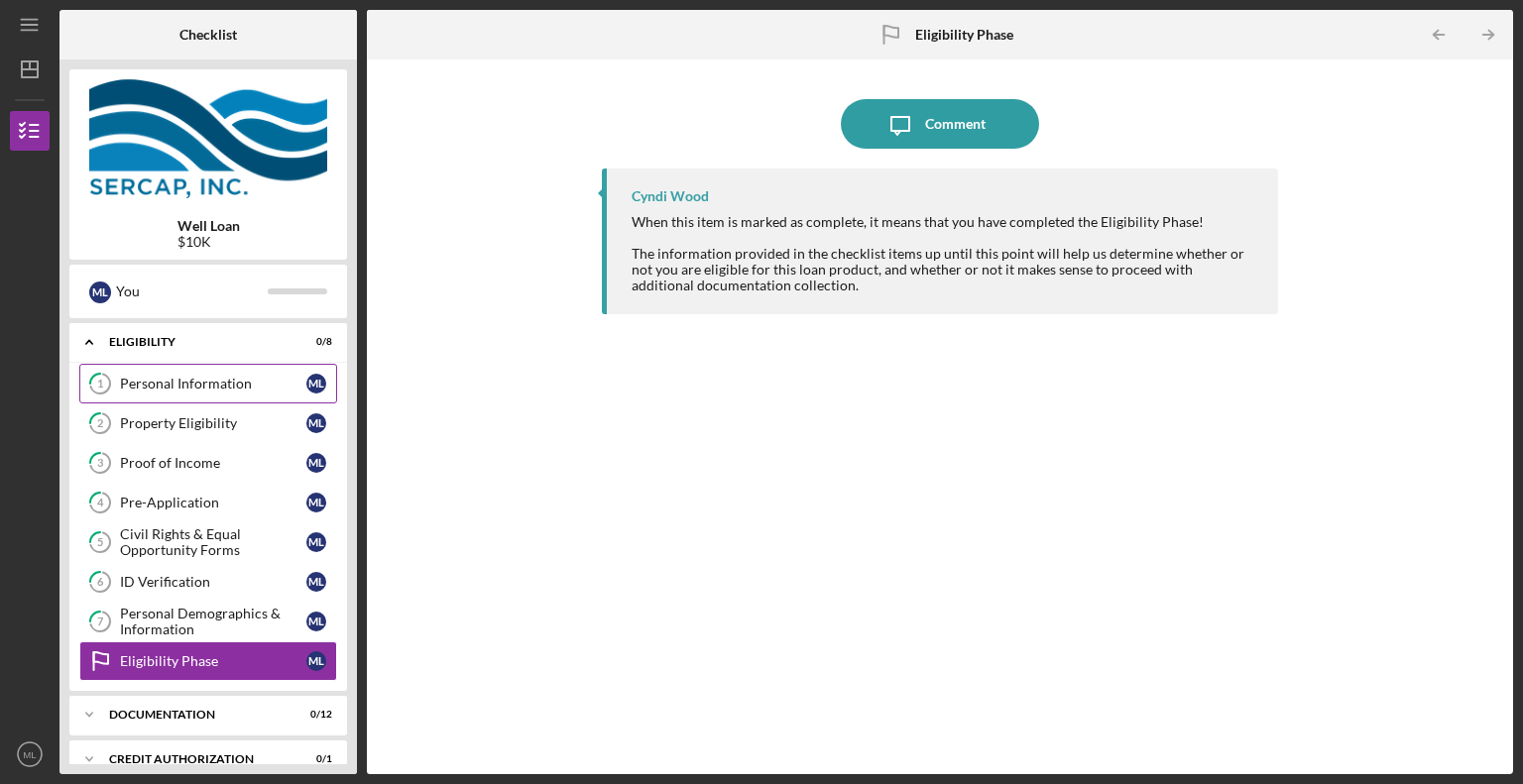 click on "Personal Information" at bounding box center [213, 384] 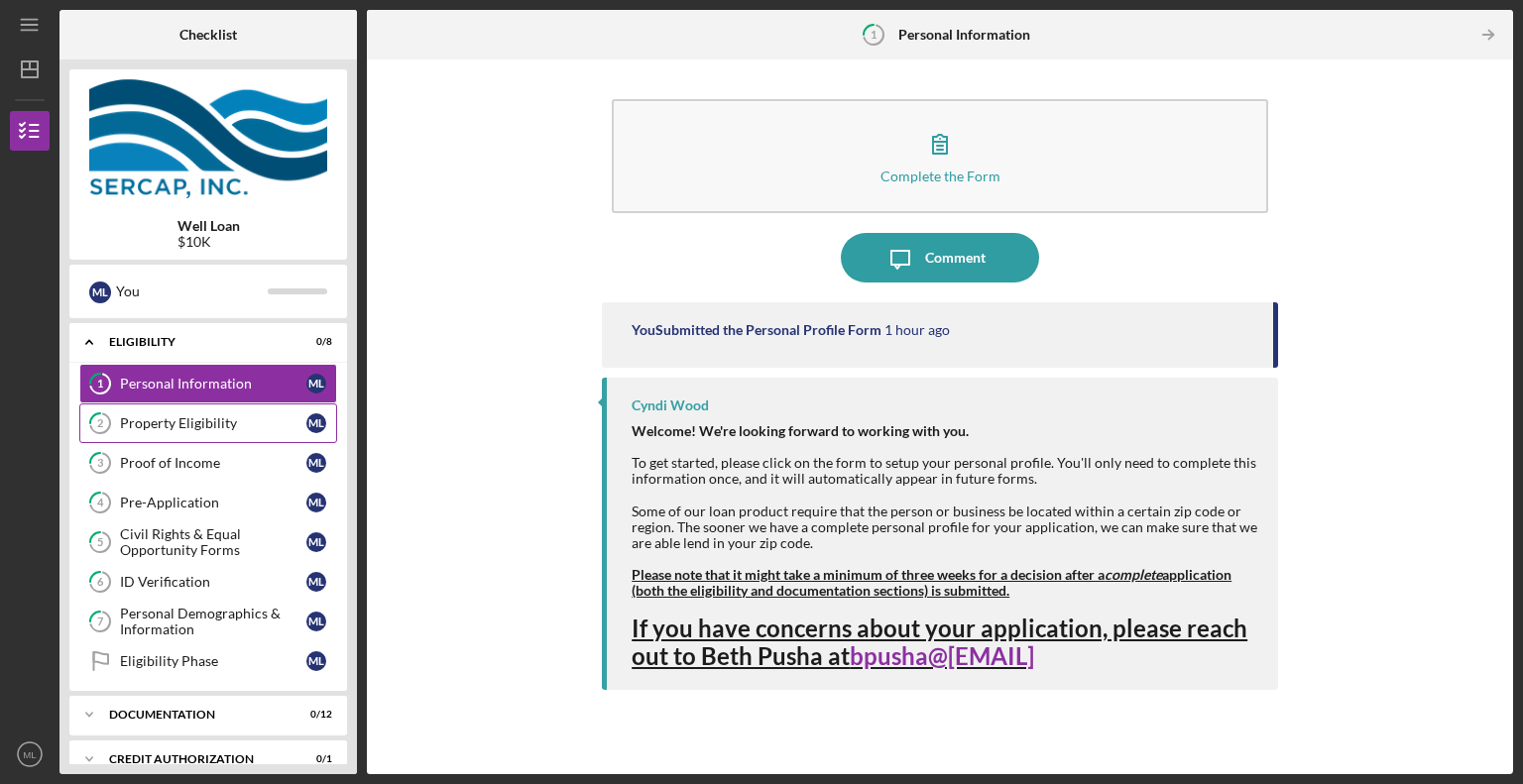 click on "Property Eligibility" at bounding box center (213, 423) 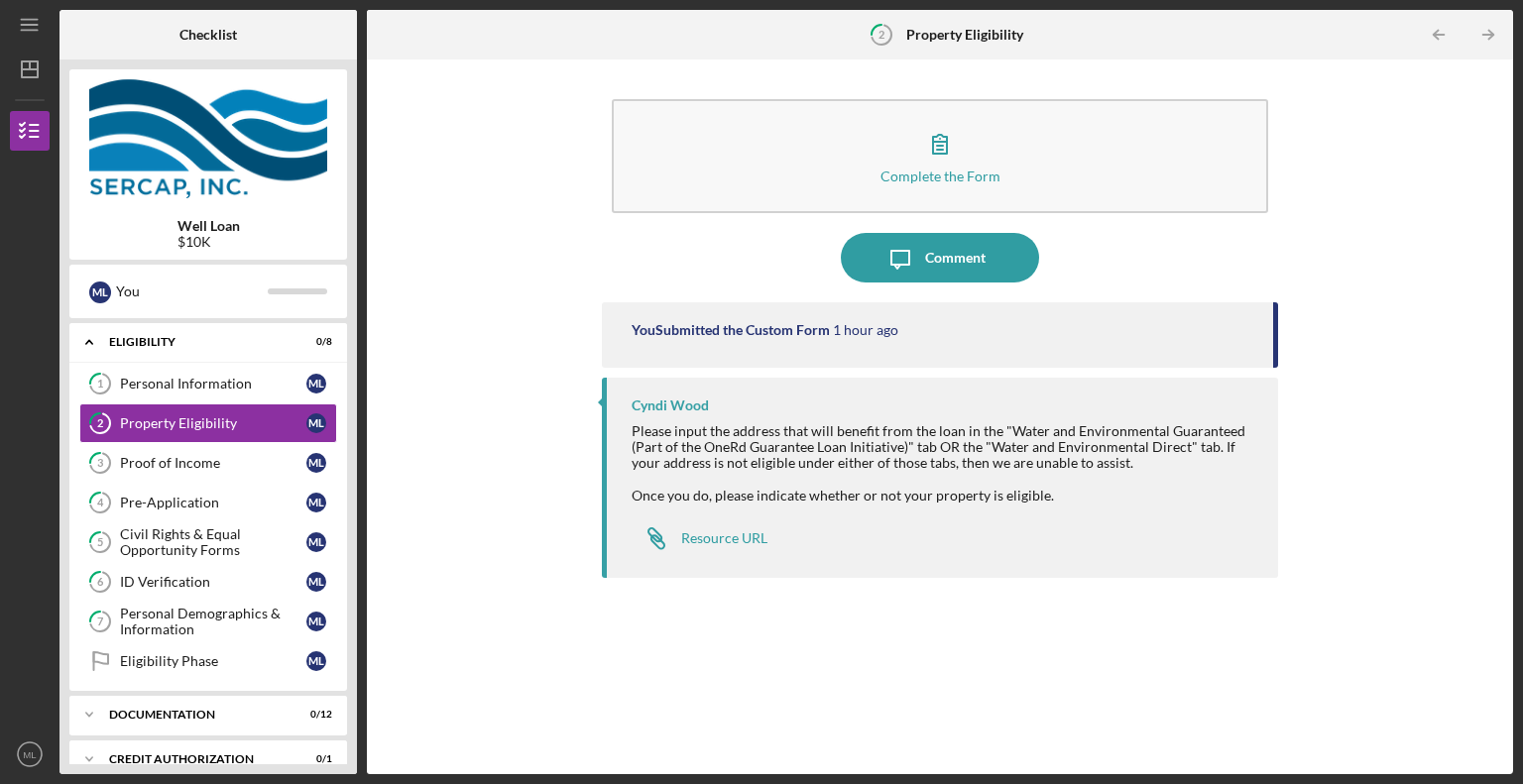 click on "Well Loan" at bounding box center (208, 226) 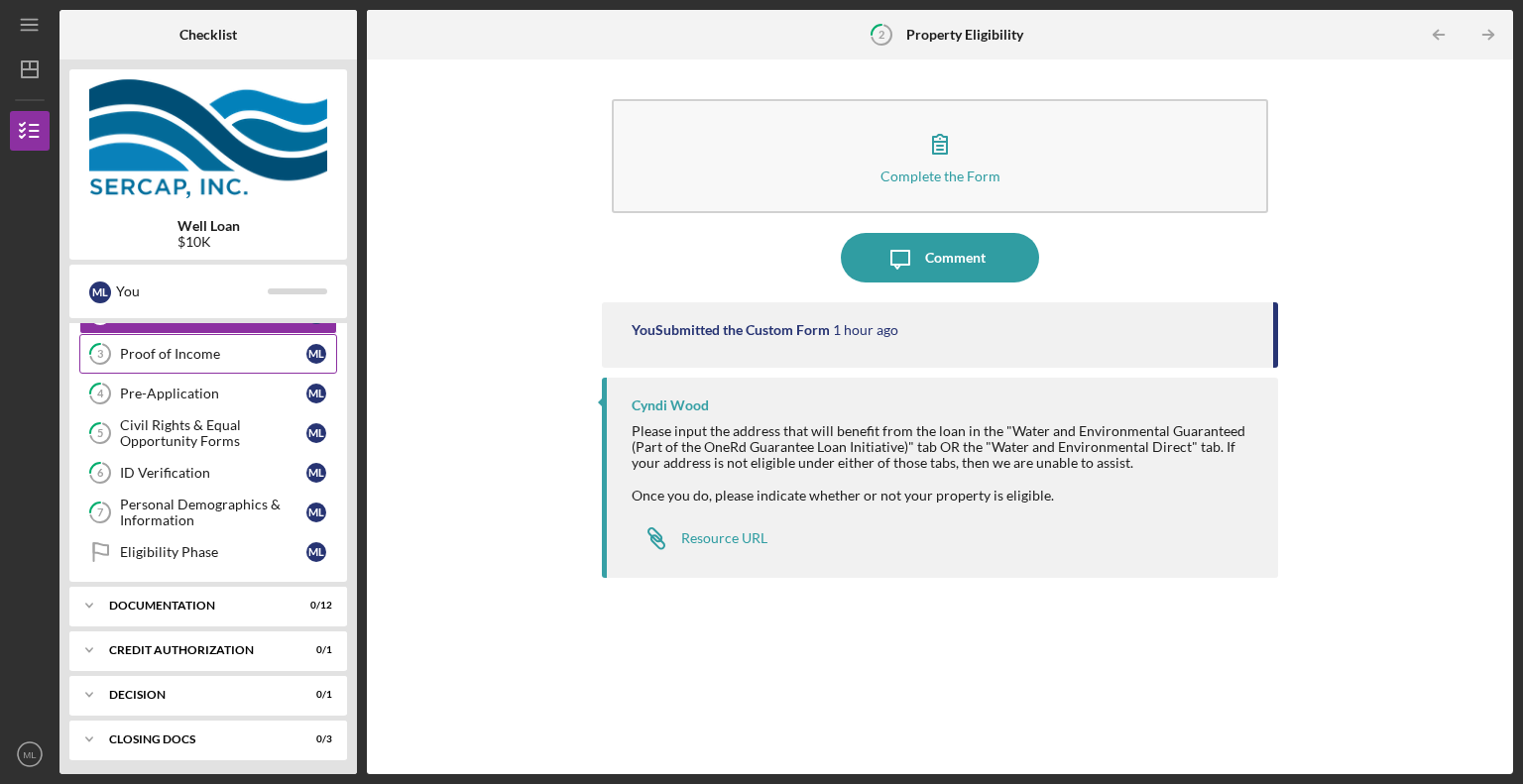 scroll, scrollTop: 198, scrollLeft: 0, axis: vertical 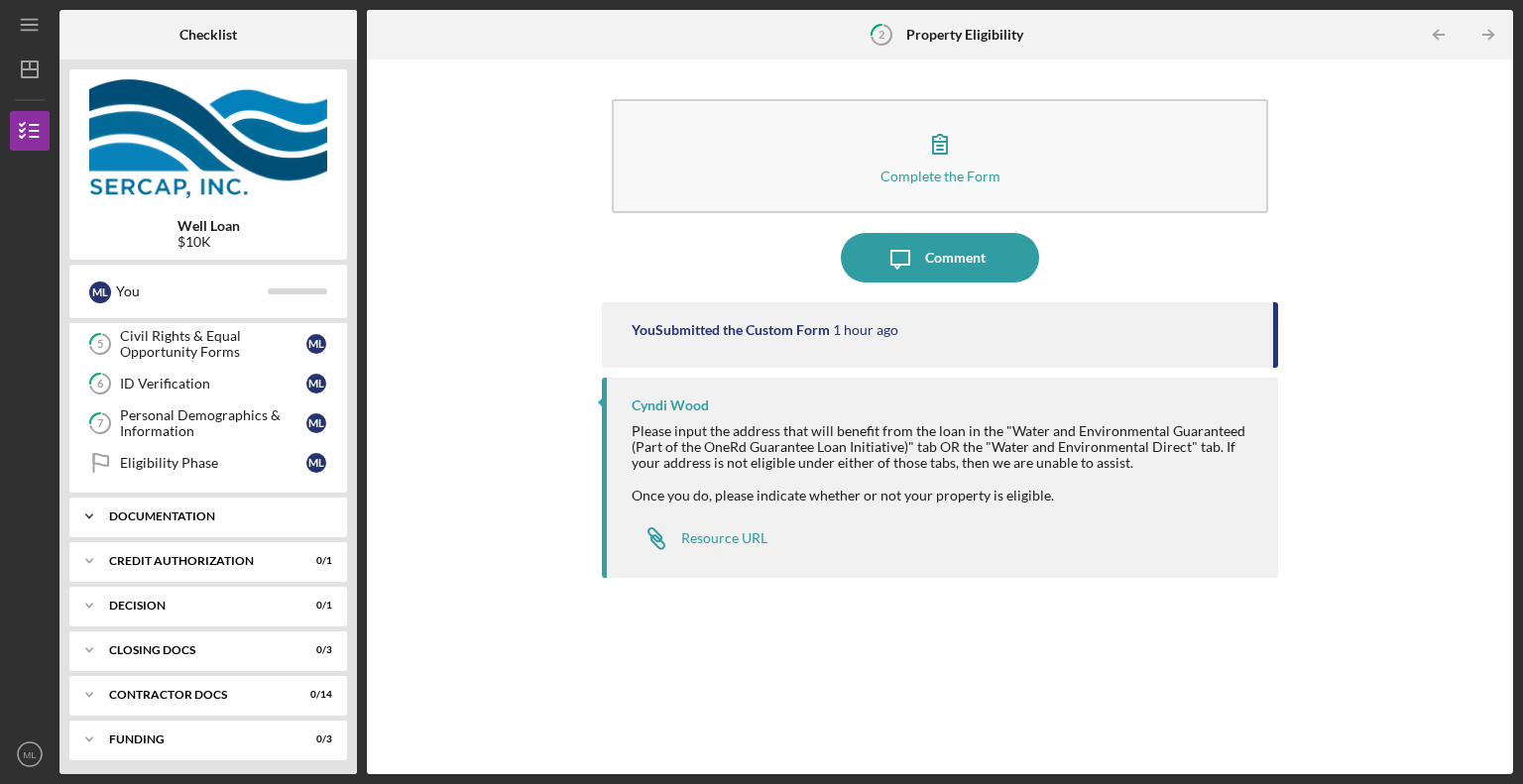 click on "Icon/Expander Documentation 0 / 12" at bounding box center [208, 516] 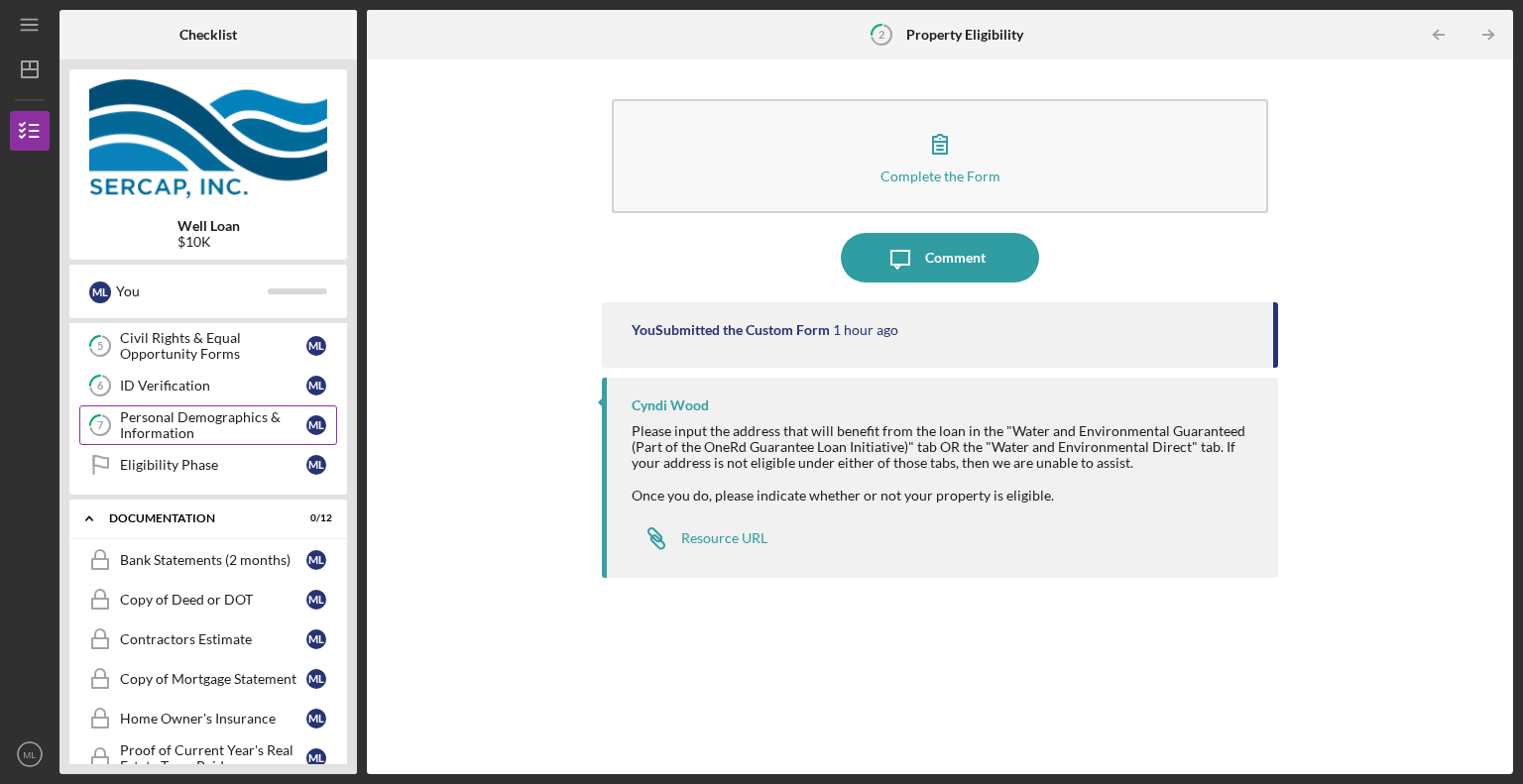 scroll, scrollTop: 297, scrollLeft: 0, axis: vertical 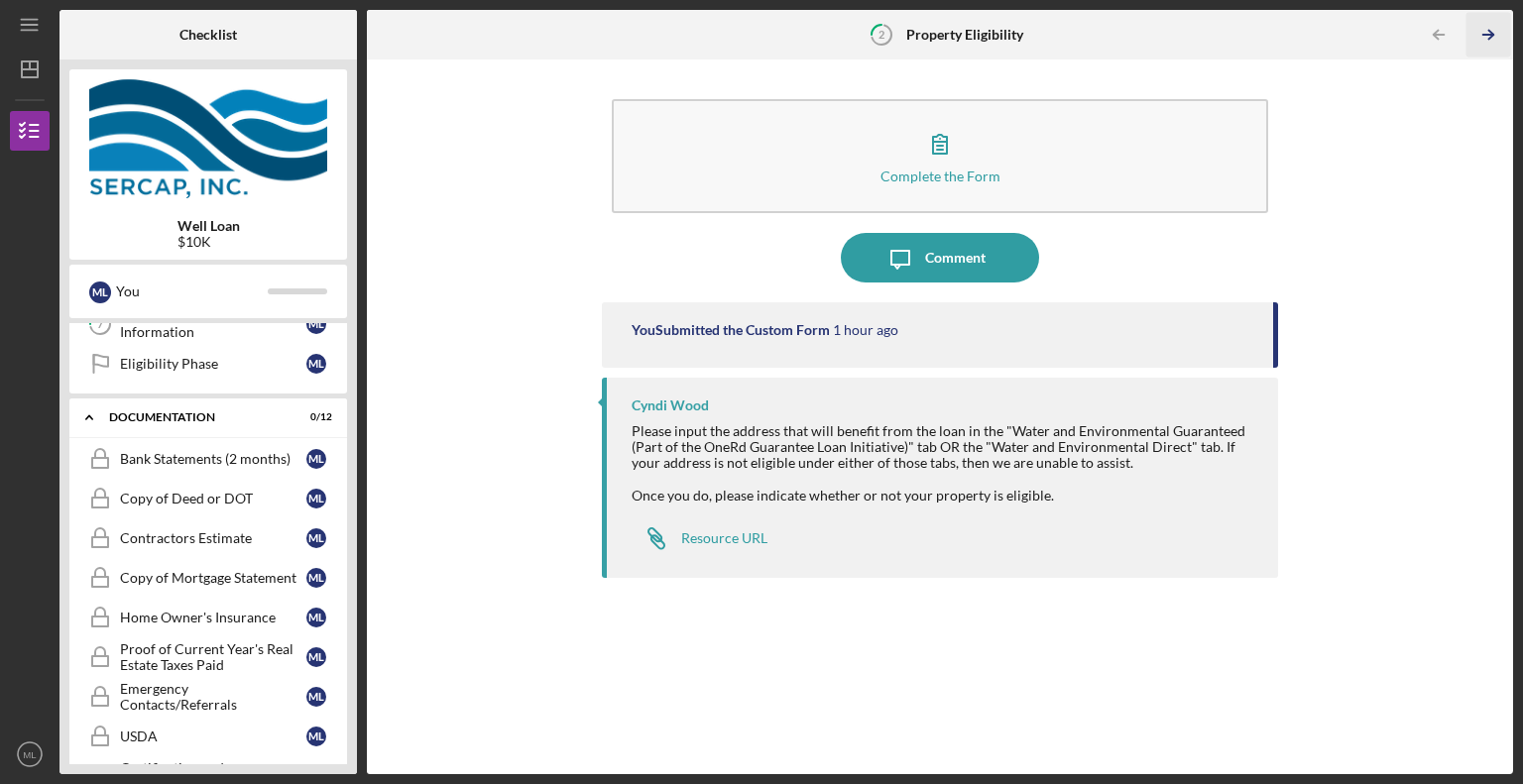 click on "Icon/Table Pagination Arrow" 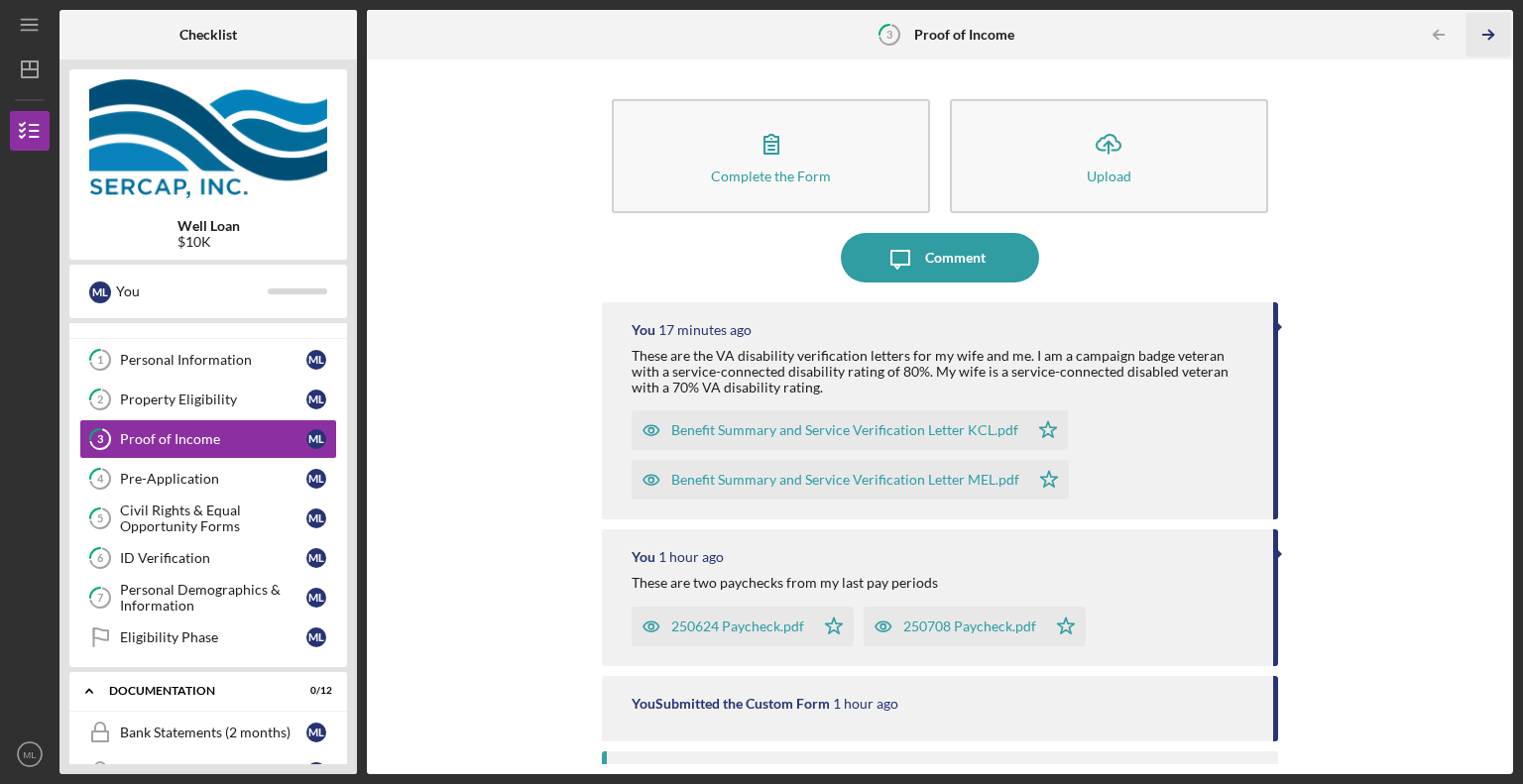 scroll, scrollTop: 0, scrollLeft: 0, axis: both 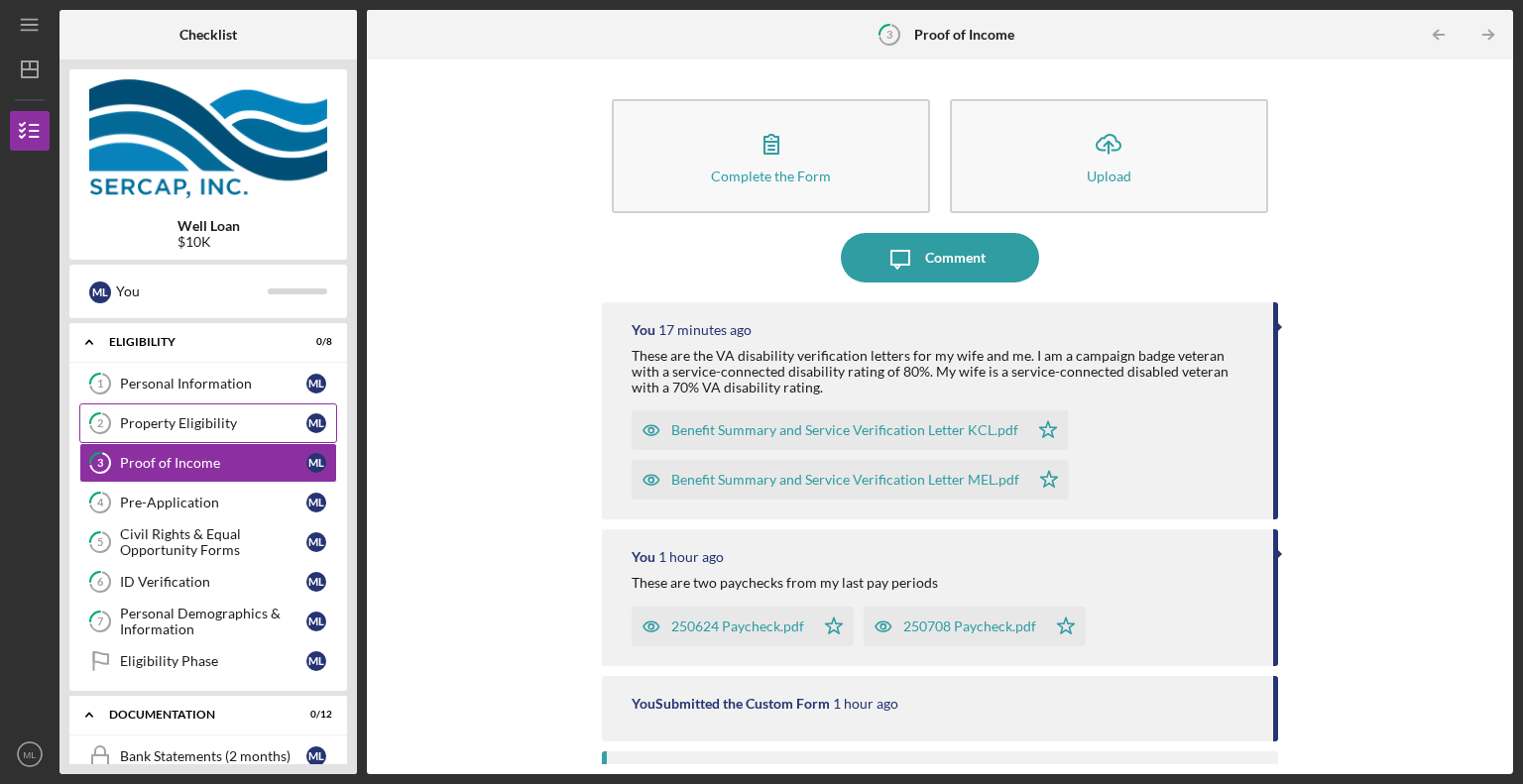 click on "2 Property Eligibility M L" at bounding box center (208, 423) 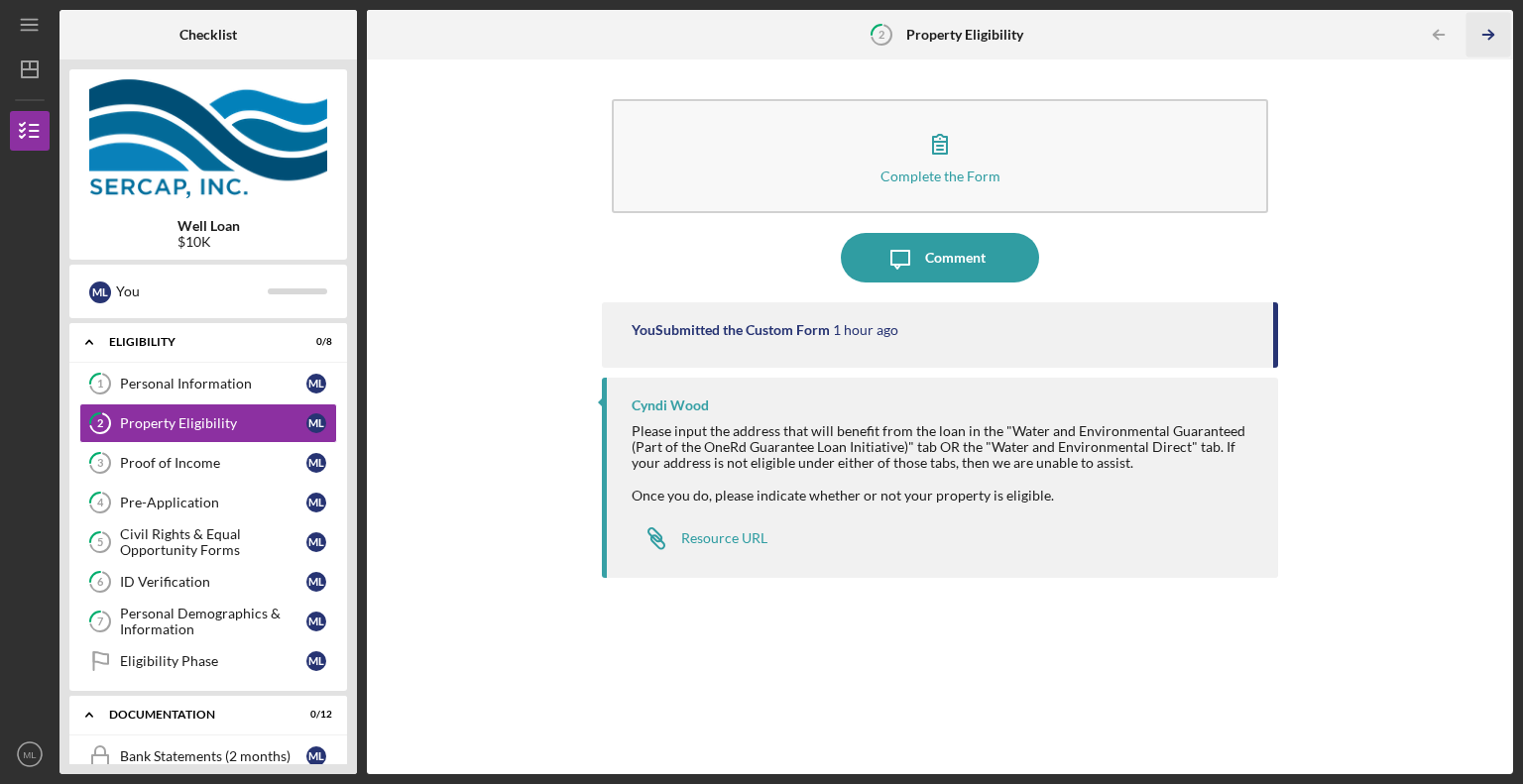 click on "Icon/Table Pagination Arrow" 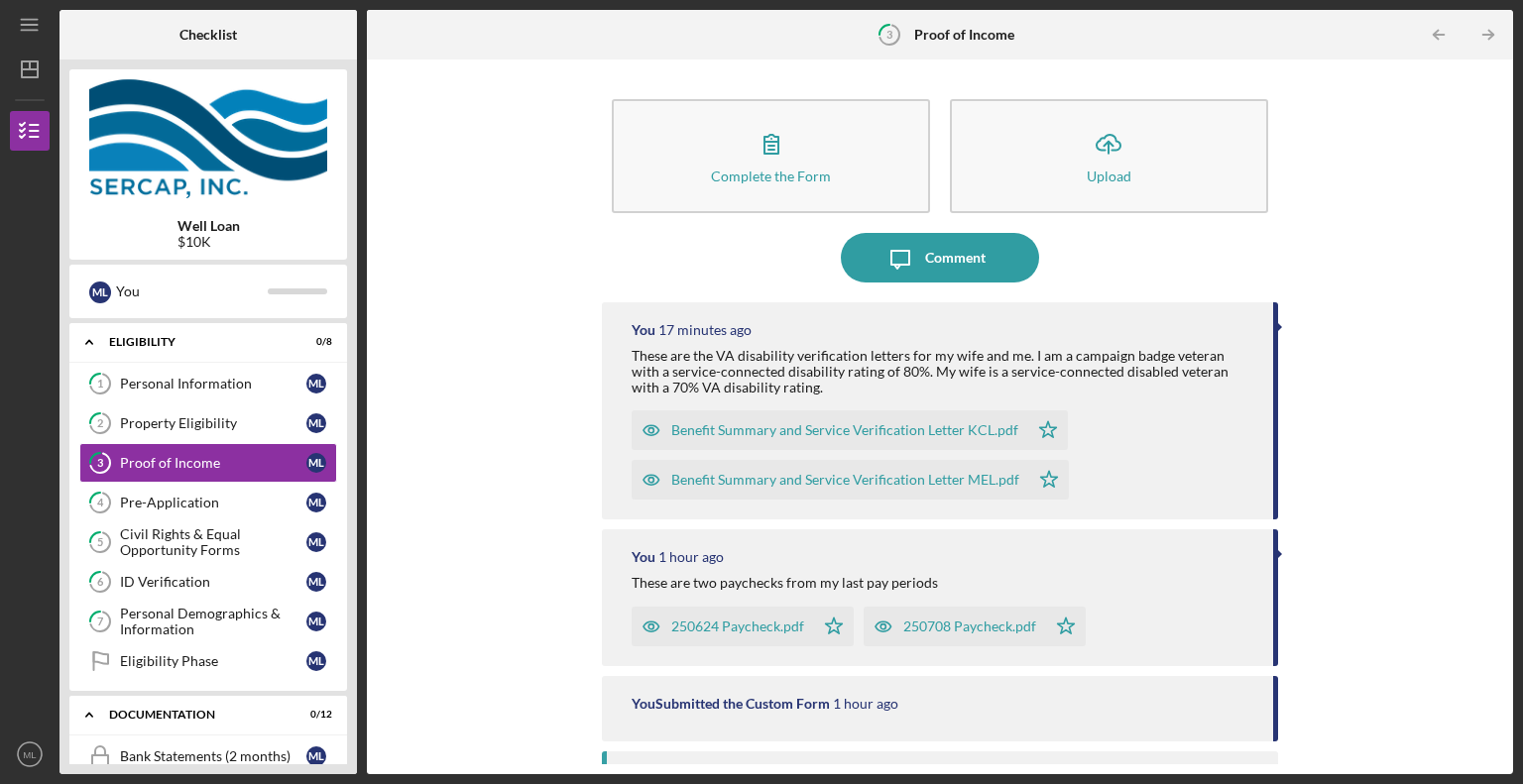 click on "Icon/Table Pagination Arrow" 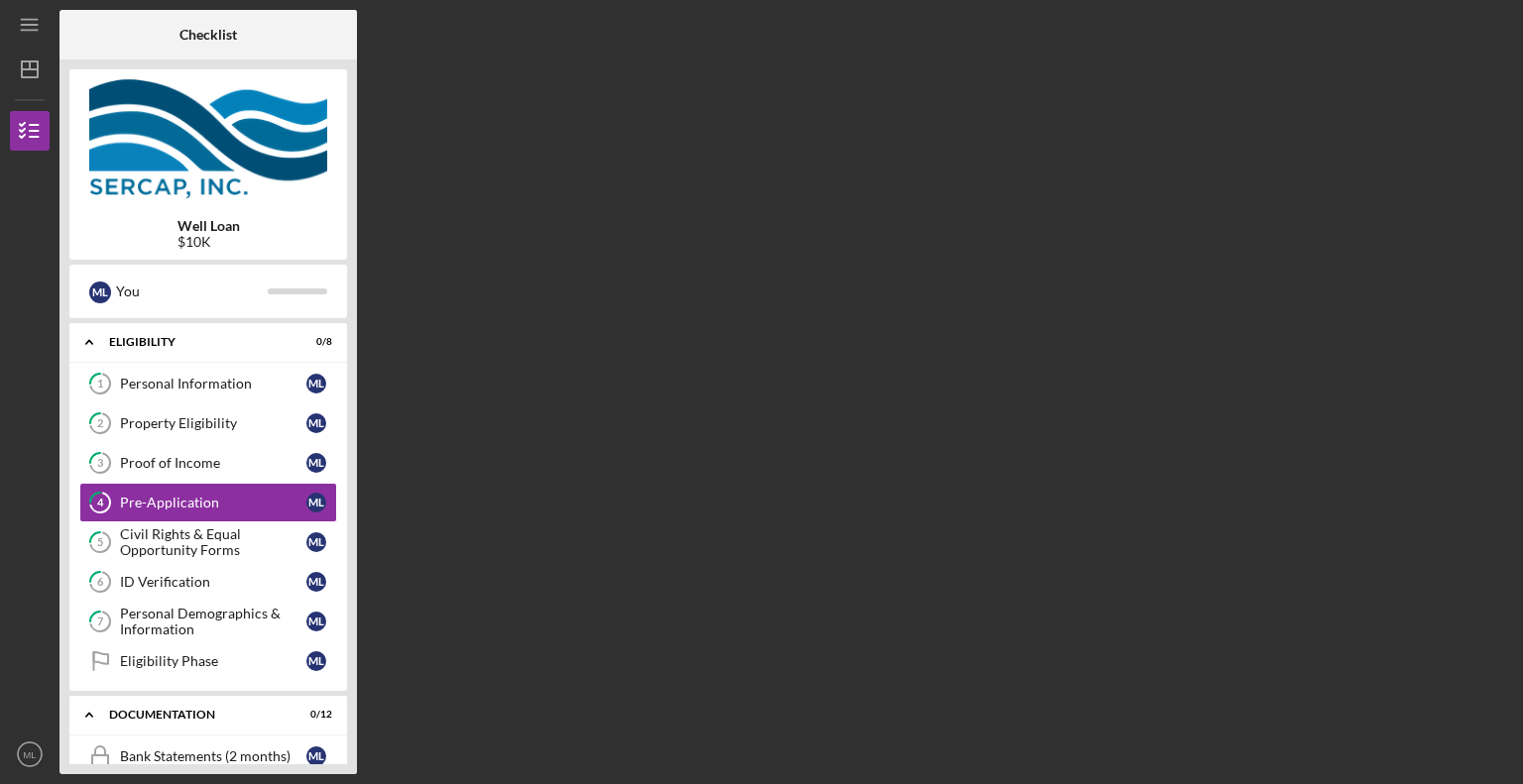 click on "Checklist Well Loan $10K M L You Icon/Expander Eligibility 0 / 8 1 Personal Information M L 2 Property Eligibility M L 3 Proof of Income M L 4 Pre-Application M L 5 Civil Rights & Equal Opportunity Forms M L 6 ID Verification M L 7 Personal Demographics & Information M L Eligibility Phase Eligibility Phase M L Icon/Expander Documentation 0 / 12 Bank Statements (2 months) Bank Statements (2 months) M L Copy of Deed or DOT Copy of Deed or DOT M L Contractors Estimate Contractors Estimate M L Copy of Mortgage Statement Copy of Mortgage Statement M L Home Owner's Insurance Home Owner's Insurance M L Proof of Current Year's Real Estate Taxes Paid Proof of Current Year's Real Estate Taxes Paid M L Emergency Contacts/Referrals Emergency Contacts/Referrals M L USDA USDA M L Certification and Confidentiality Certification and Confidentiality M L Household Budget Household Budget M L Release Form Release Form M L Documentation Collection Documentation Collection M L Icon/Expander CREDIT AUTHORIZATION 0 / 1 Decision 0 /" at bounding box center (786, 392) 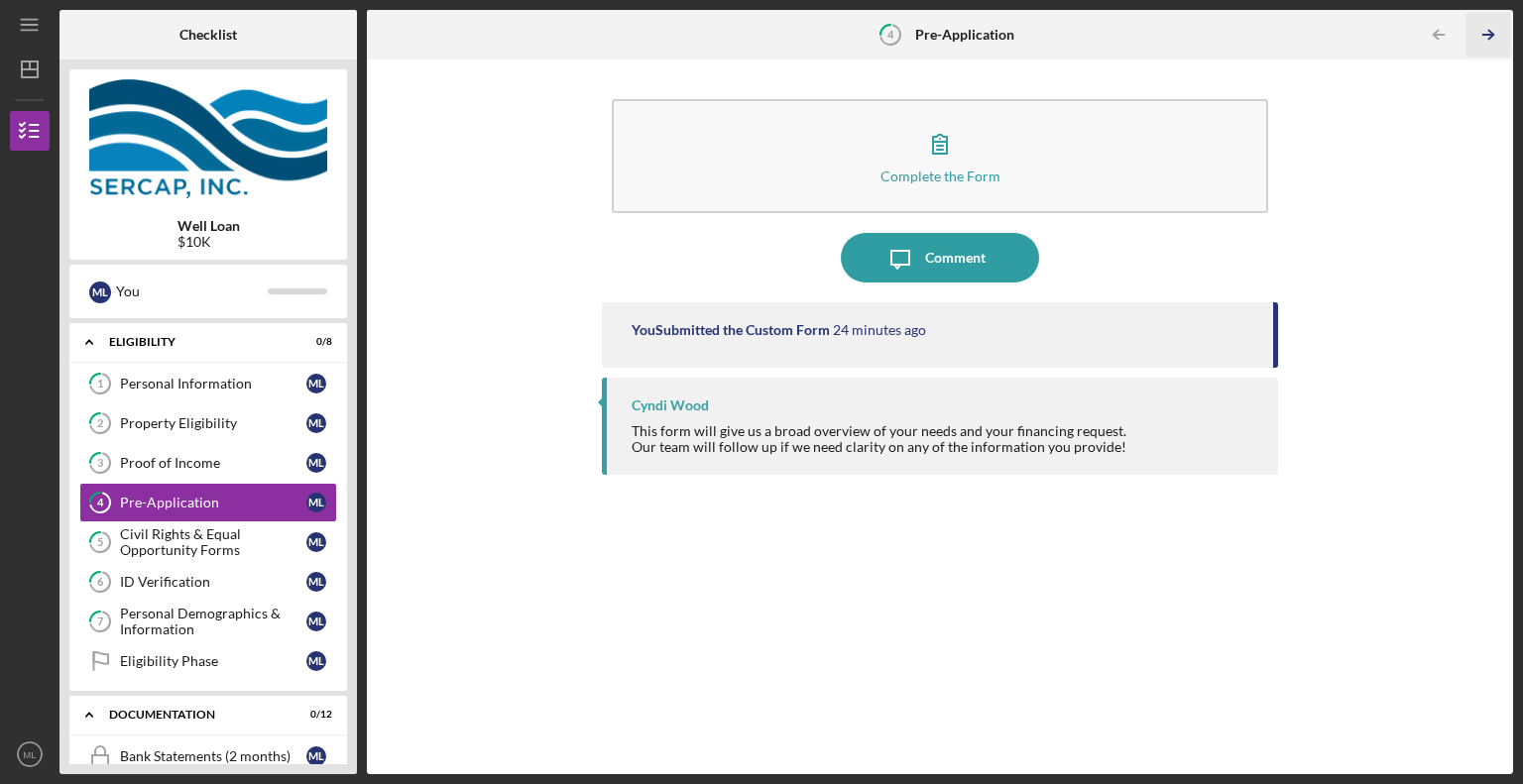 click on "Icon/Table Pagination Arrow" 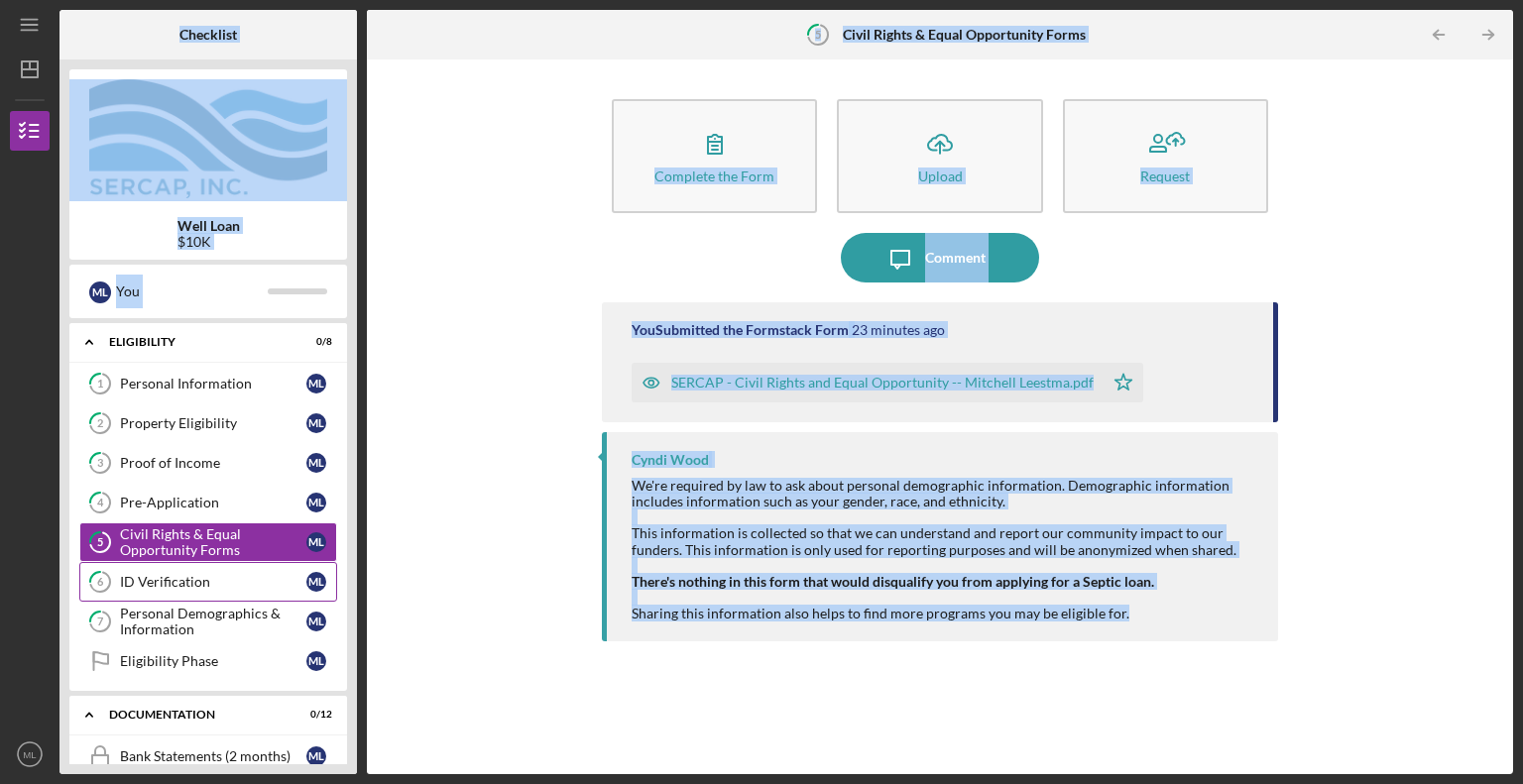 click on "ID Verification" at bounding box center [213, 582] 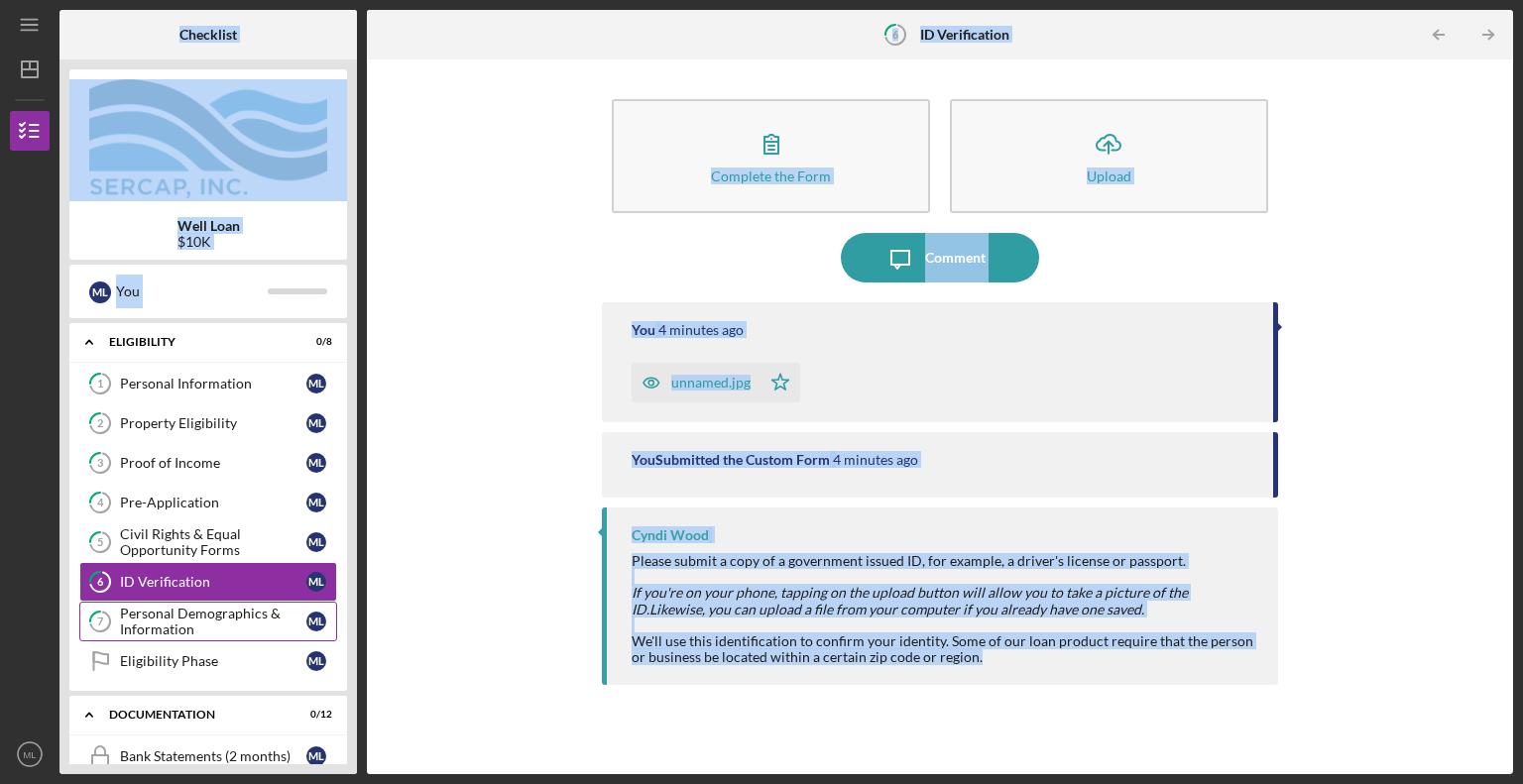click on "Personal Demographics & Information" at bounding box center (213, 621) 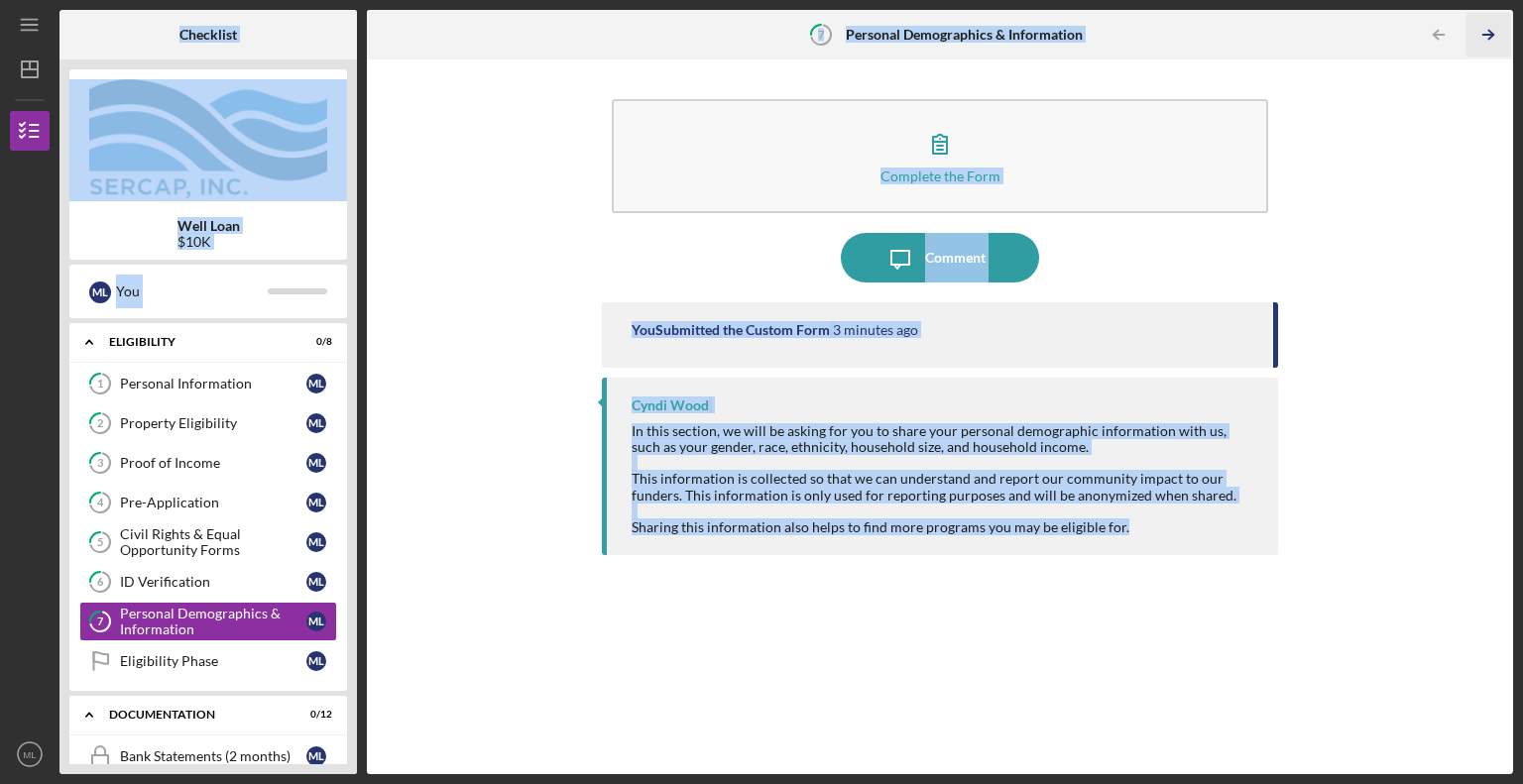 click on "Icon/Table Pagination Arrow" 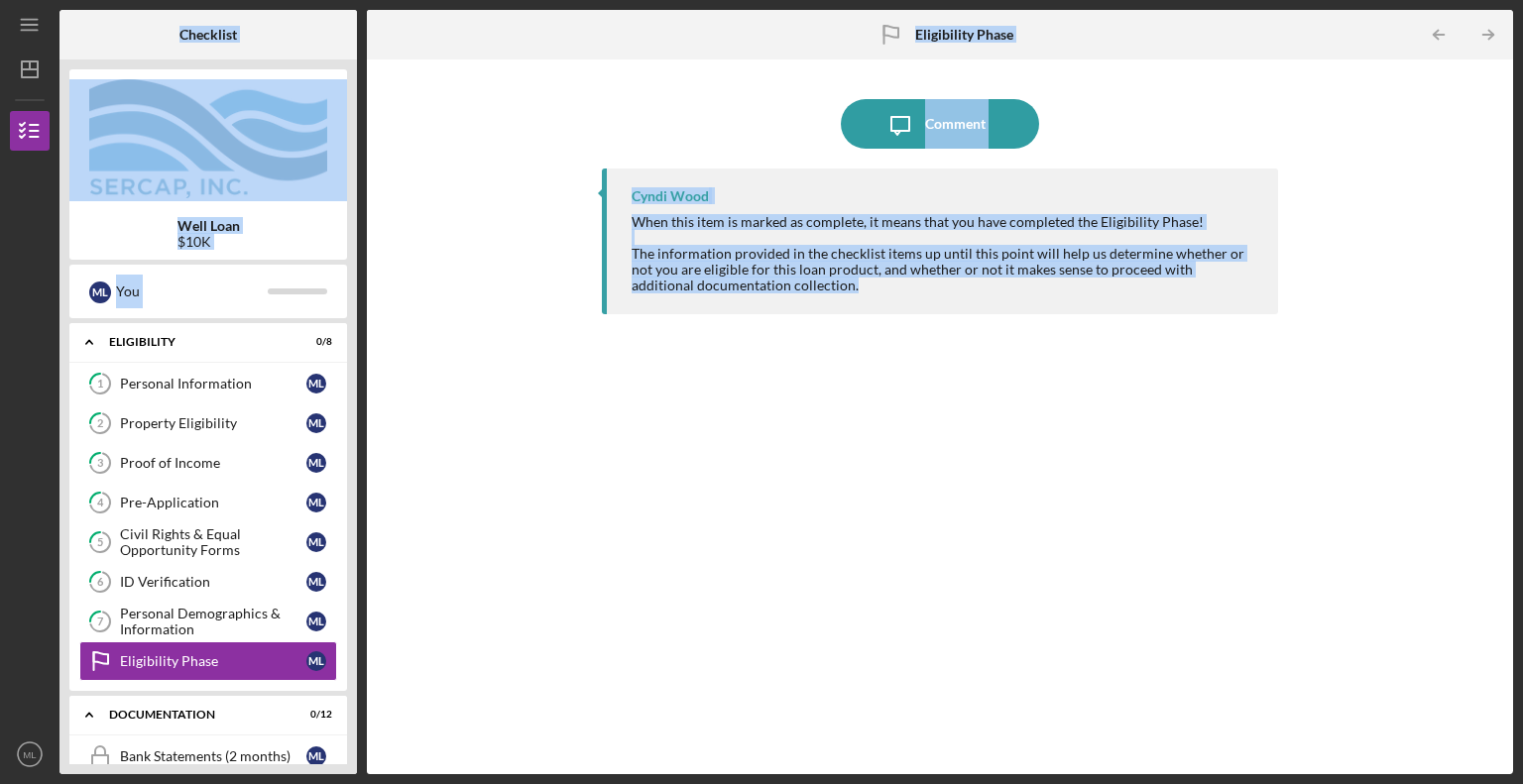 click on "Icon/Message Comment" at bounding box center [940, 124] 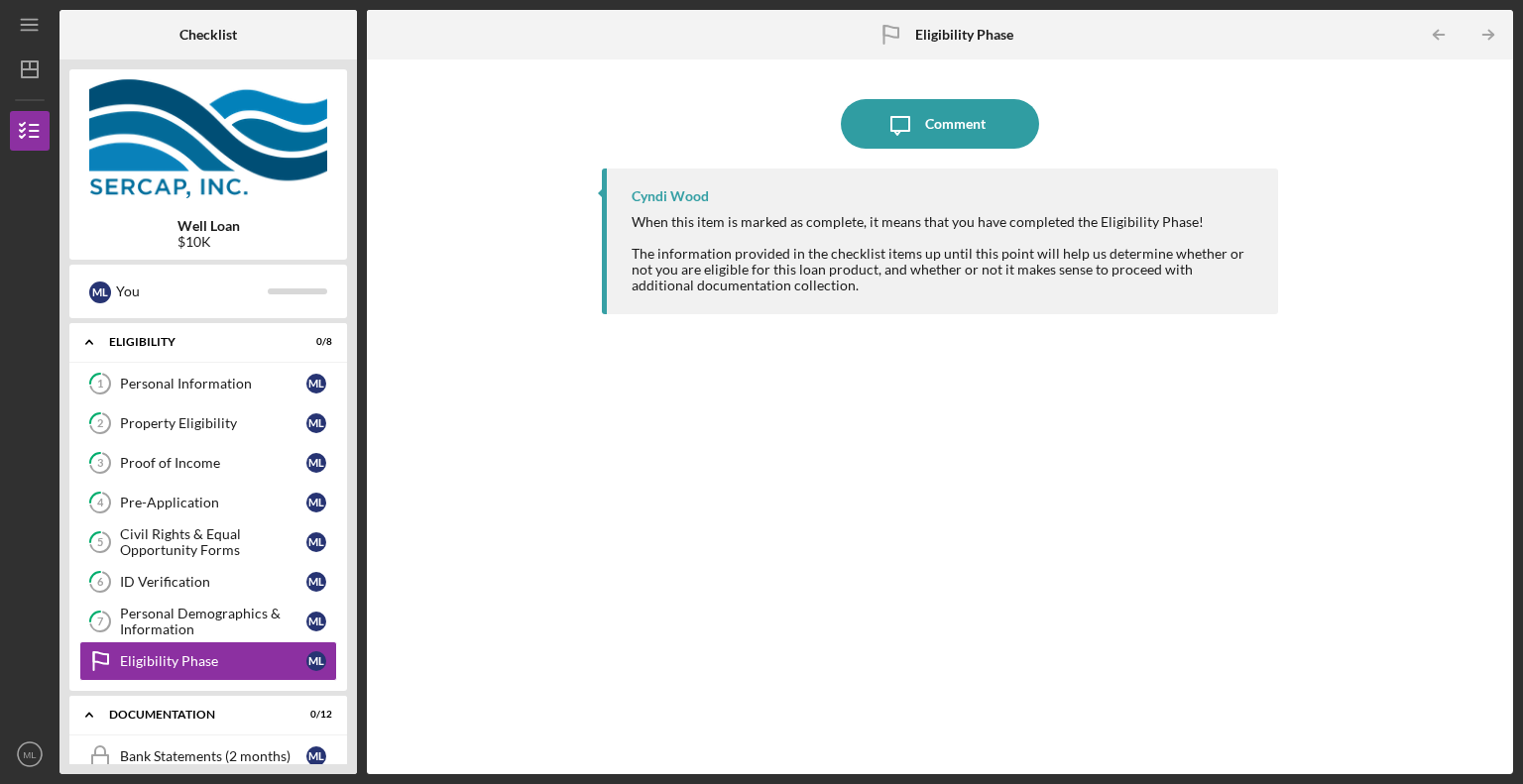 click on "Eligibility Phase" 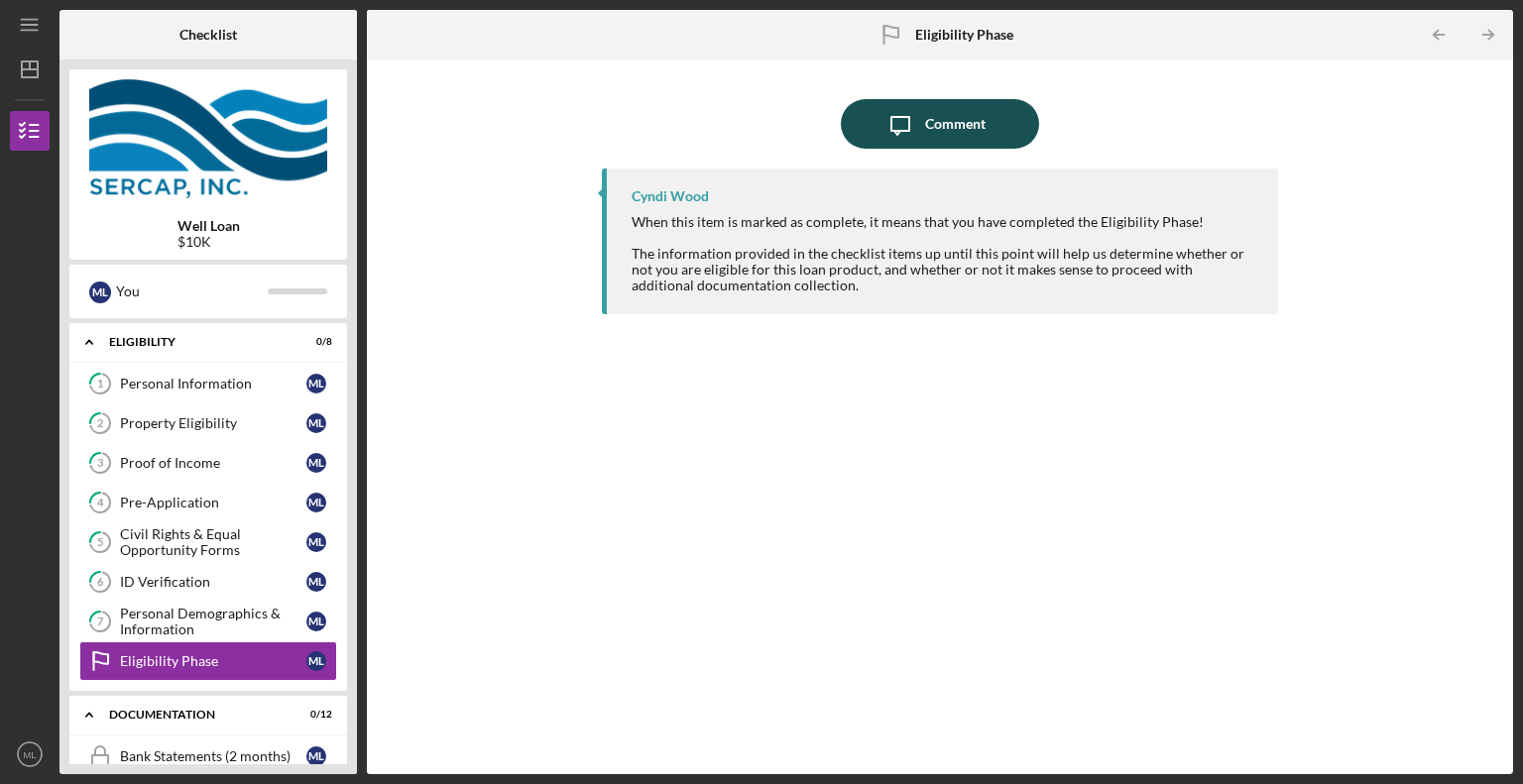 click on "Icon/Message" 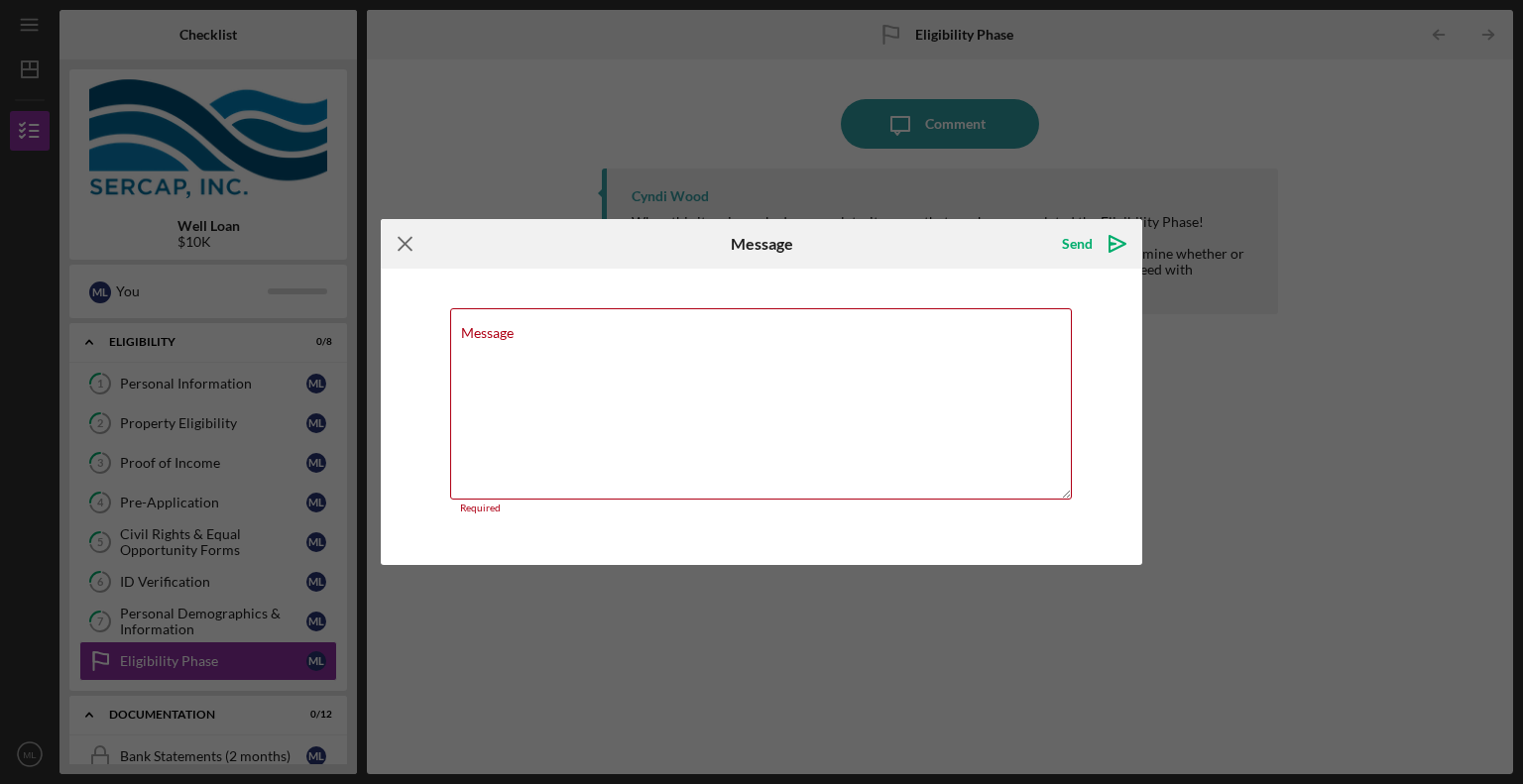 click on "Icon/Menu Close" 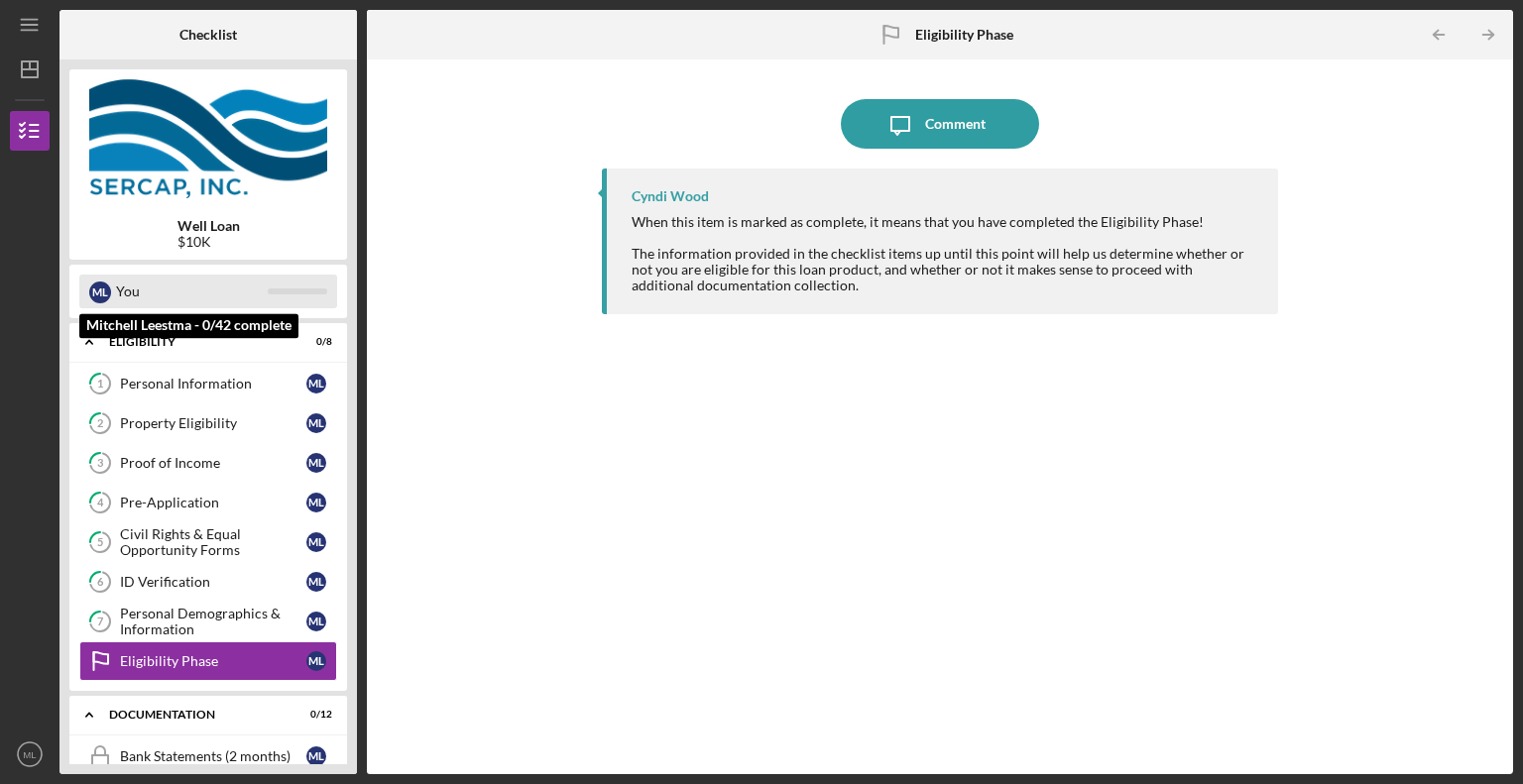 click on "M L You" at bounding box center [208, 291] 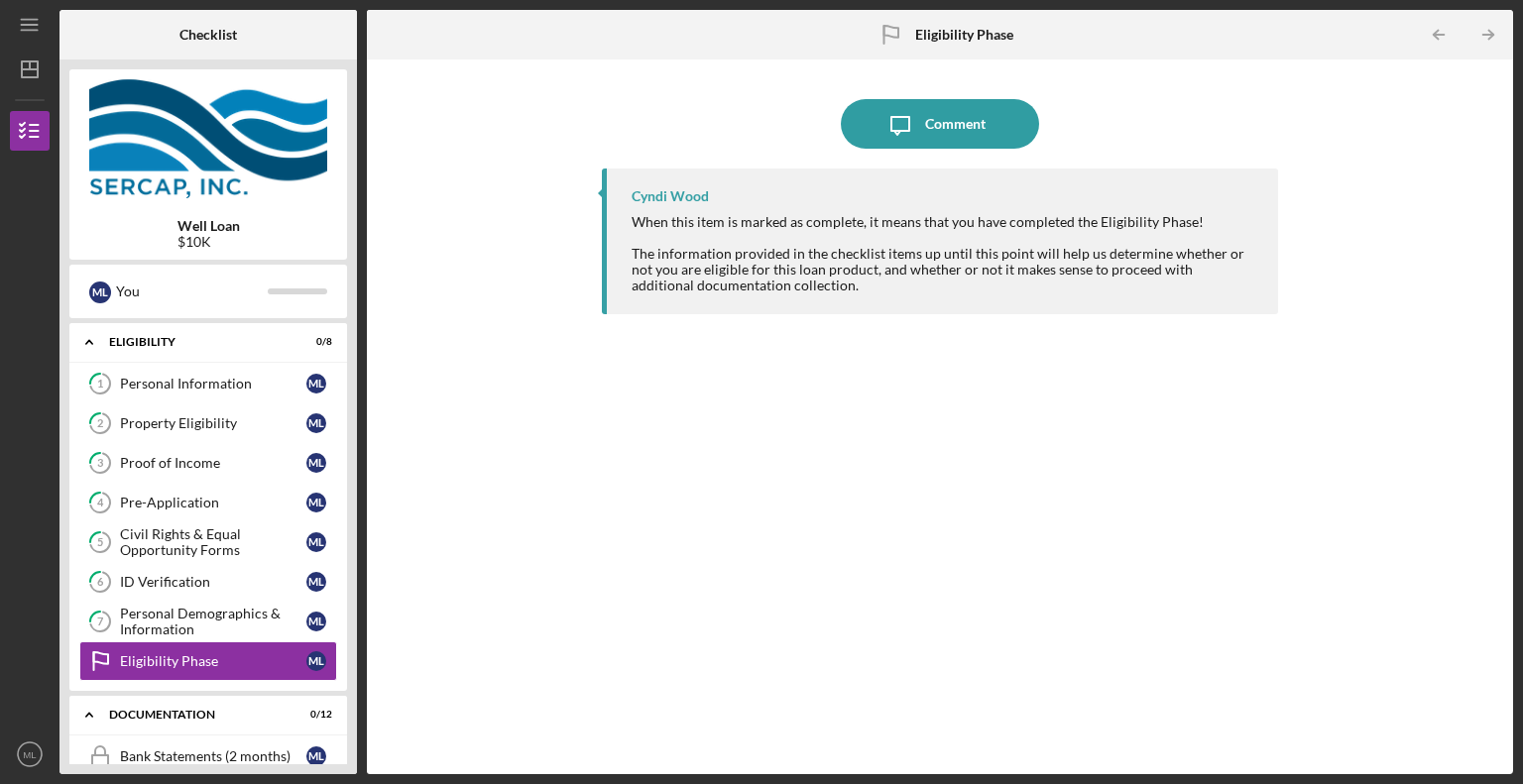 click on "Icon/Table Pagination Arrow" 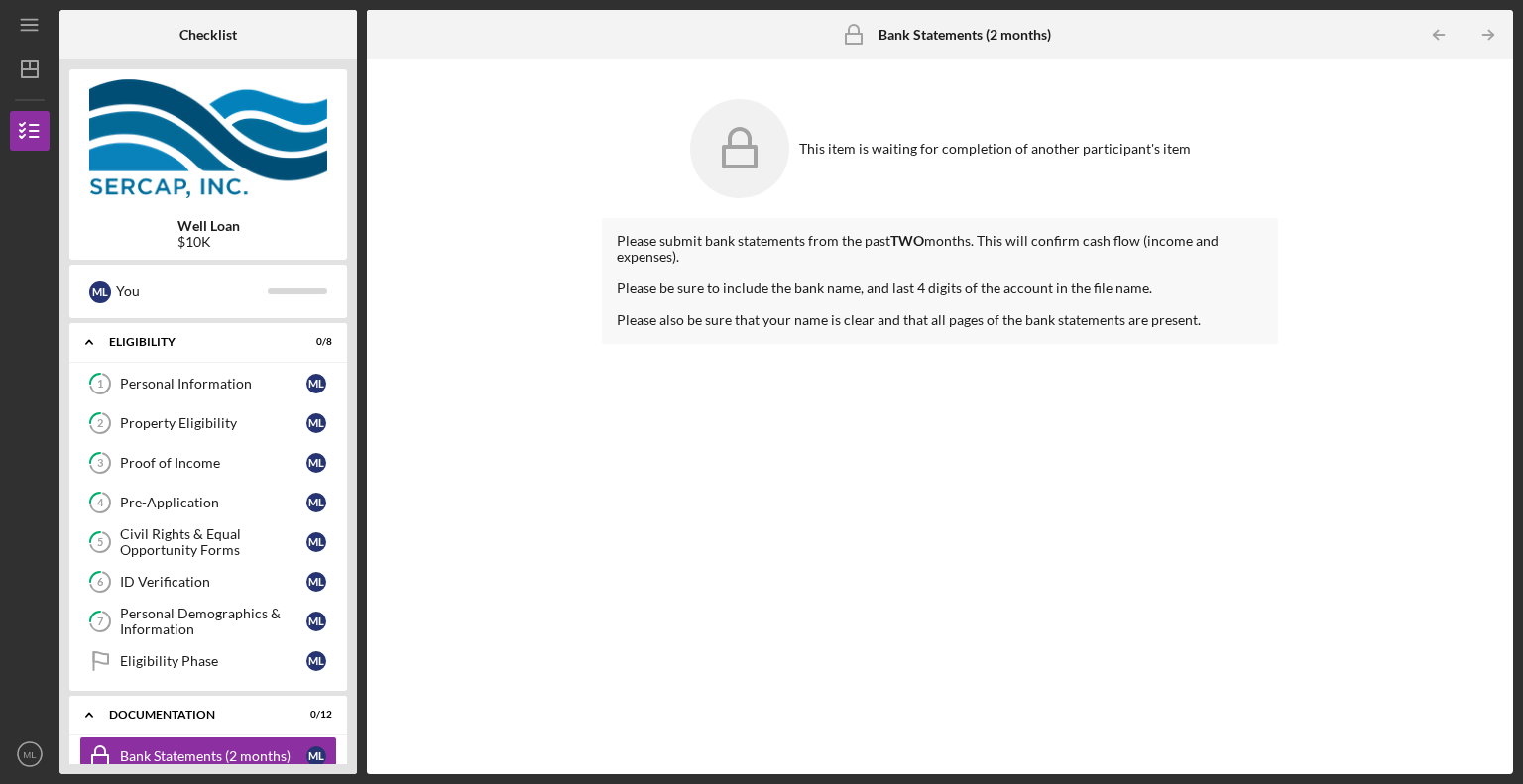 click 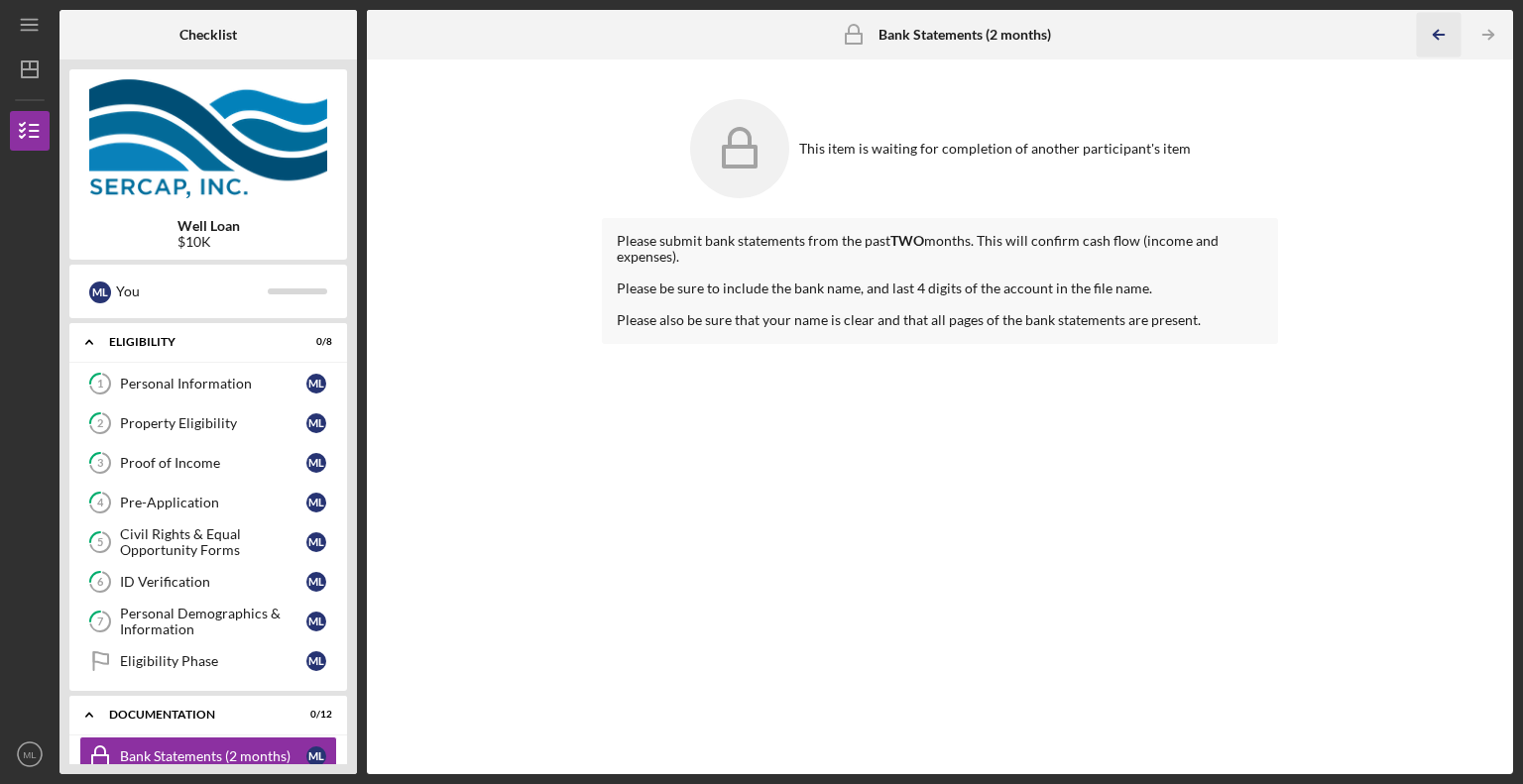 click on "Icon/Table Pagination Arrow" 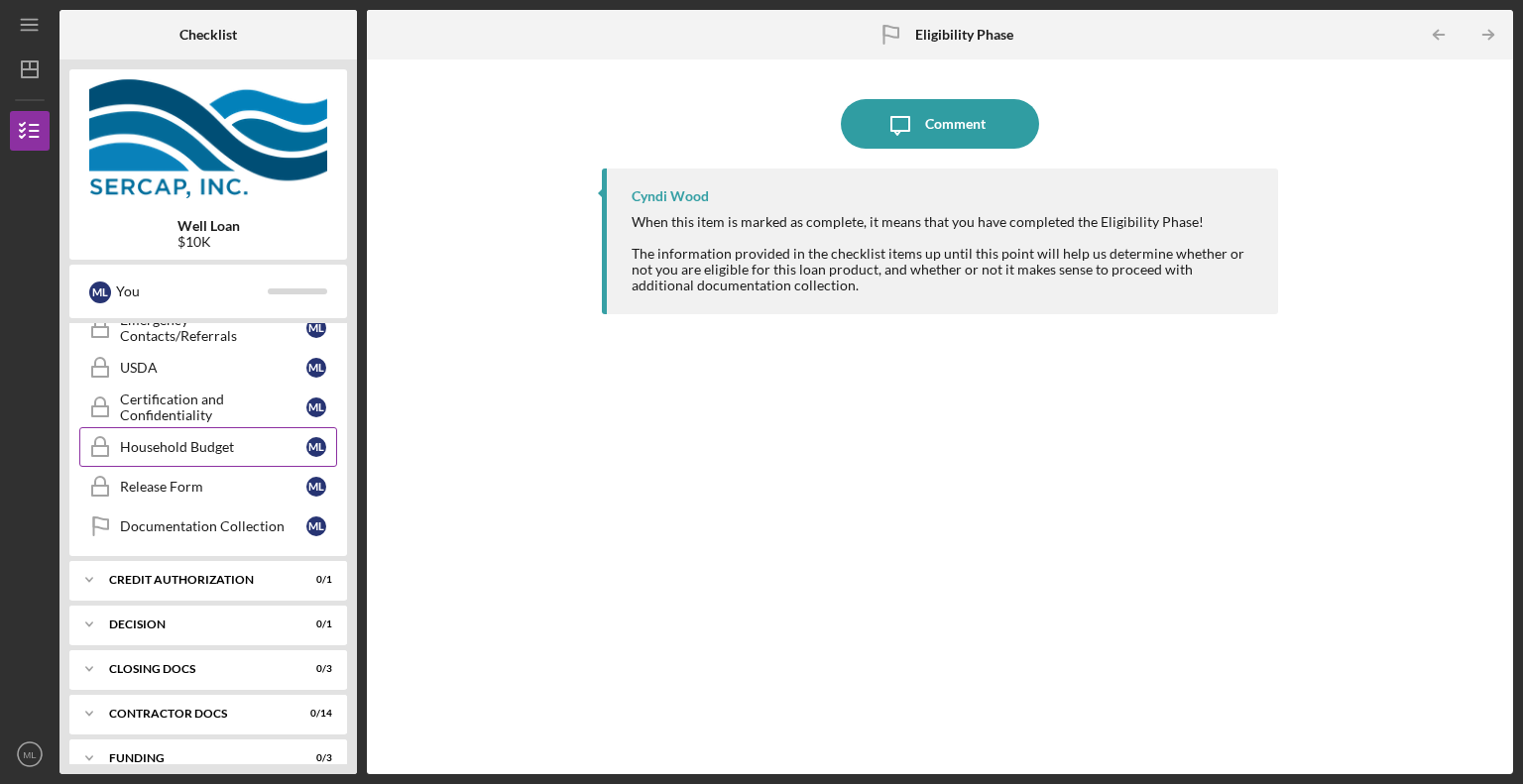 scroll, scrollTop: 682, scrollLeft: 0, axis: vertical 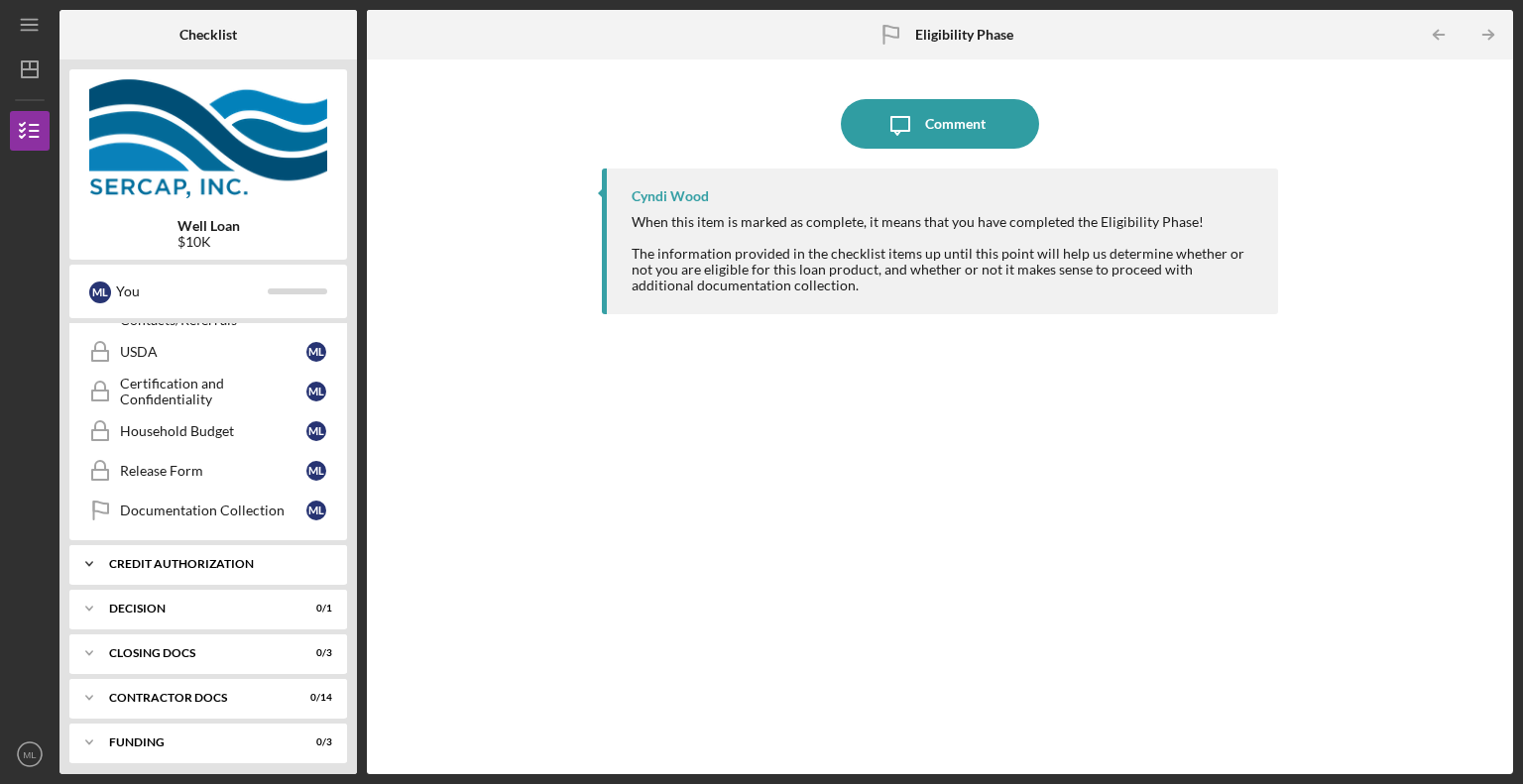 click on "Icon/Expander CREDIT AUTHORIZATION 0 / 1" at bounding box center (208, 564) 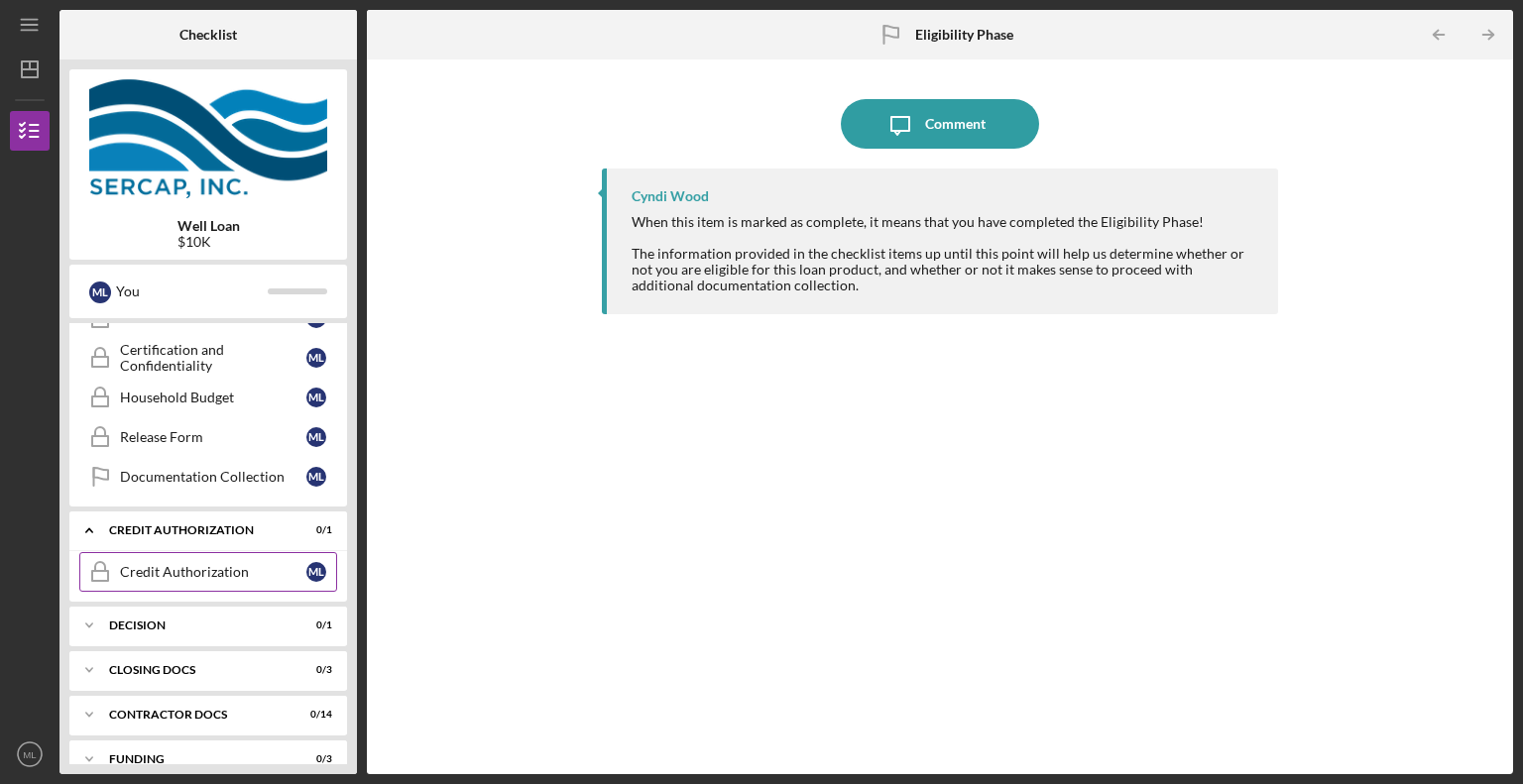 scroll, scrollTop: 731, scrollLeft: 0, axis: vertical 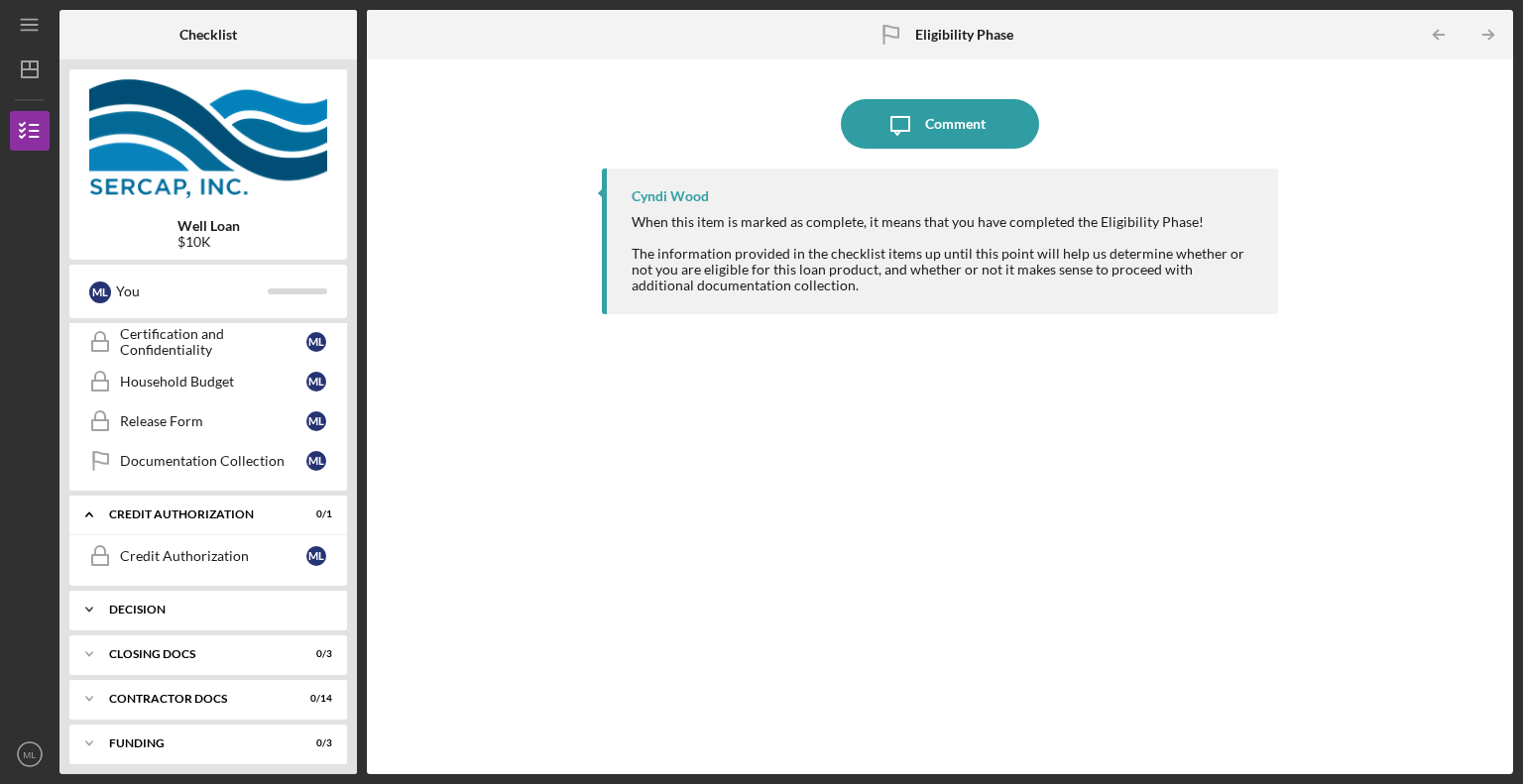 click on "Icon/Expander Decision 0 / 1" at bounding box center (208, 610) 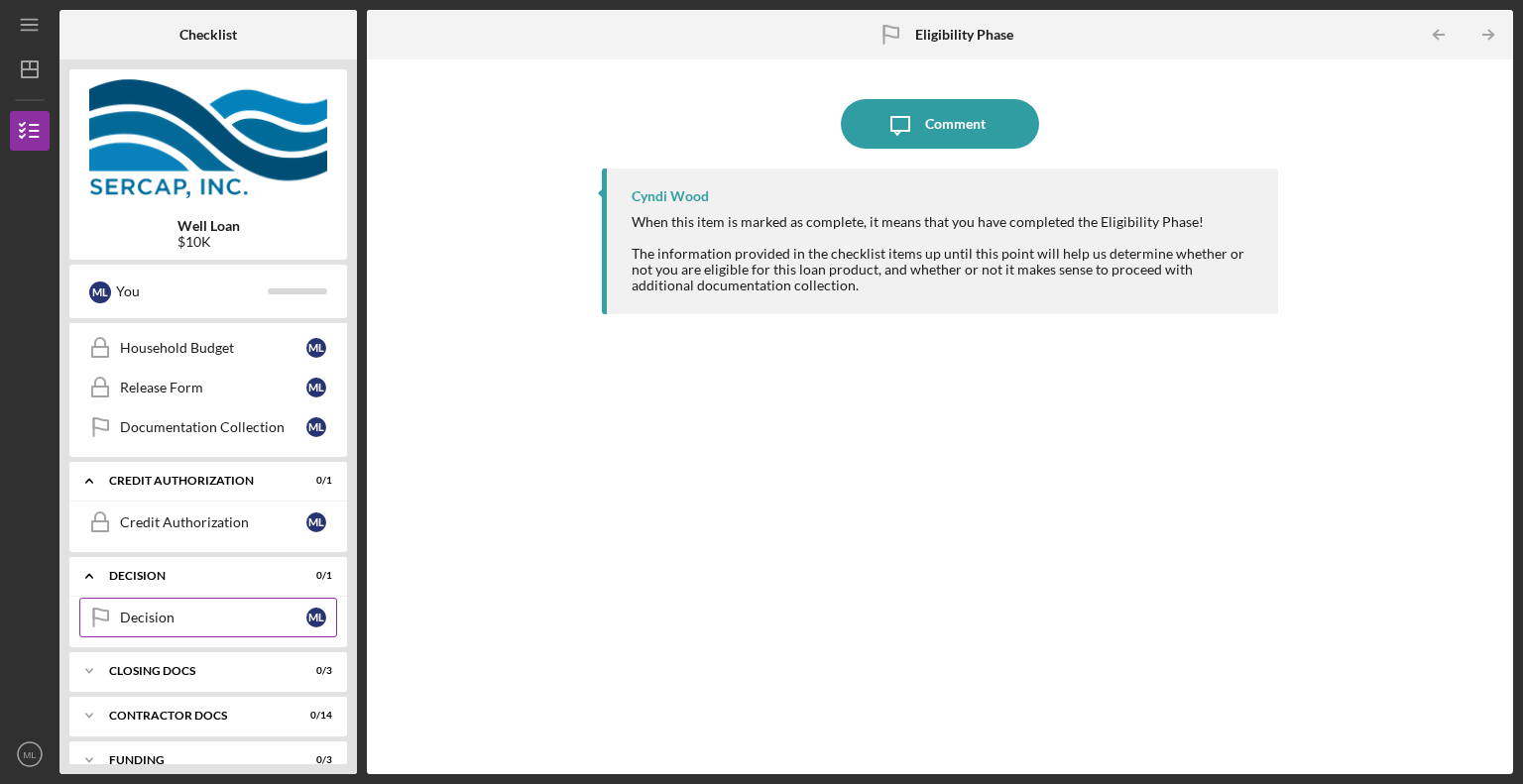 scroll, scrollTop: 782, scrollLeft: 0, axis: vertical 